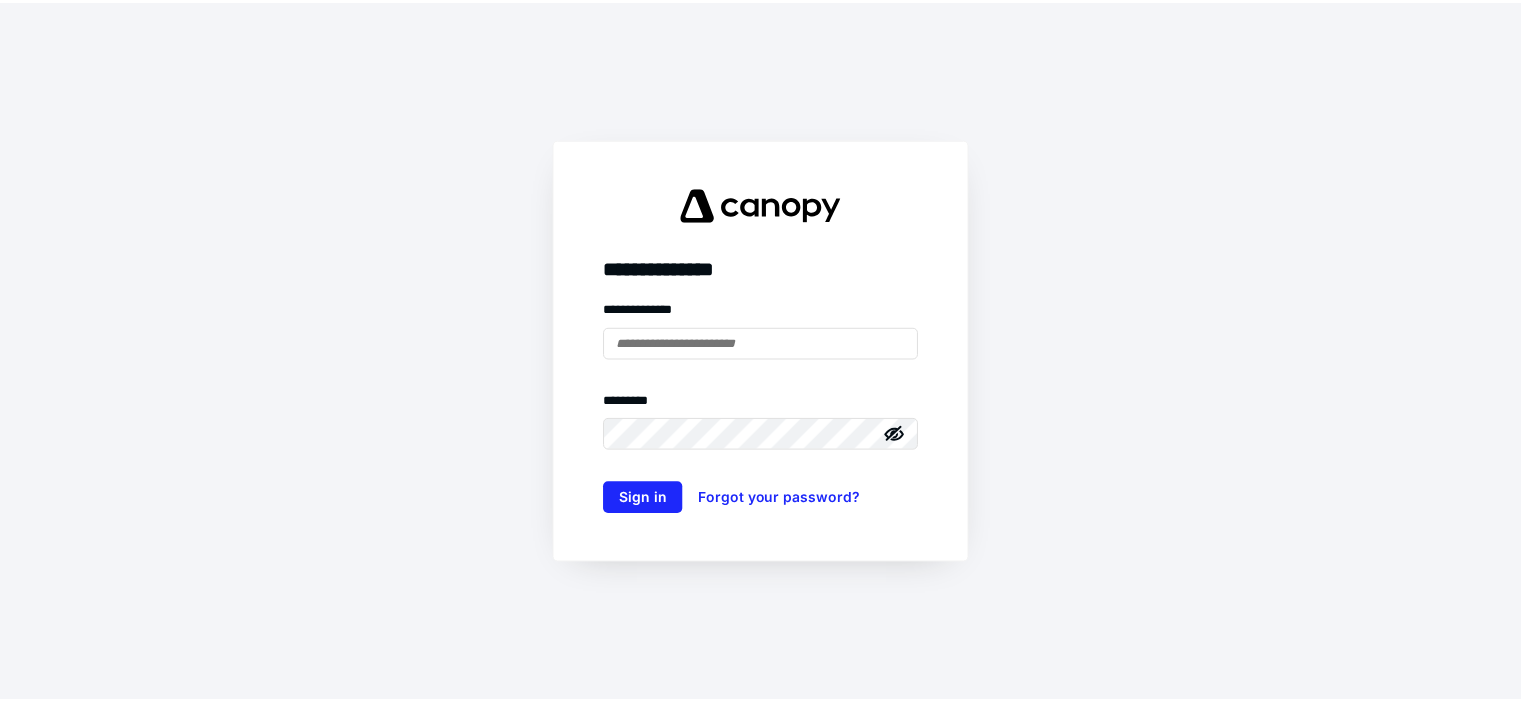 scroll, scrollTop: 0, scrollLeft: 0, axis: both 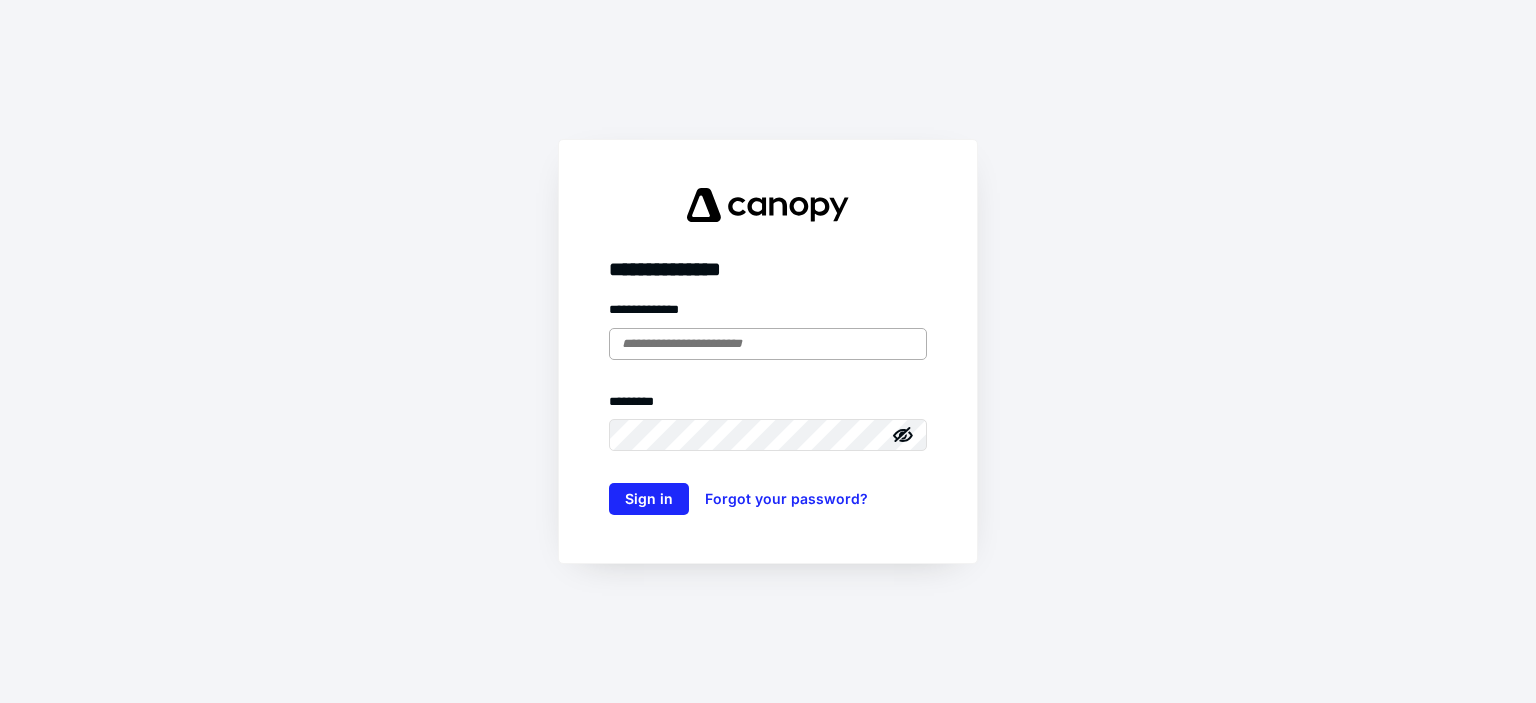 click at bounding box center (768, 344) 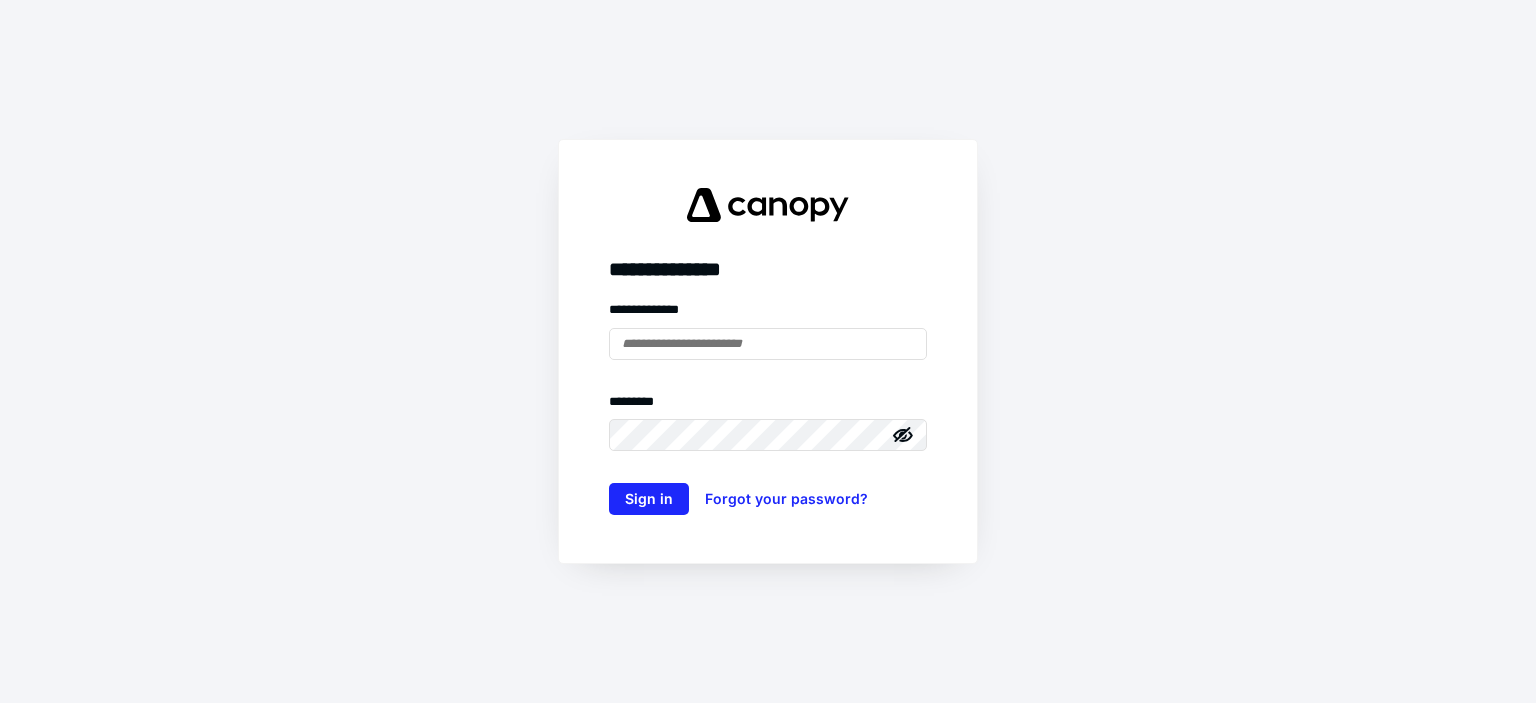 type on "**********" 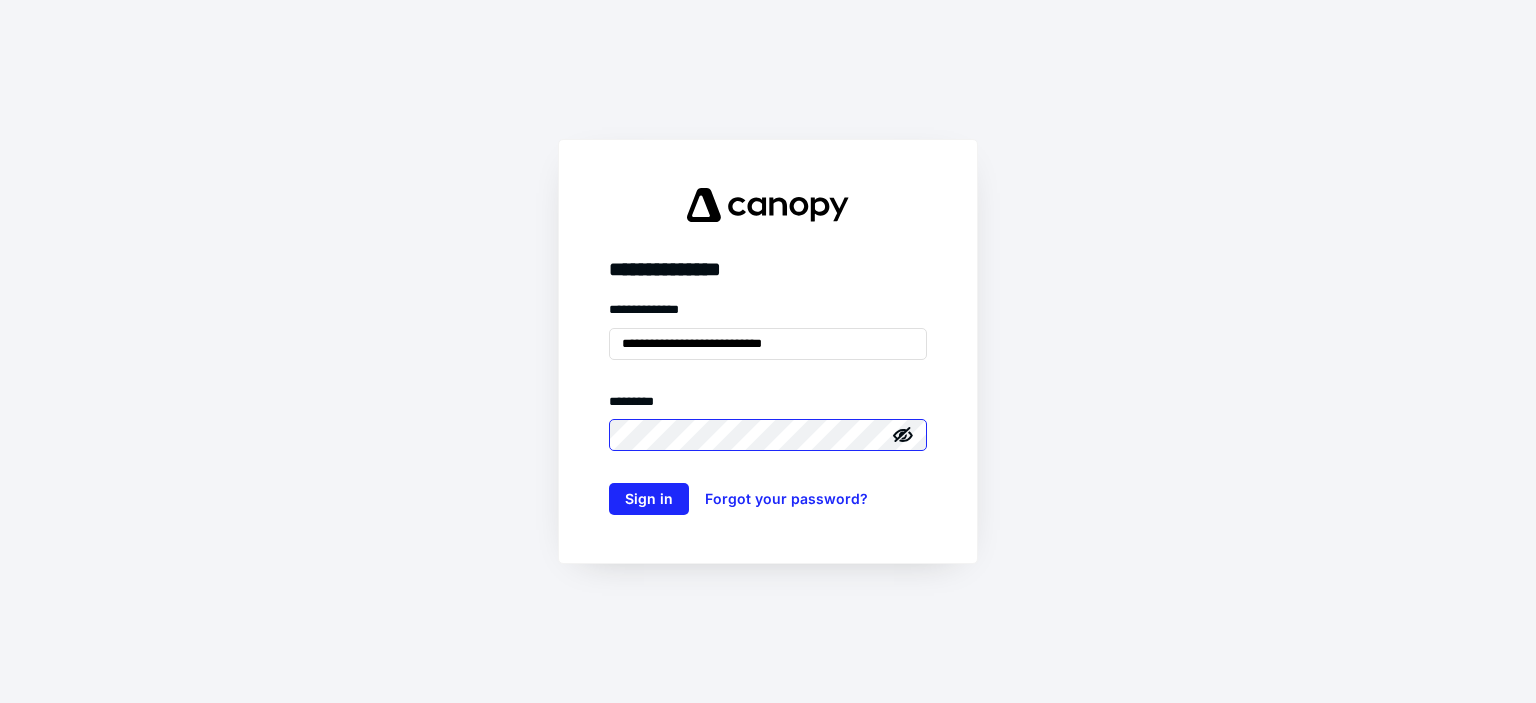 click on "Sign in" at bounding box center [649, 499] 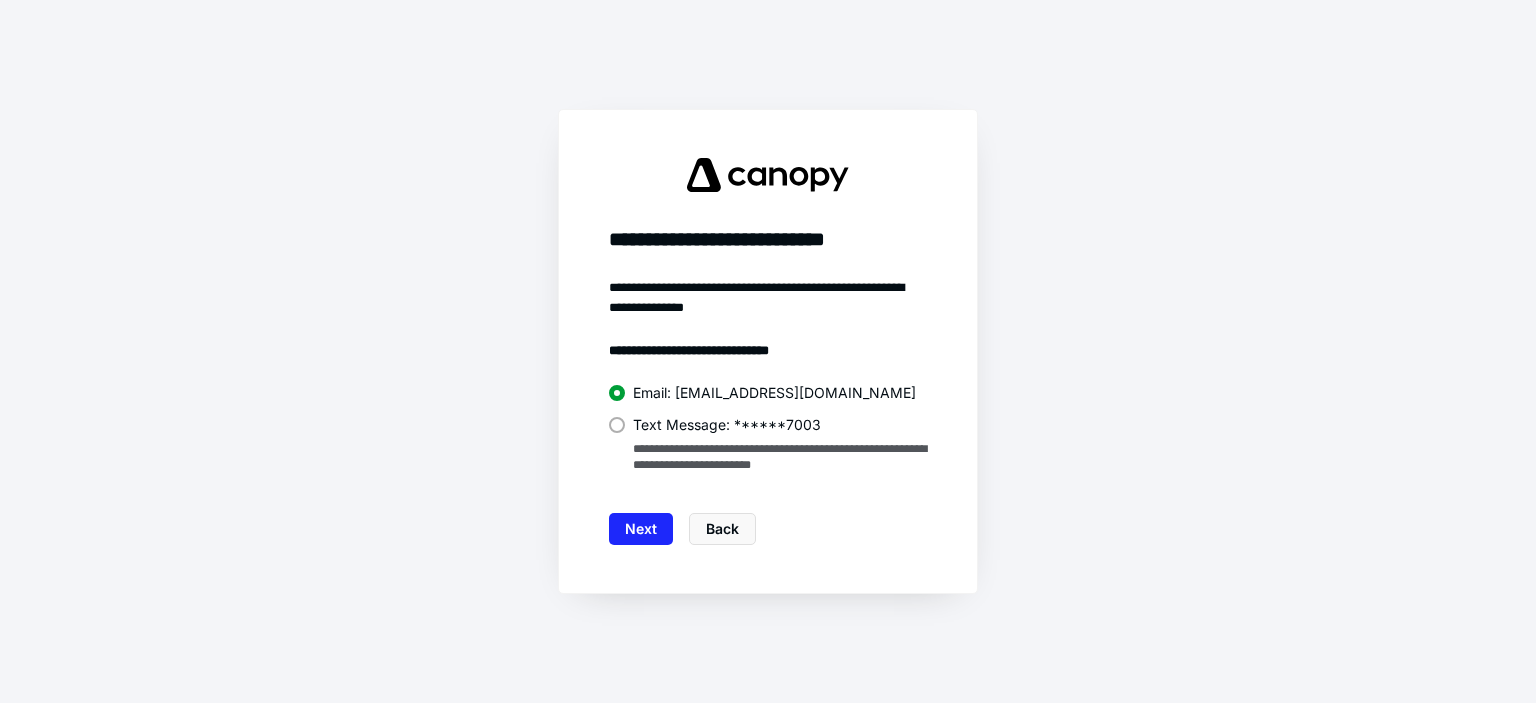 click on "Text Message: ******7003" at bounding box center [727, 425] 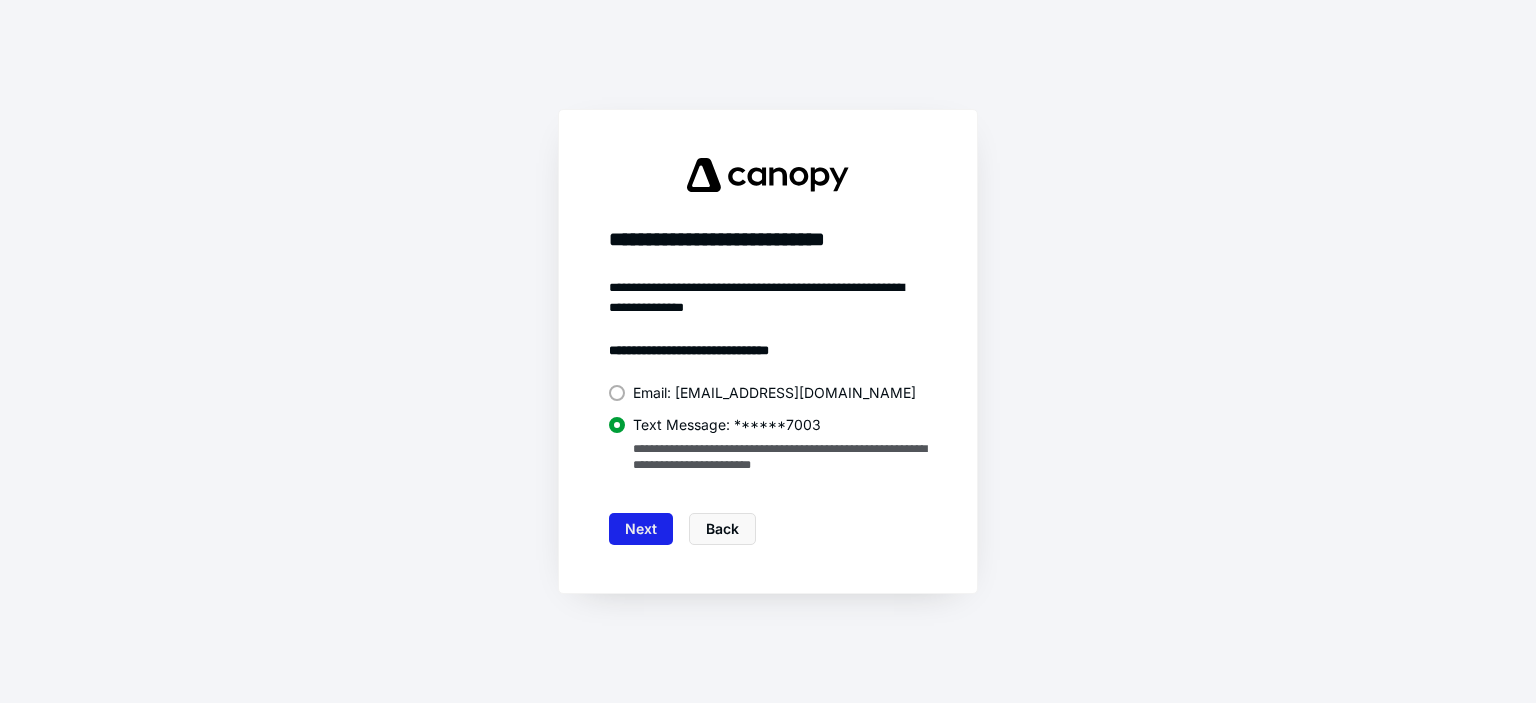 click on "Next" at bounding box center [641, 529] 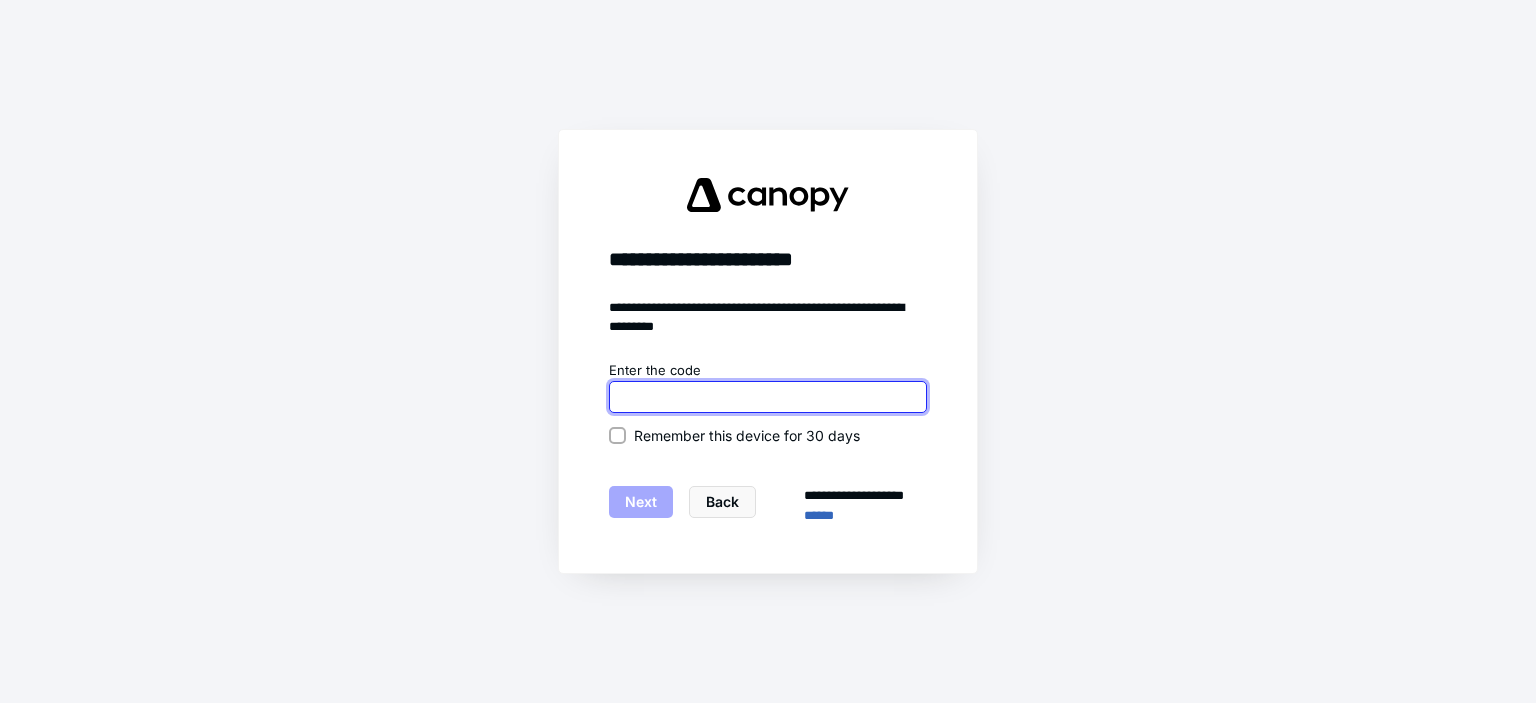 click at bounding box center [768, 397] 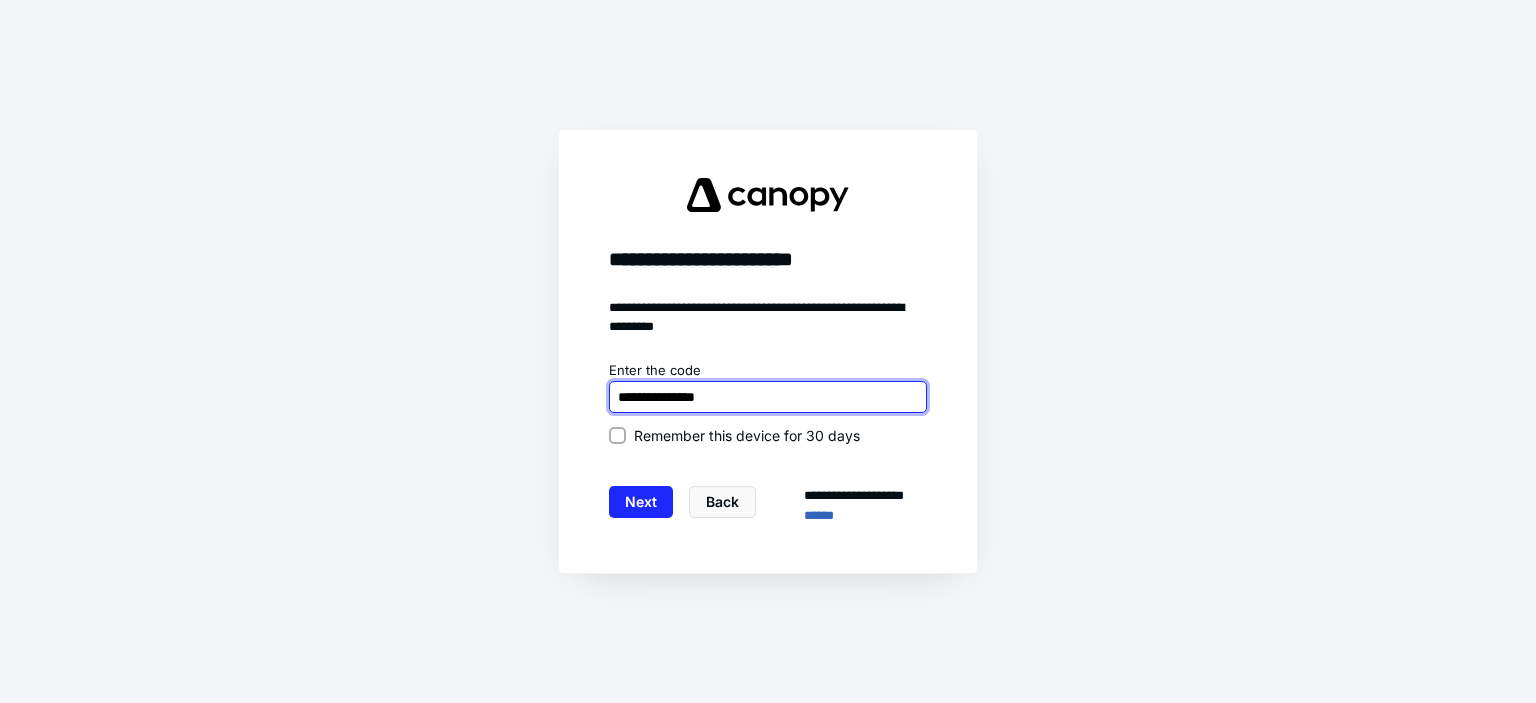 click on "Next" at bounding box center (641, 502) 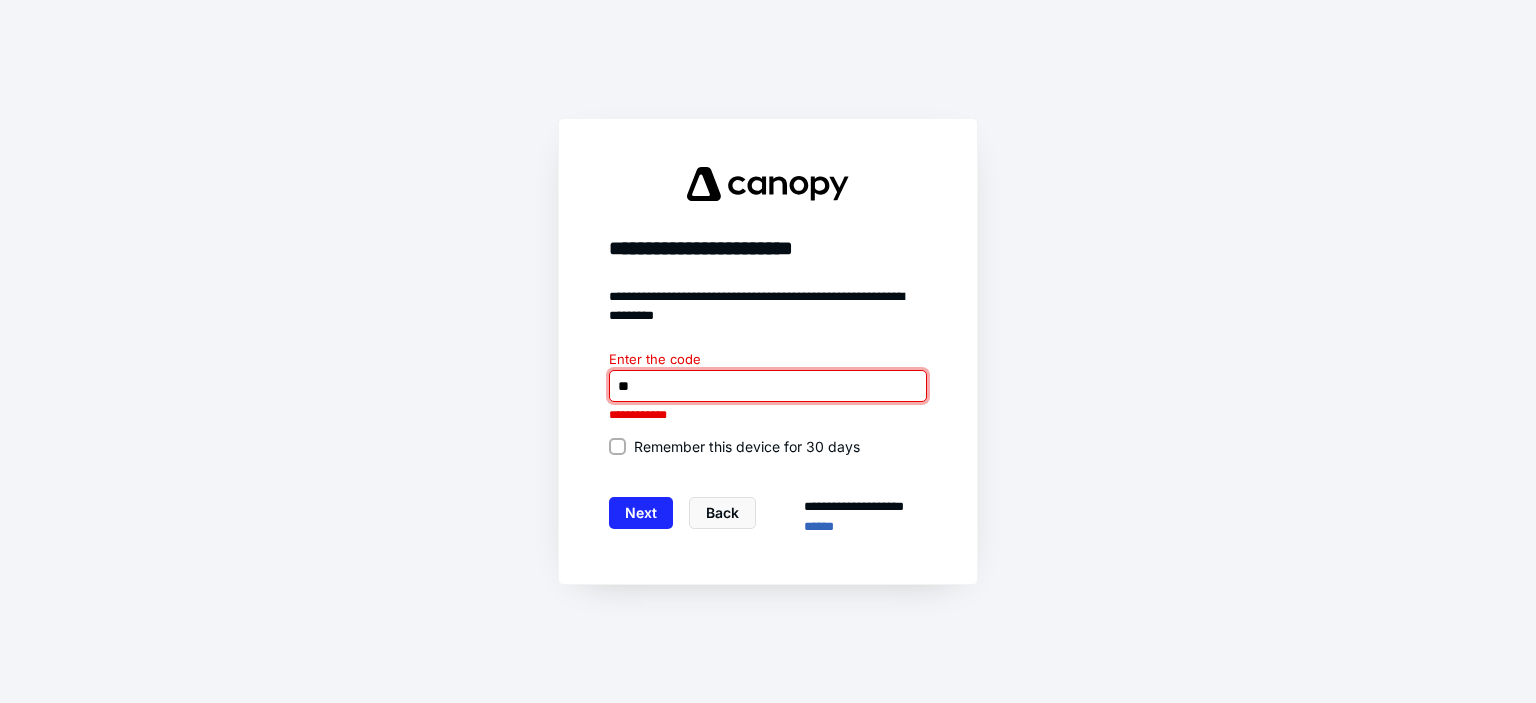 type on "*" 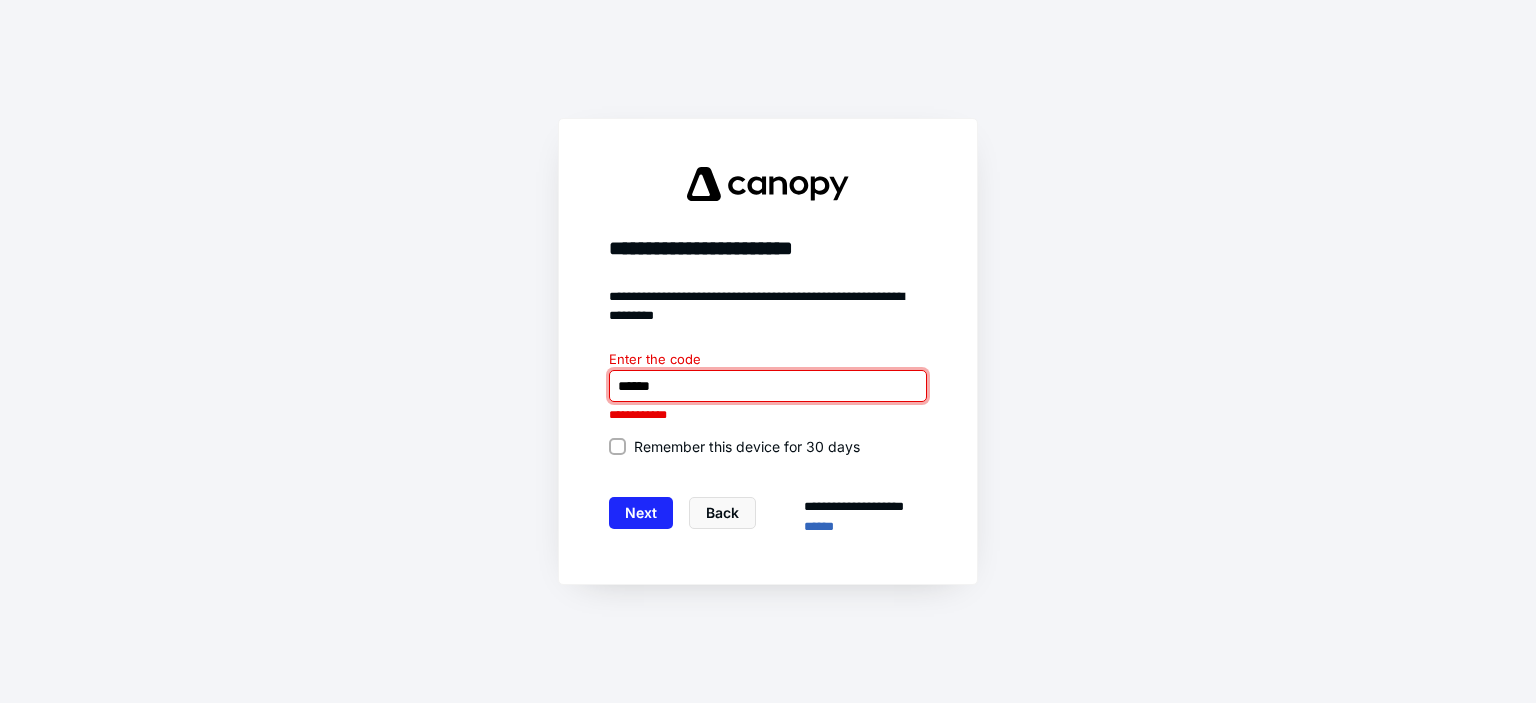 type on "******" 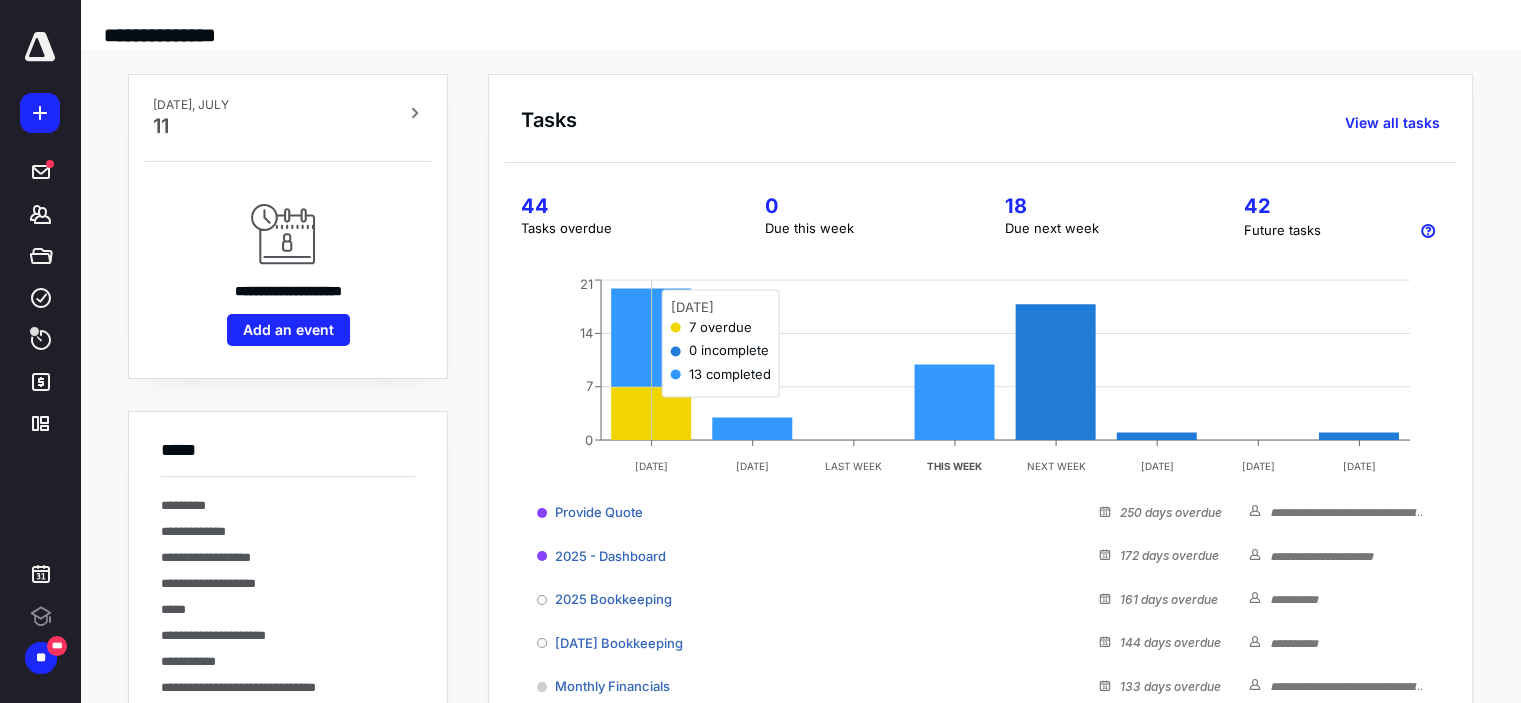 scroll, scrollTop: 0, scrollLeft: 0, axis: both 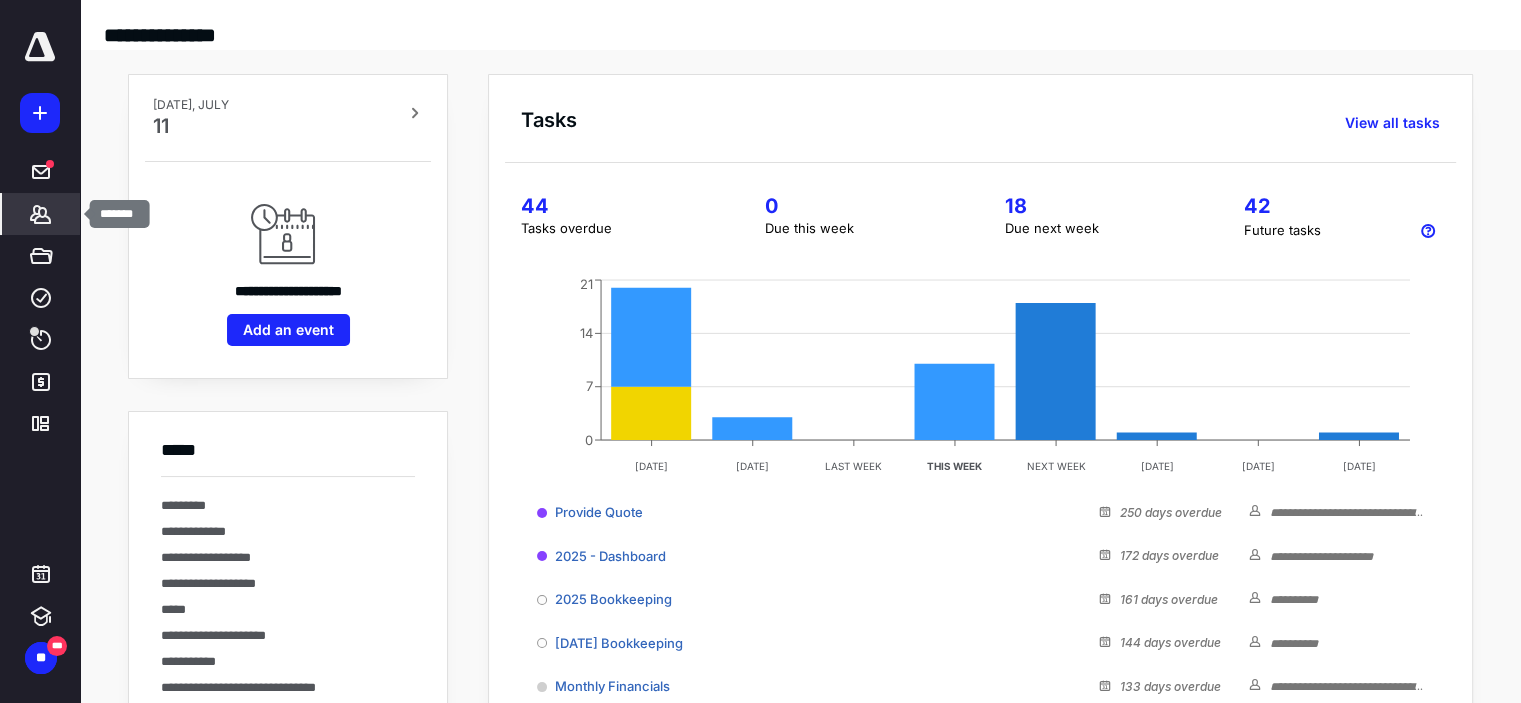 click 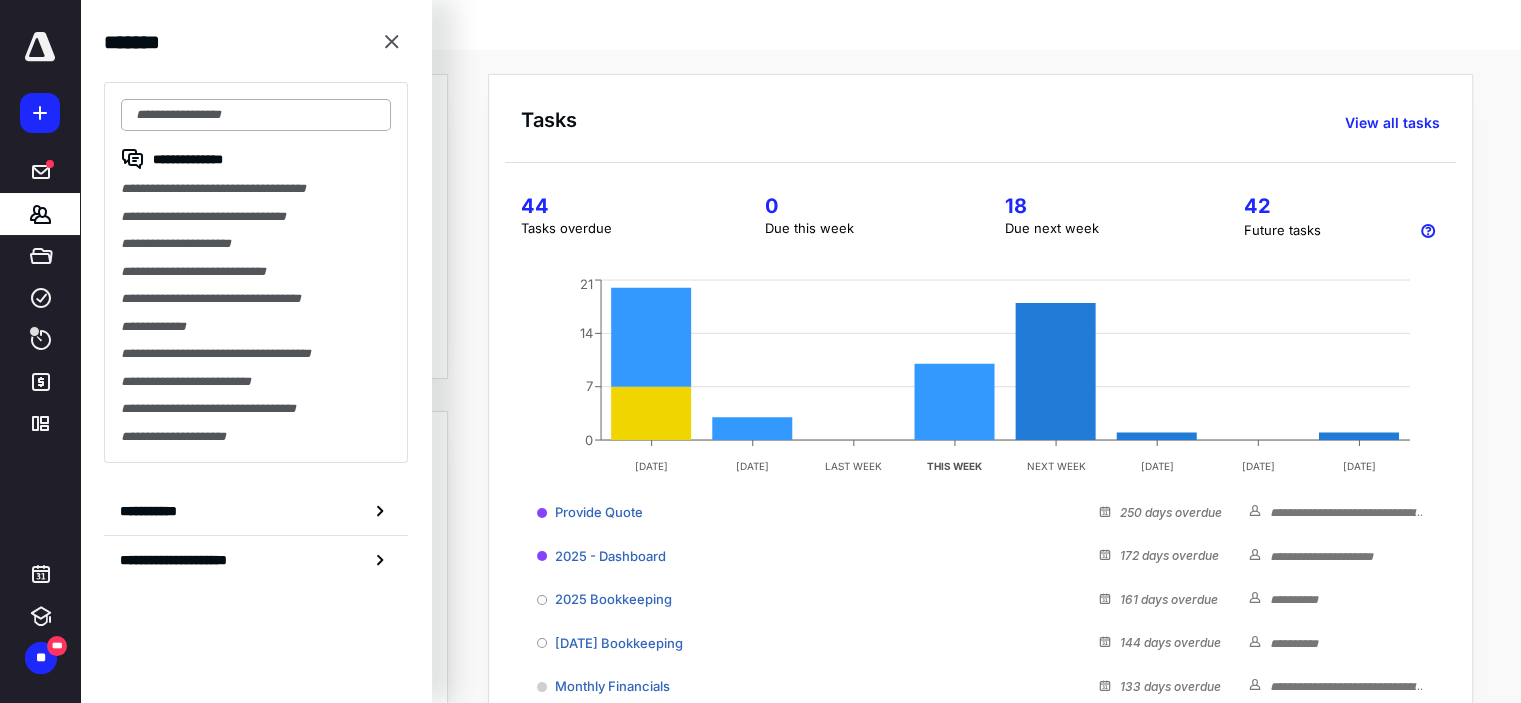 click at bounding box center (256, 115) 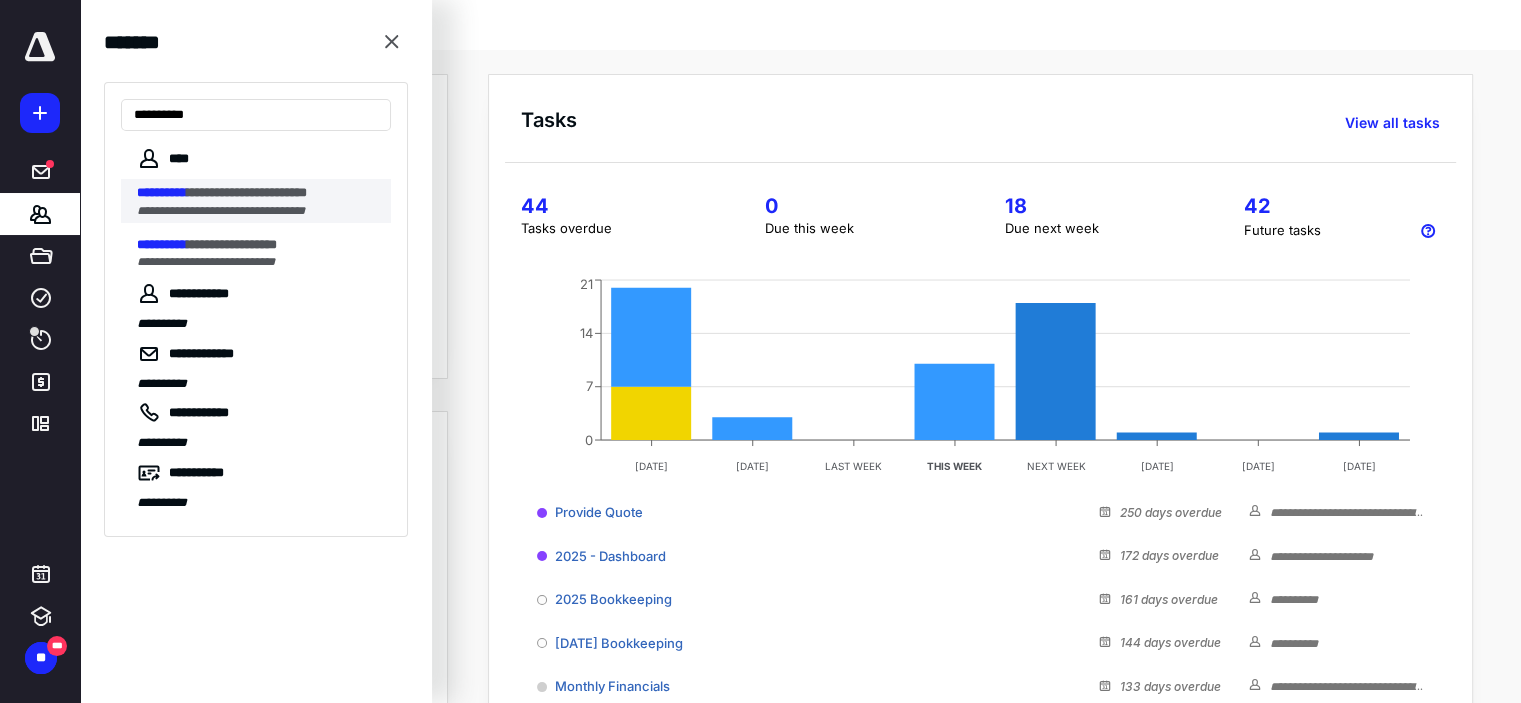 type on "**********" 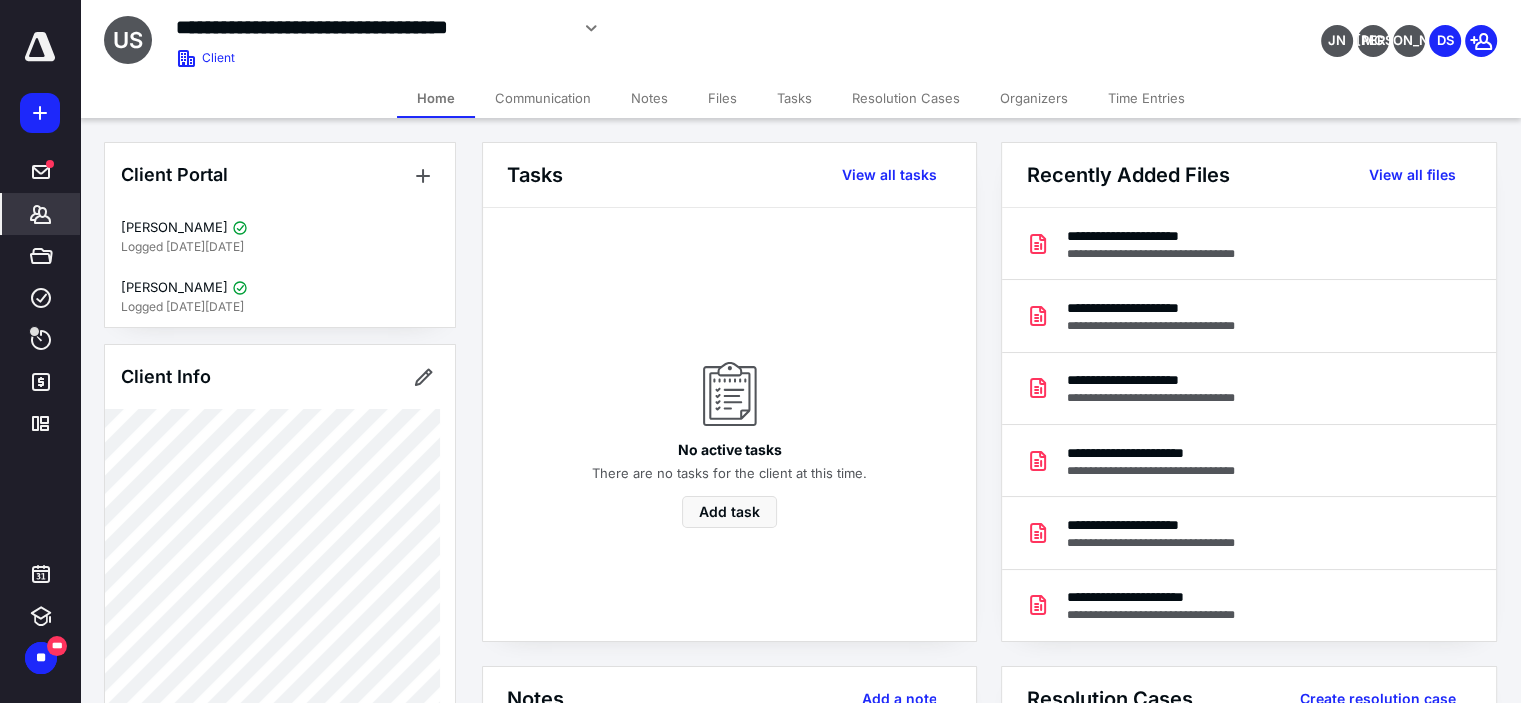 click on "Notes" at bounding box center [649, 98] 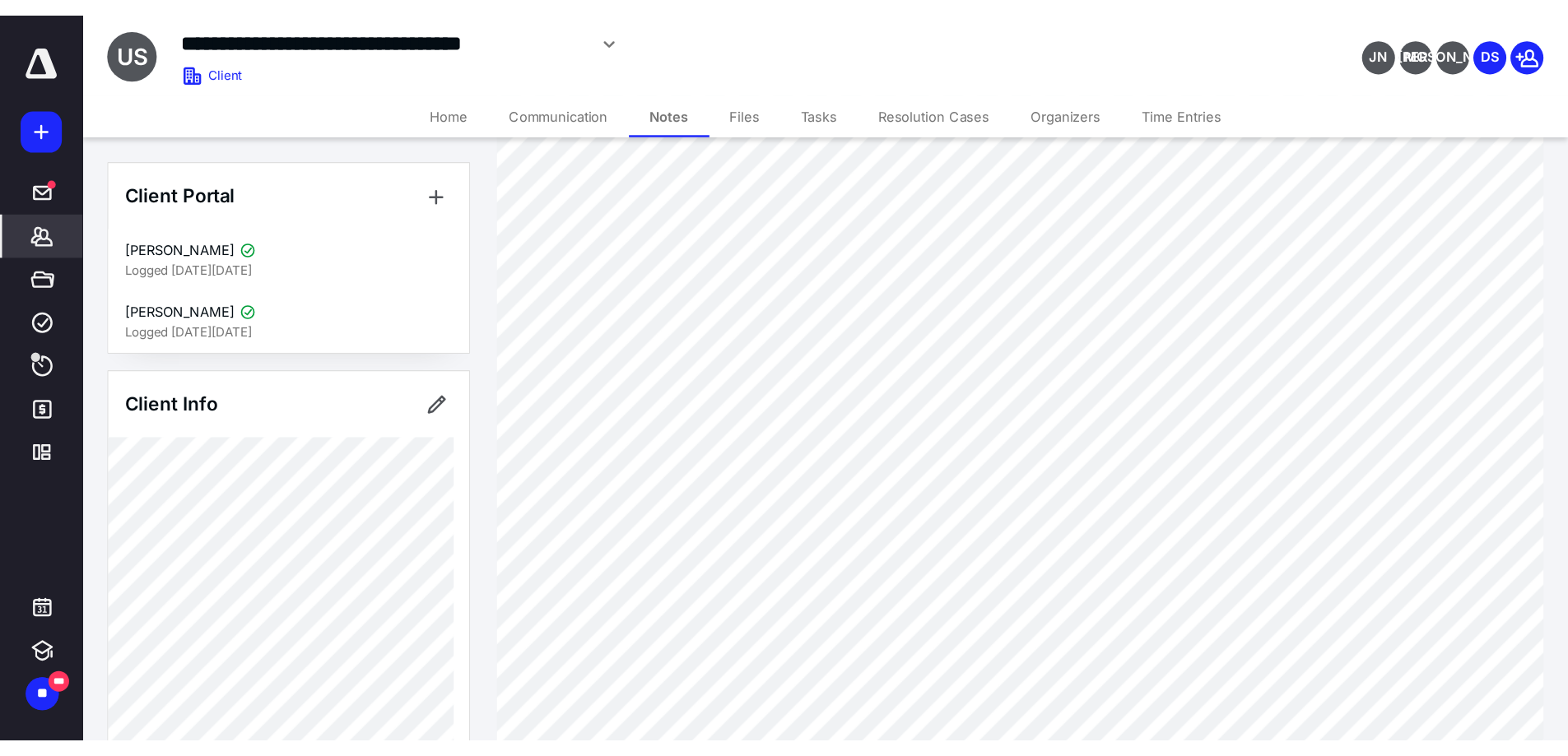 scroll, scrollTop: 329, scrollLeft: 0, axis: vertical 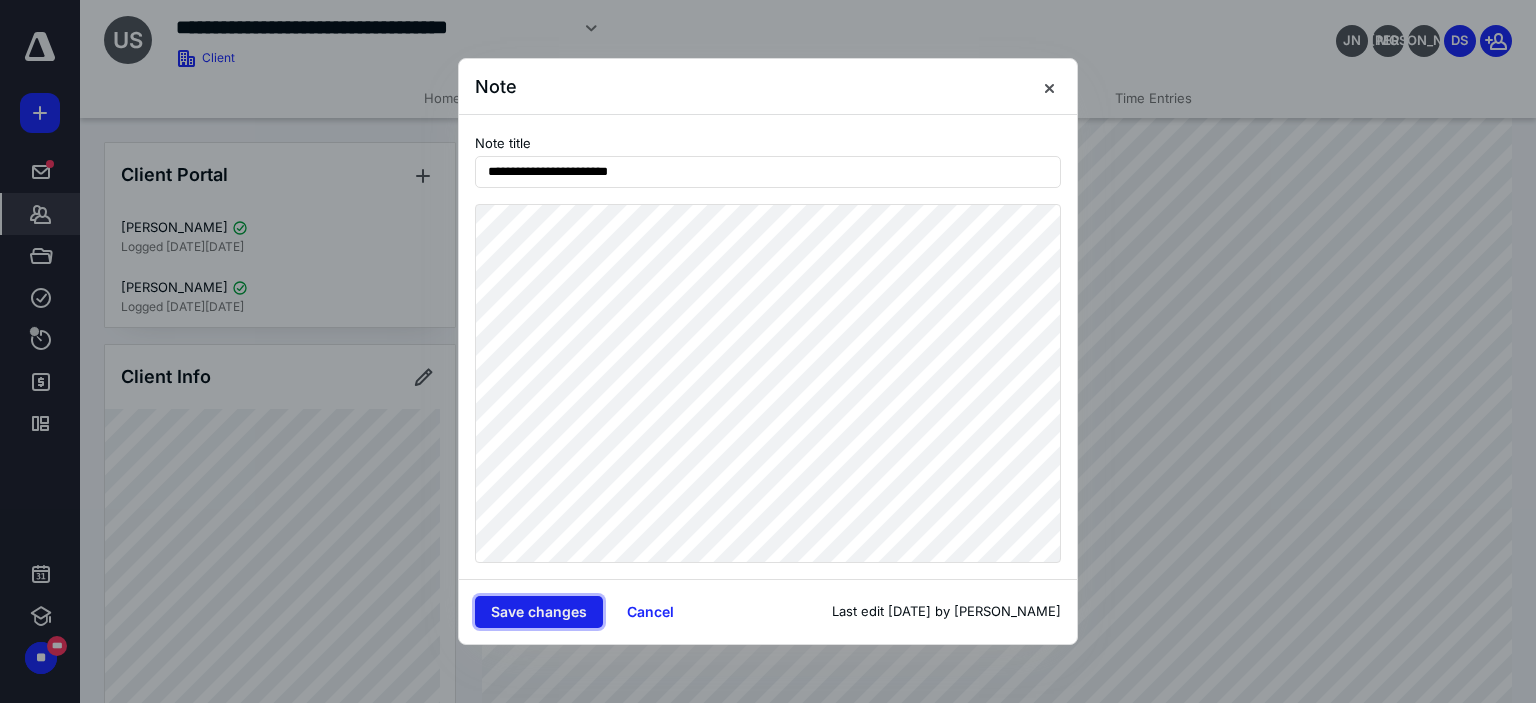 click on "Save changes" at bounding box center [539, 612] 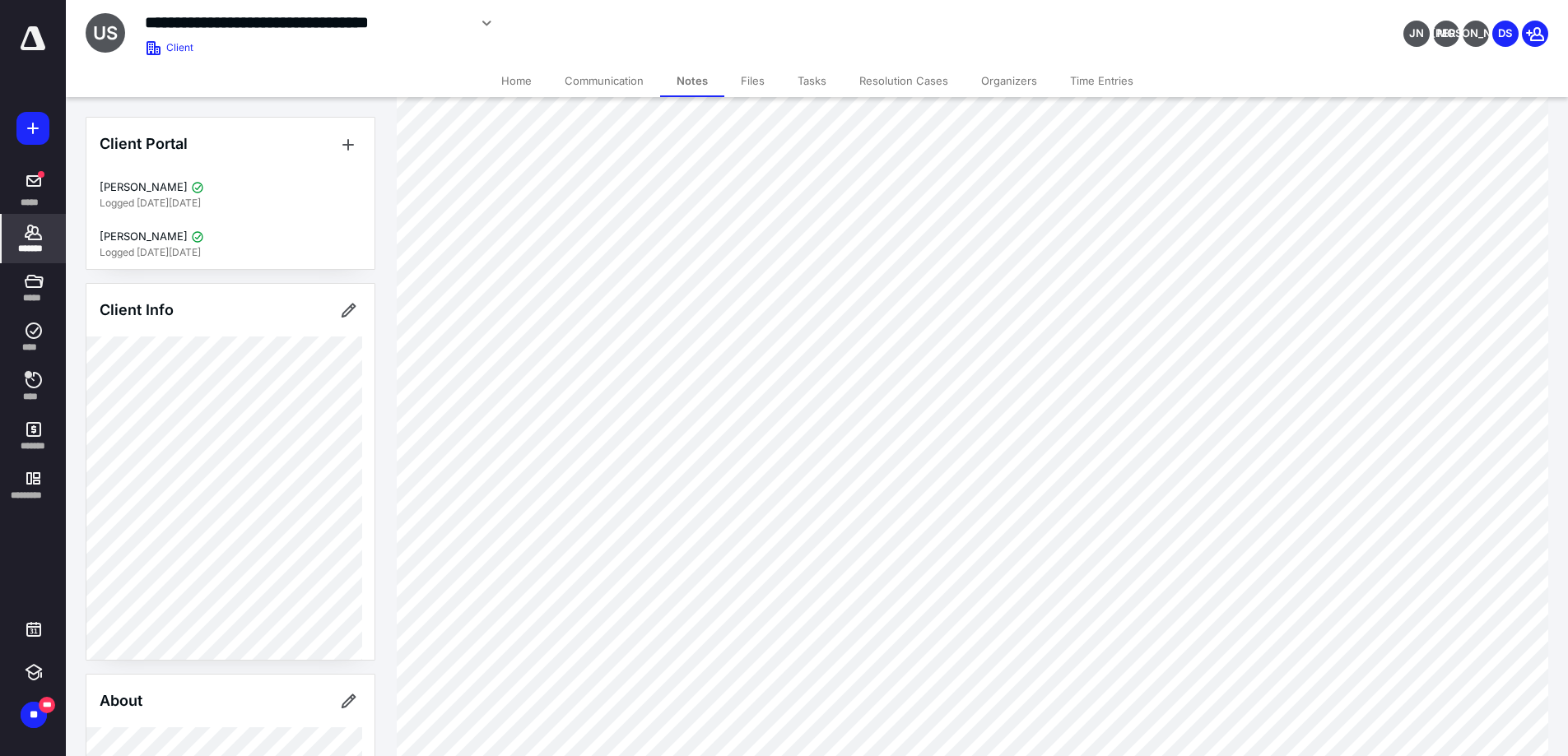 click on "*******" at bounding box center [34, 248] 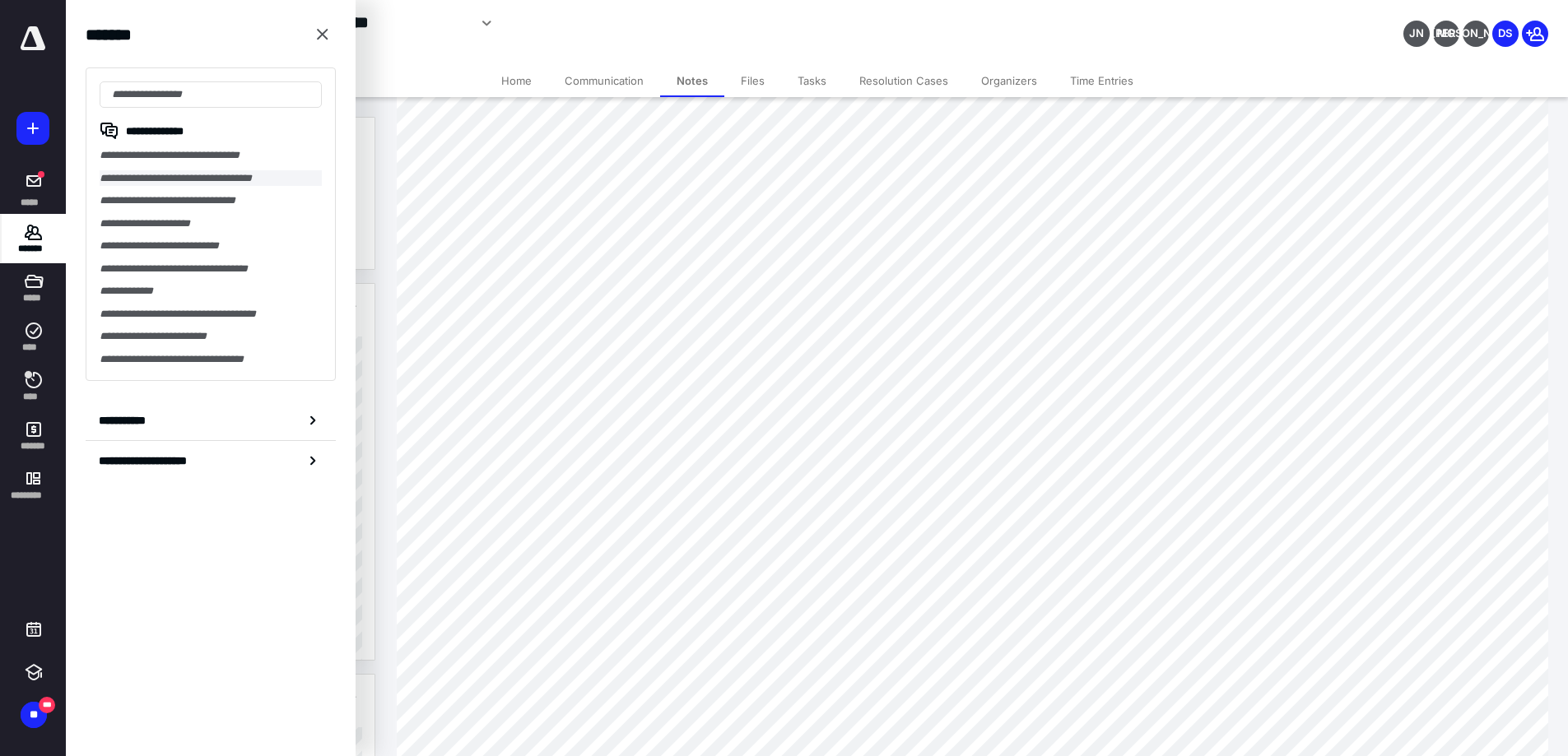 click on "**********" at bounding box center [211, 179] 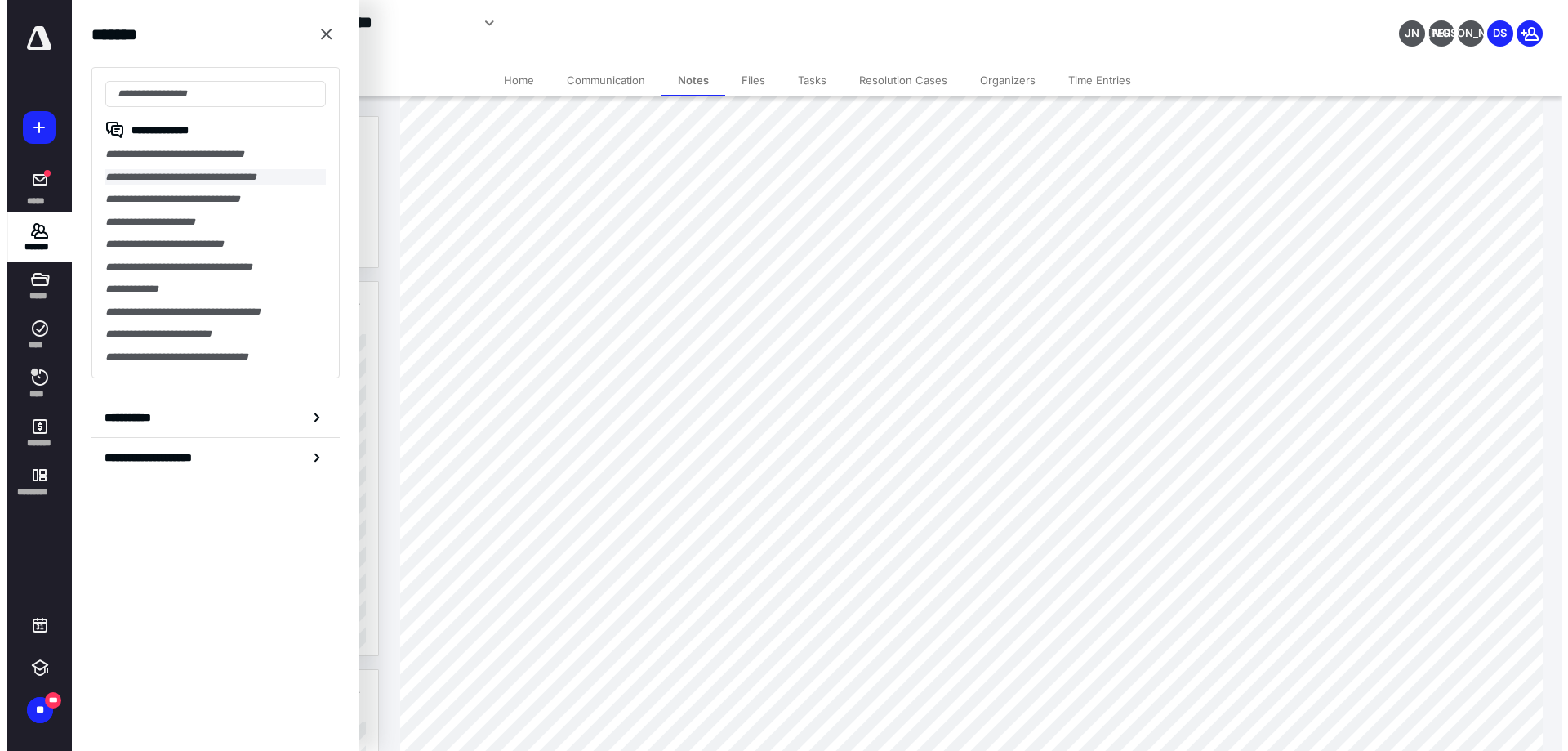 scroll, scrollTop: 0, scrollLeft: 0, axis: both 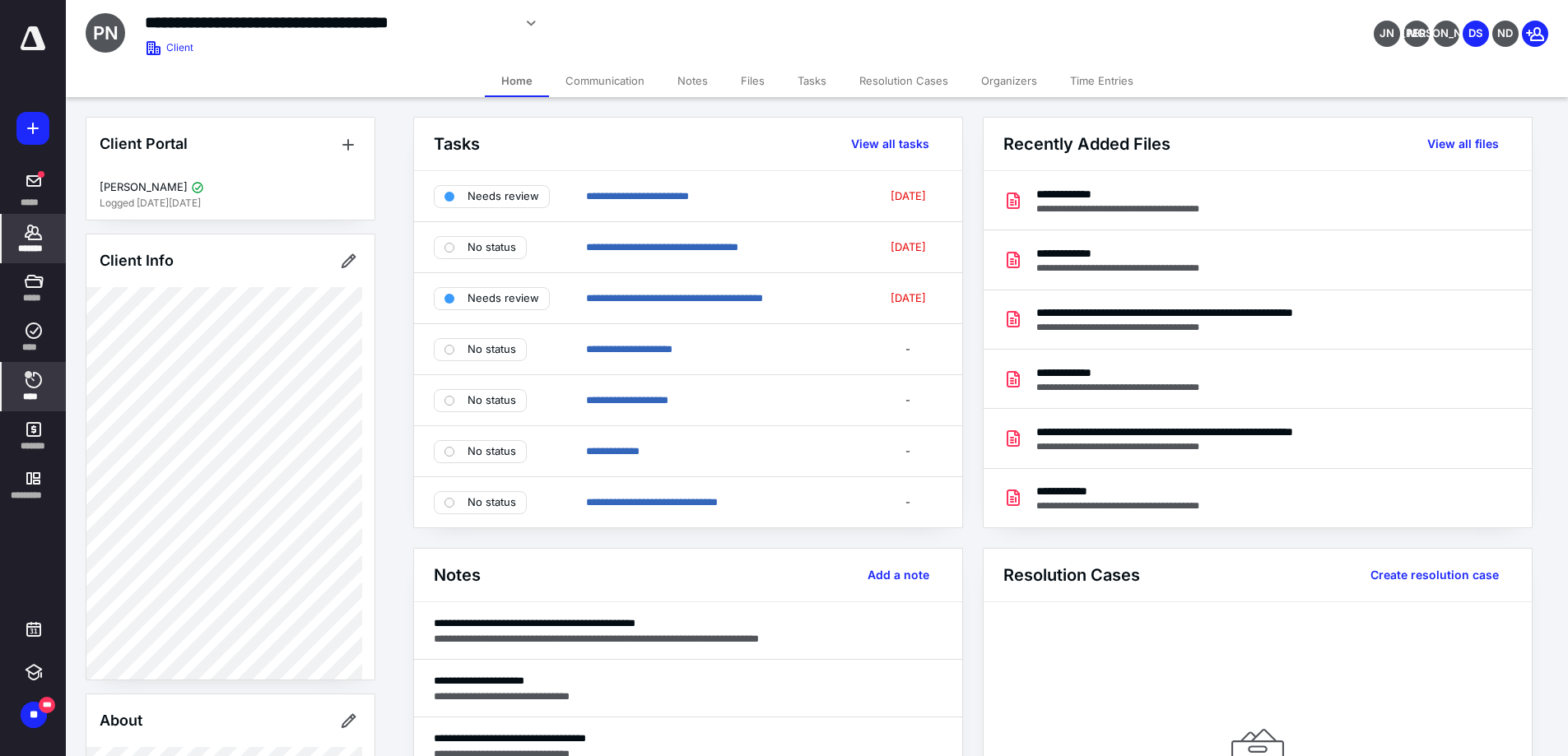 click 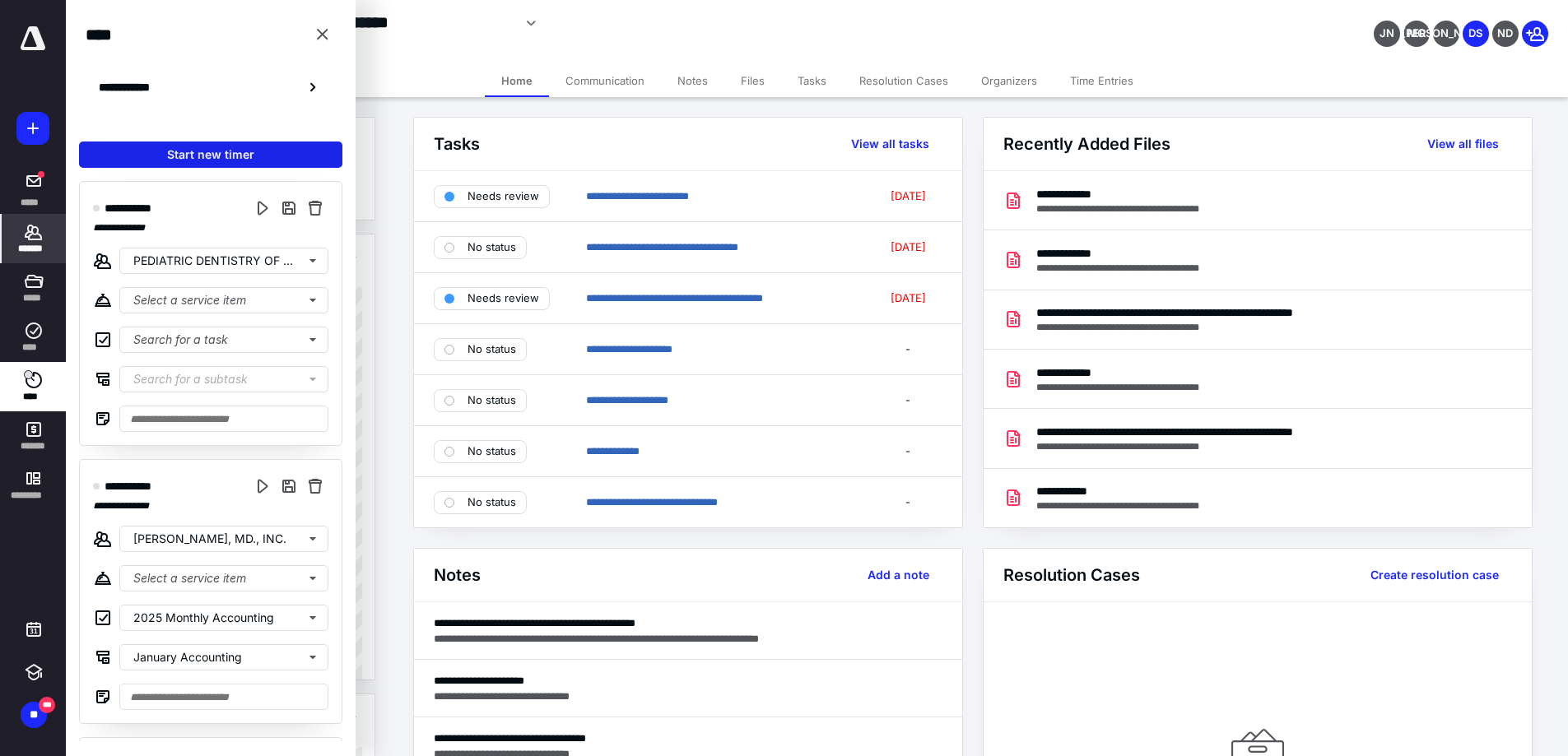 click on "Start new timer" at bounding box center [211, 155] 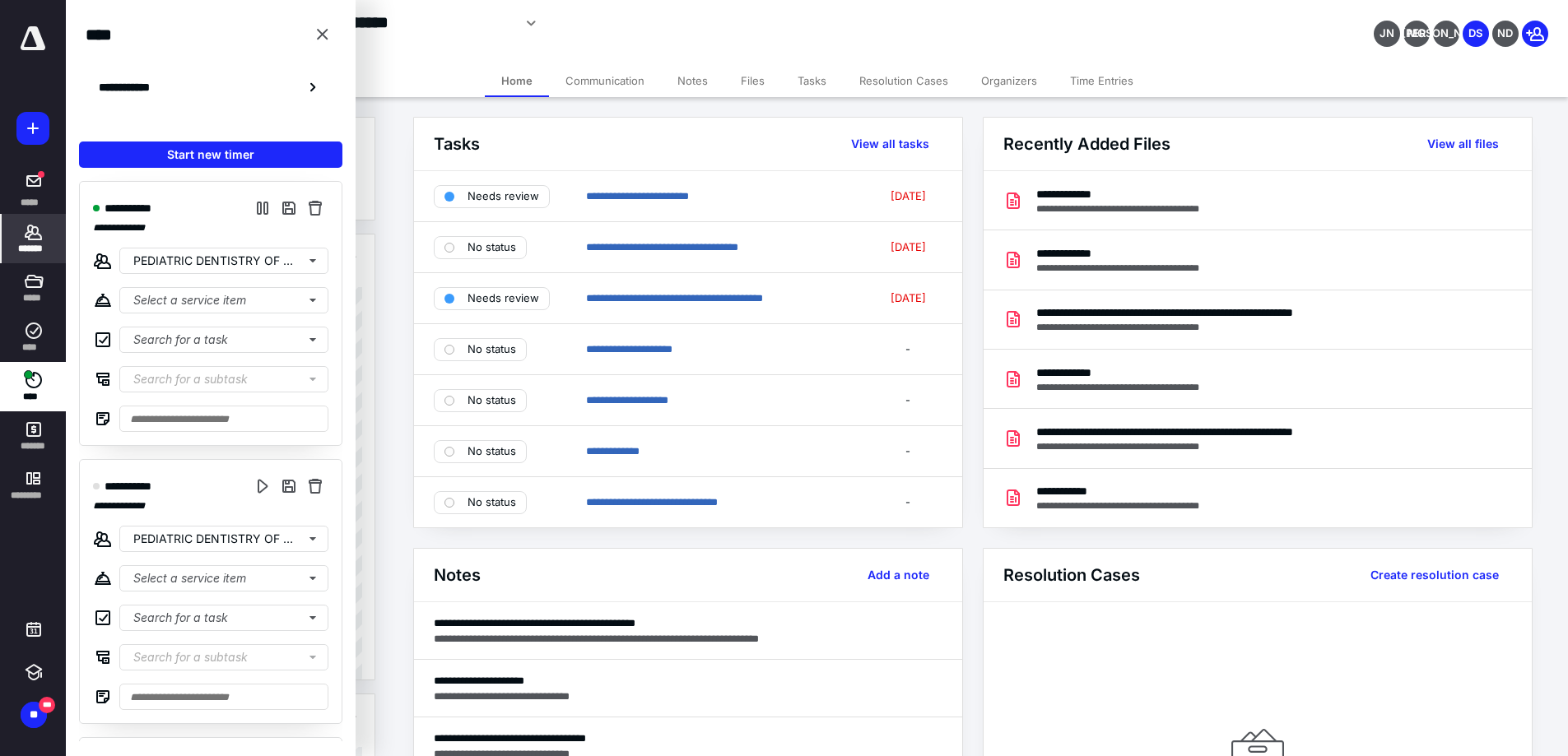 click on "Files" at bounding box center [752, 81] 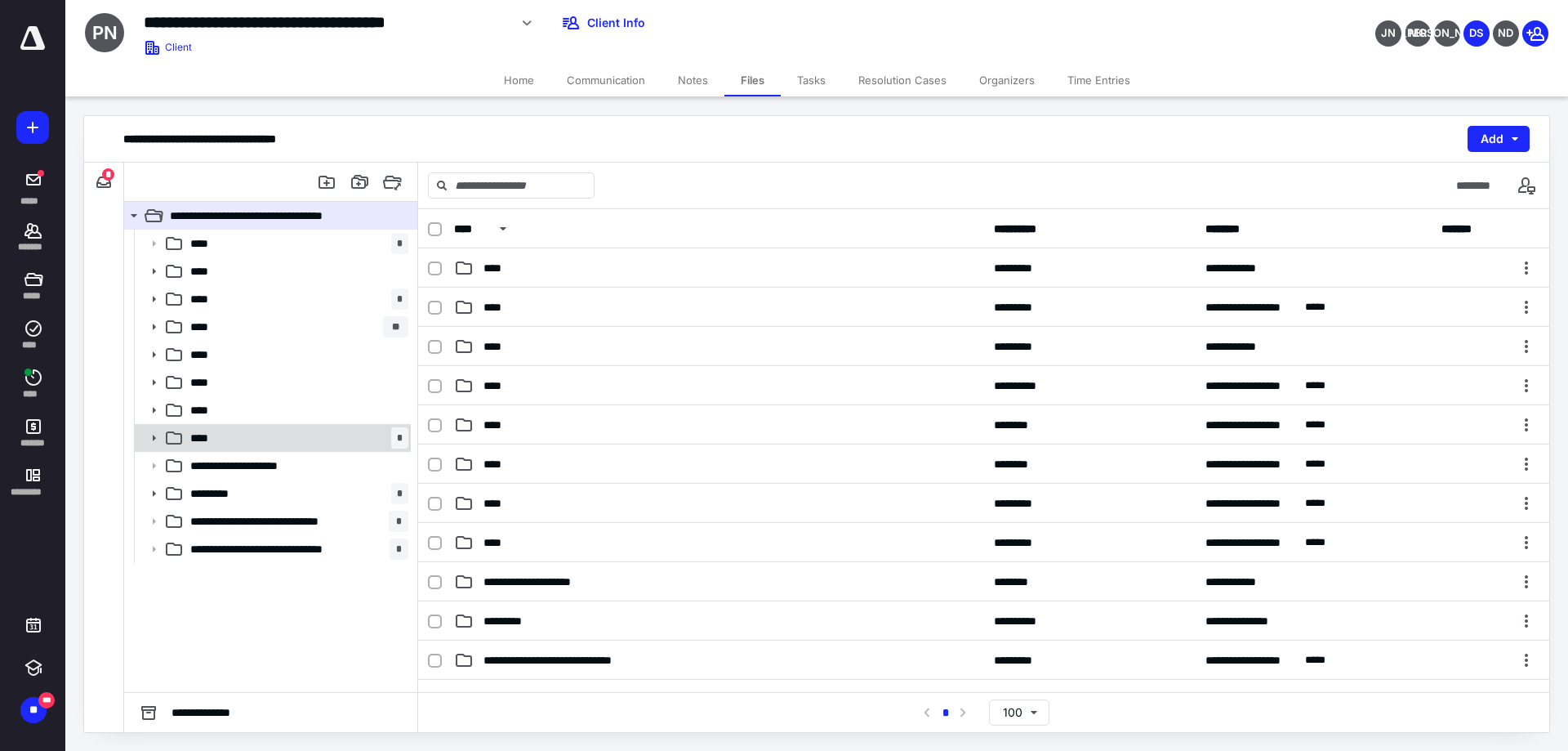 click 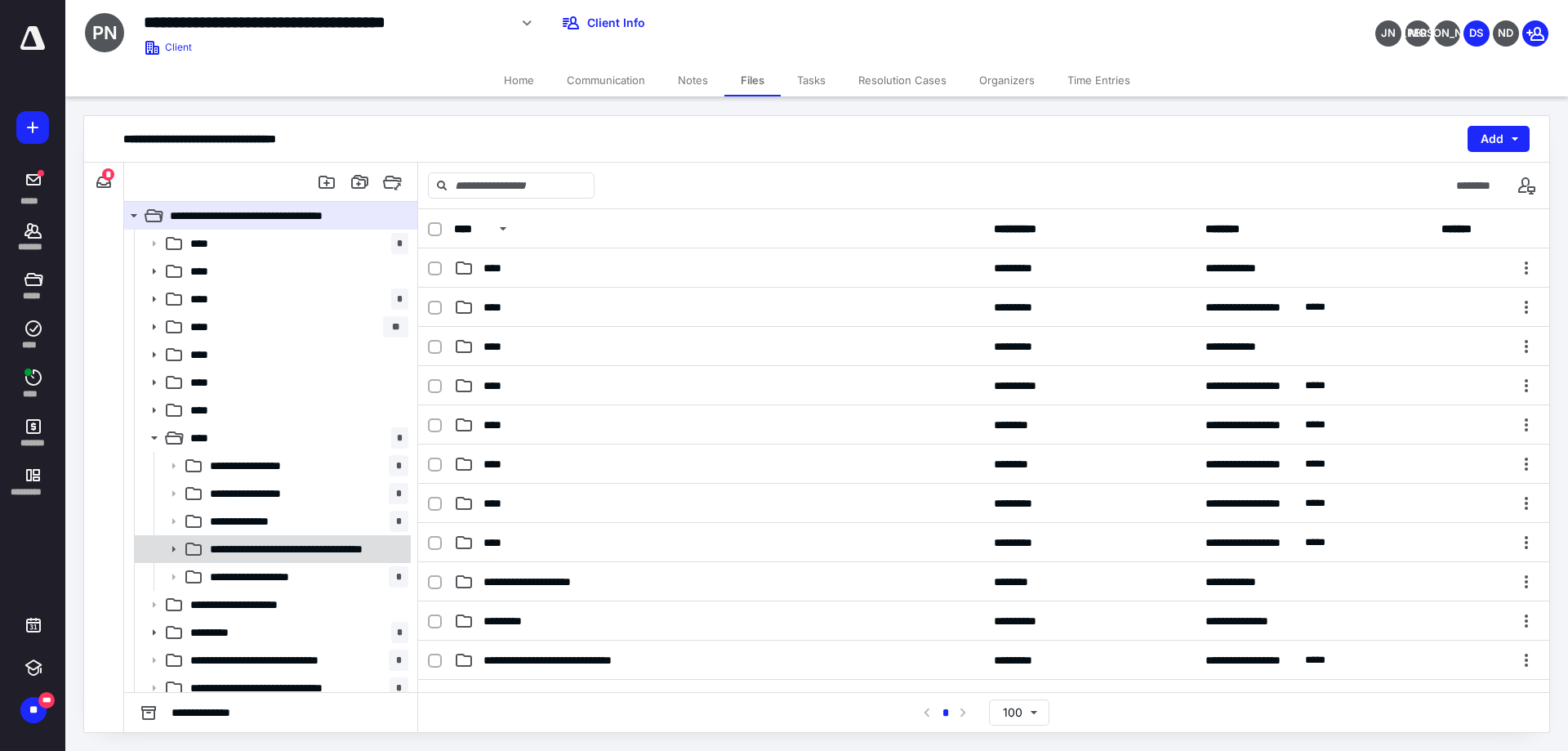 click 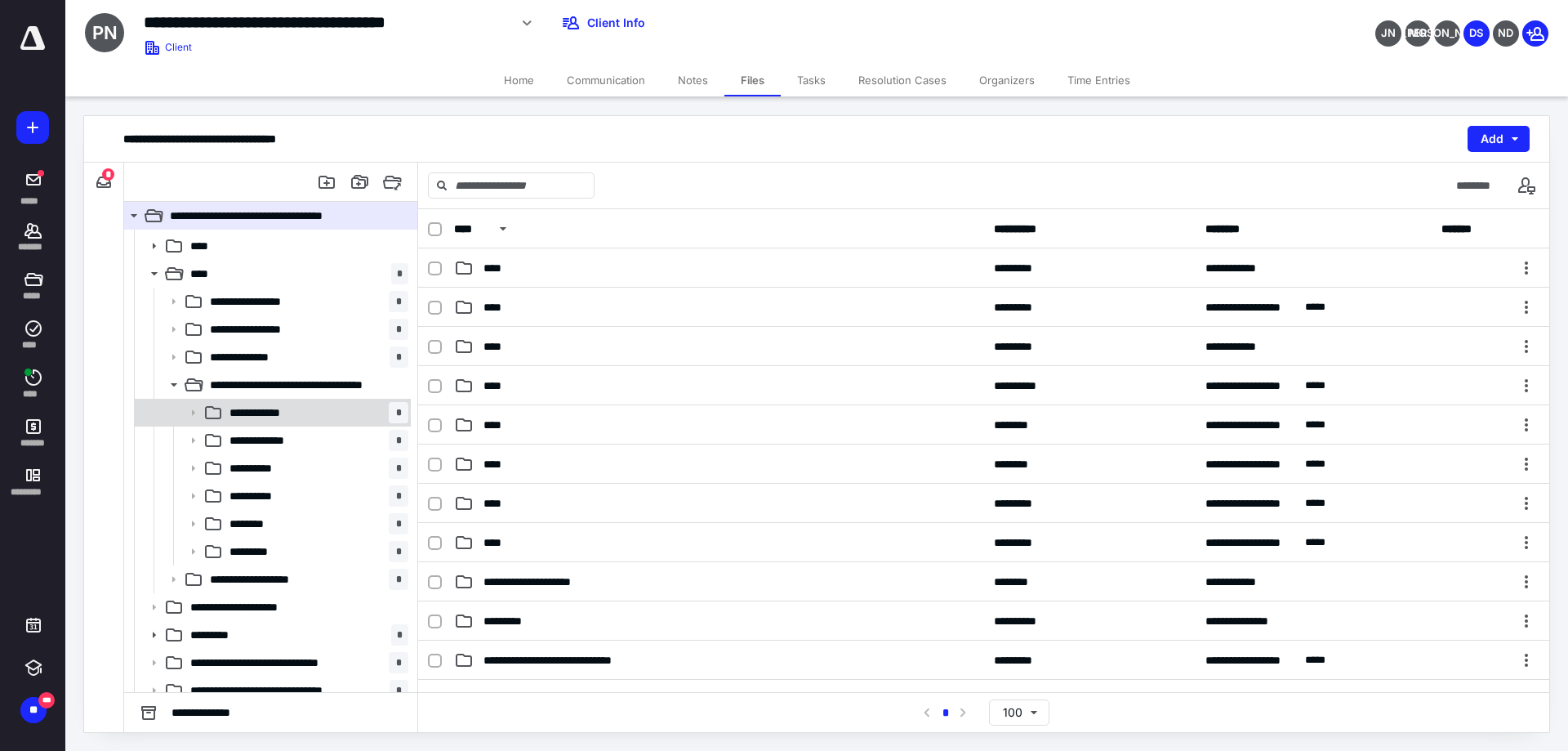 scroll, scrollTop: 177, scrollLeft: 0, axis: vertical 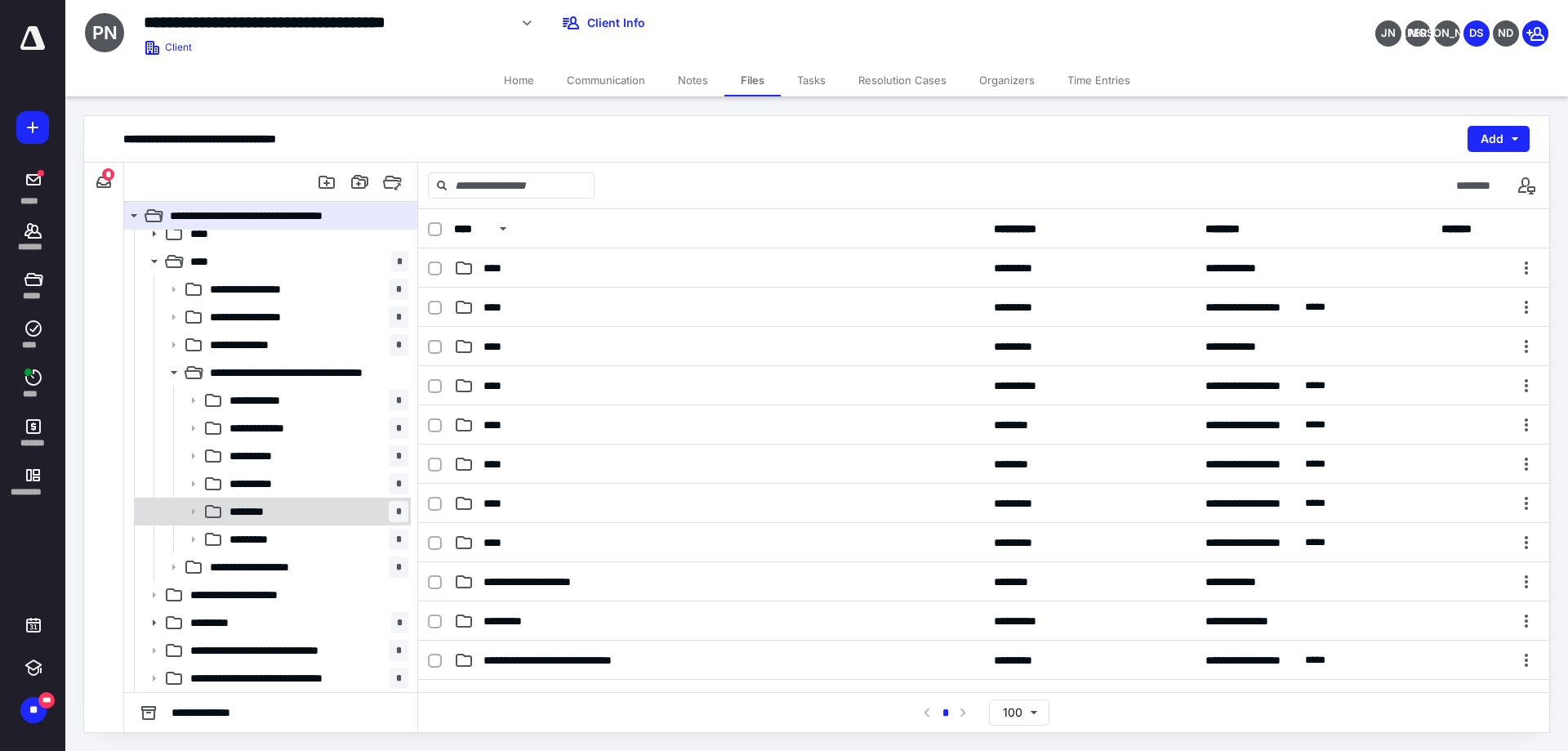 click 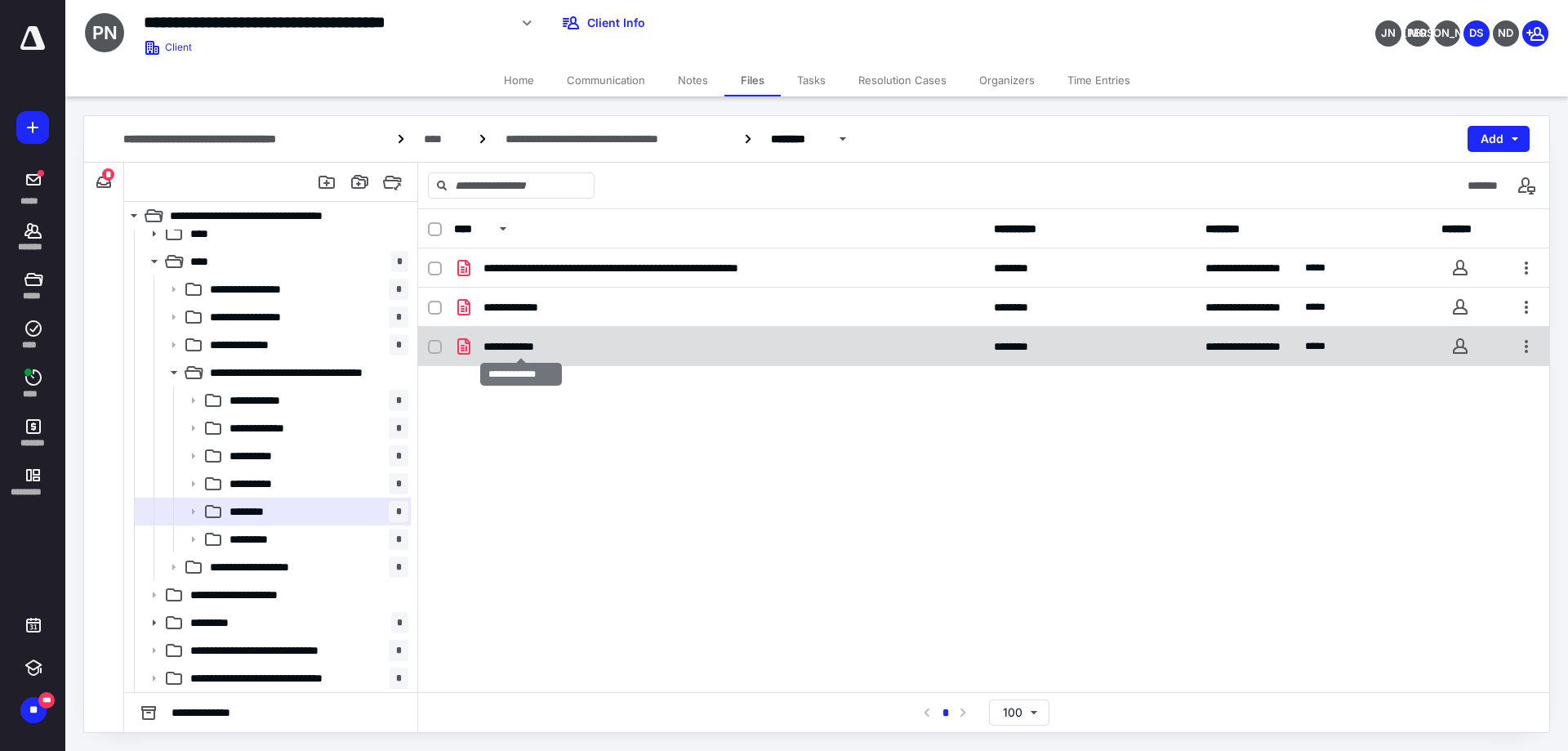 click on "**********" at bounding box center [521, 346] 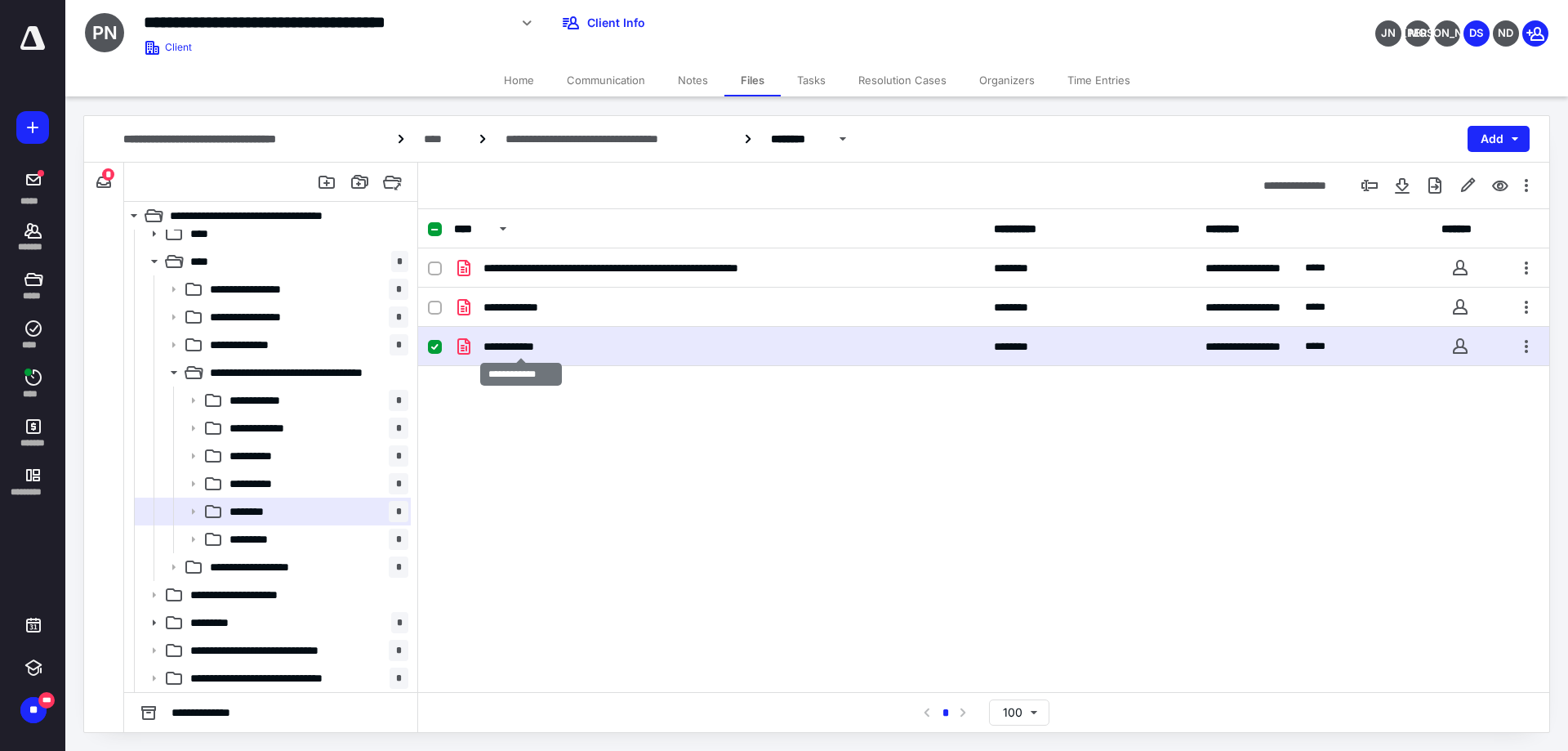 click on "**********" at bounding box center [521, 346] 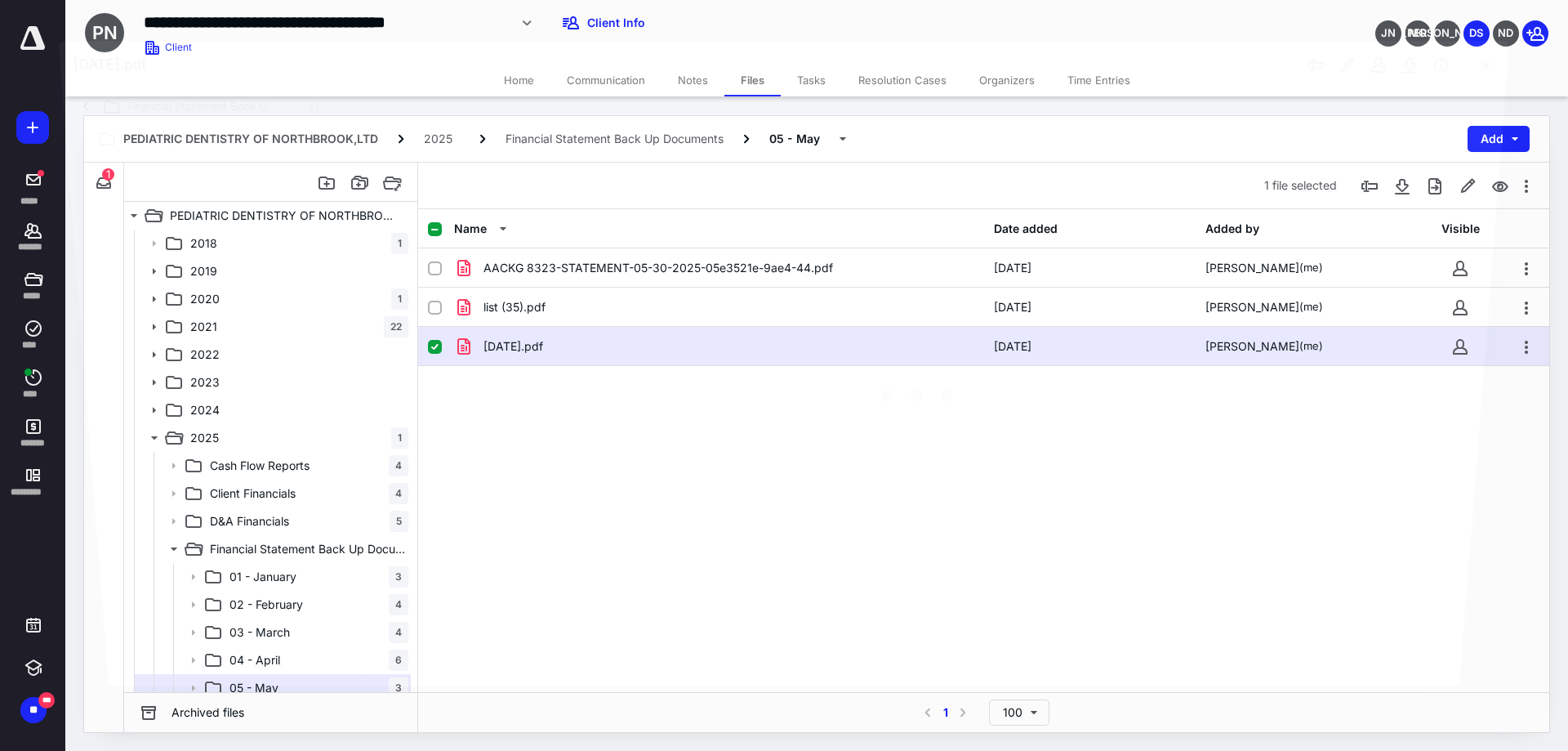 scroll, scrollTop: 177, scrollLeft: 0, axis: vertical 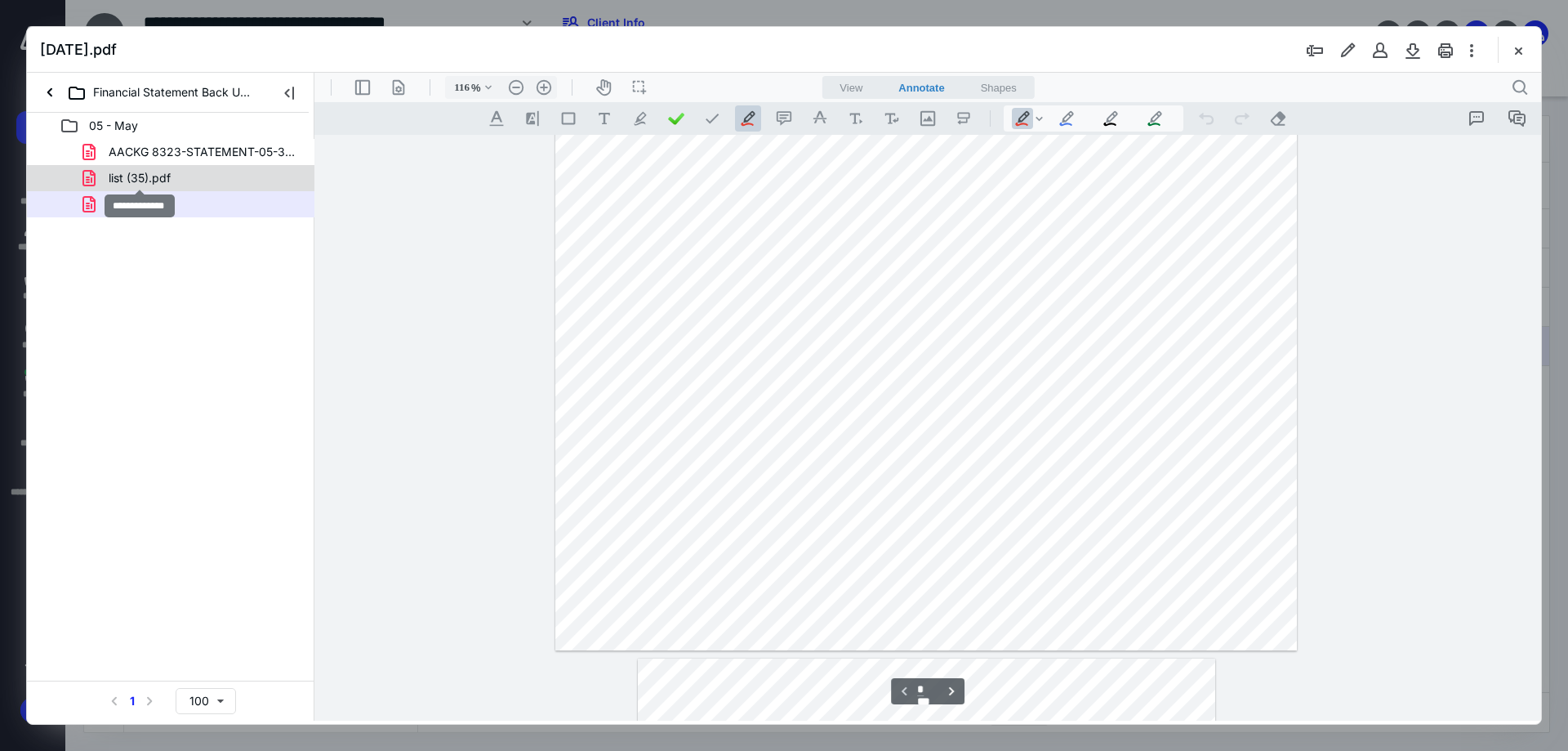 click on "list (35).pdf" at bounding box center (140, 178) 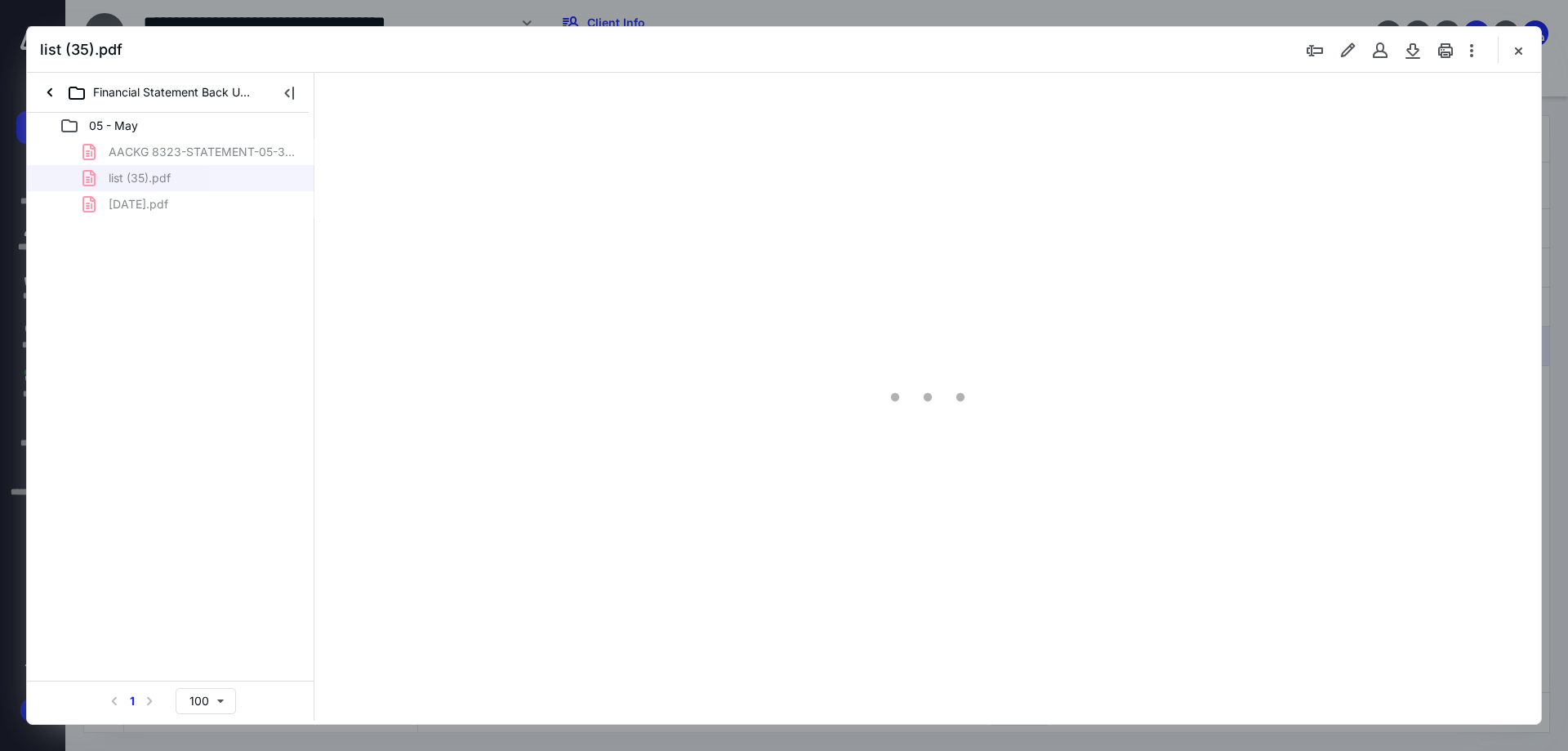scroll, scrollTop: 65, scrollLeft: 0, axis: vertical 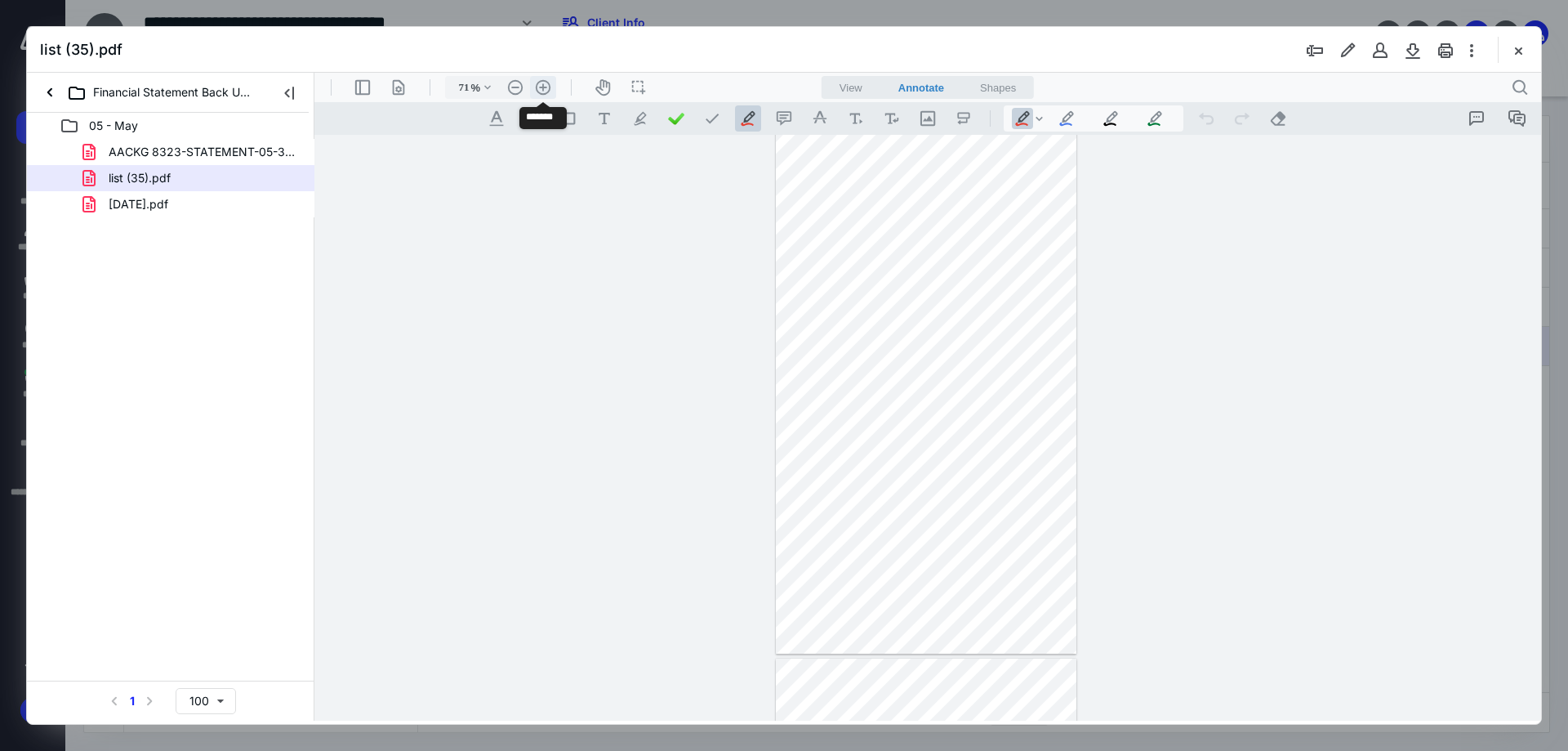 click on ".cls-1{fill:#abb0c4;} icon - header - zoom - in - line" at bounding box center [543, 87] 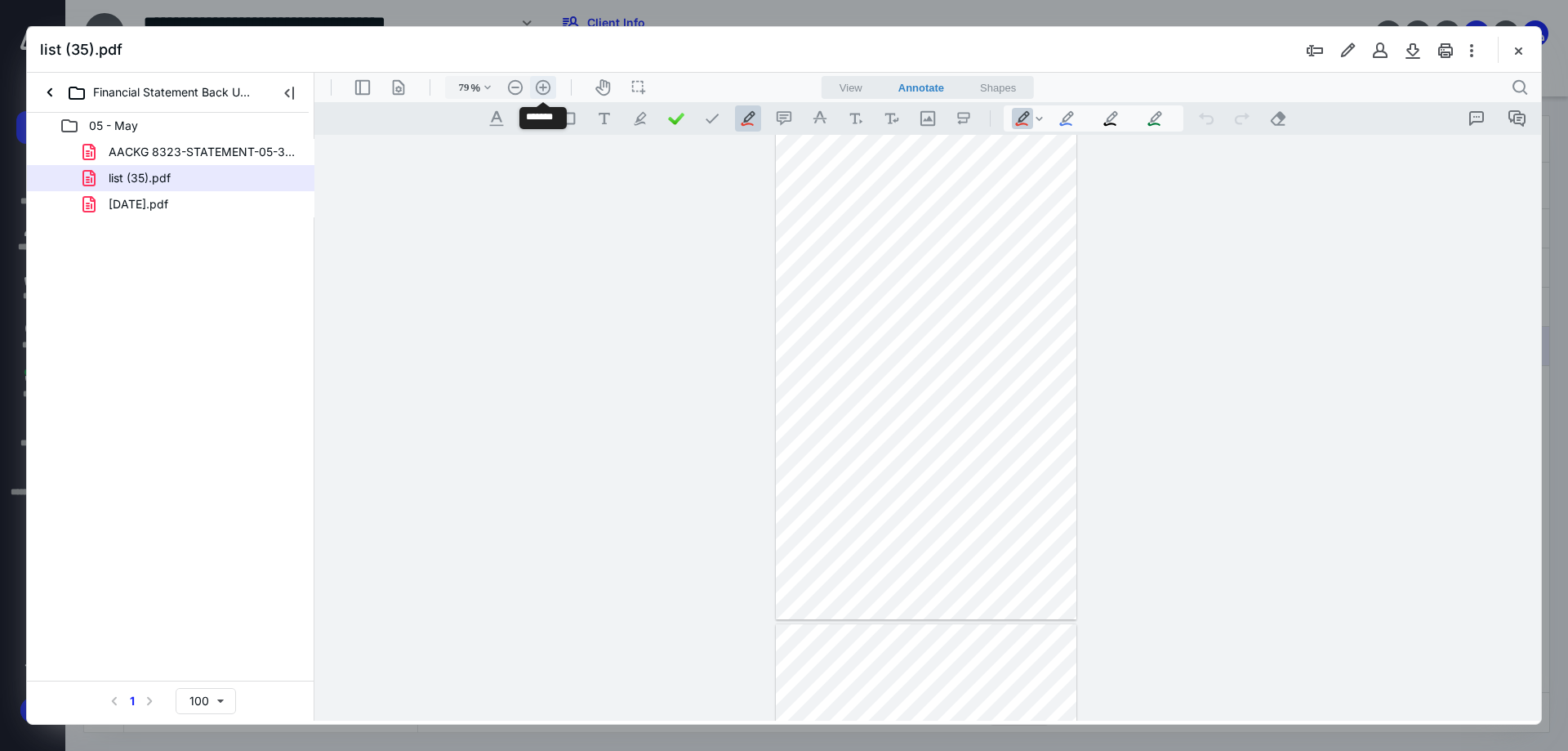 click on ".cls-1{fill:#abb0c4;} icon - header - zoom - in - line" at bounding box center (543, 87) 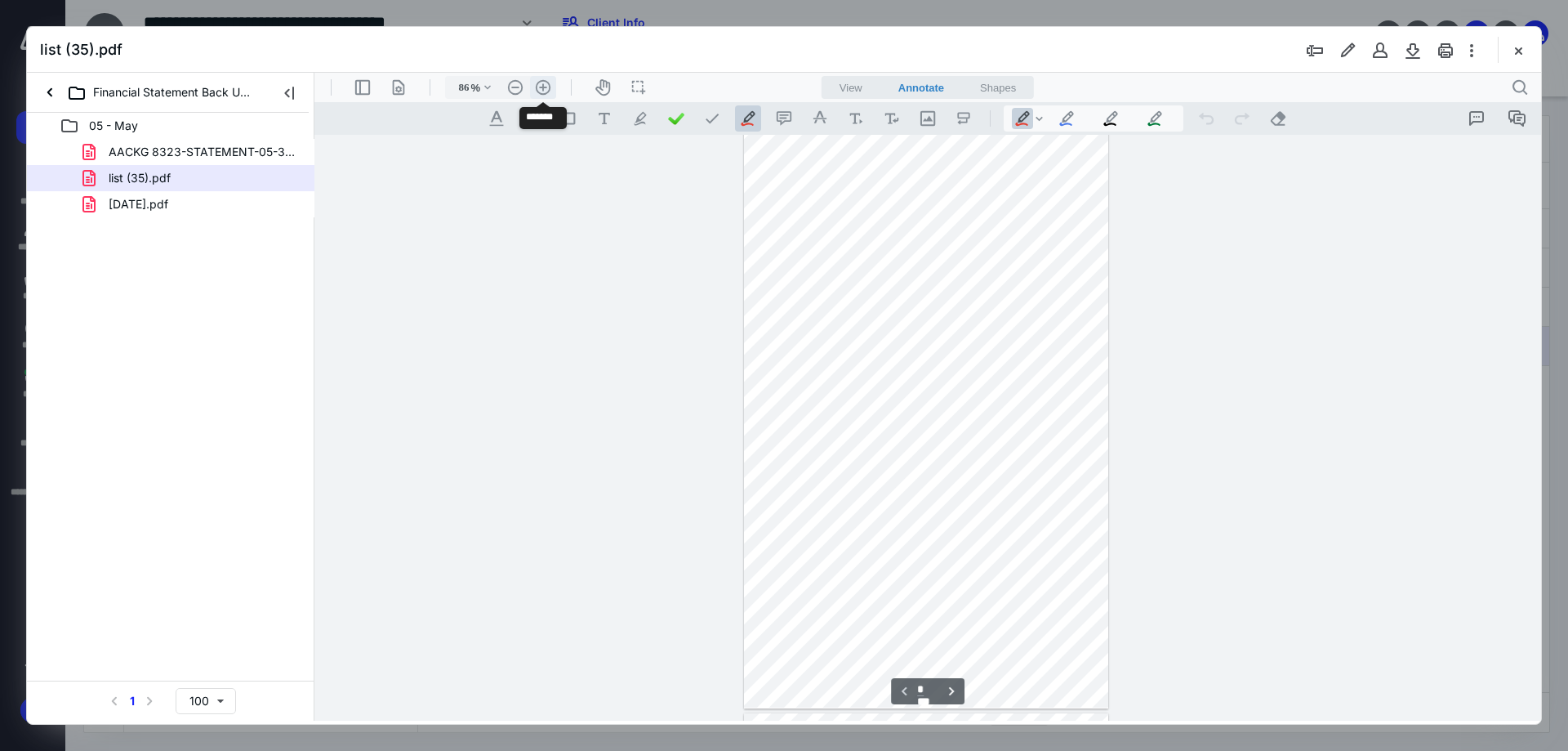 click on ".cls-1{fill:#abb0c4;} icon - header - zoom - in - line" at bounding box center (543, 87) 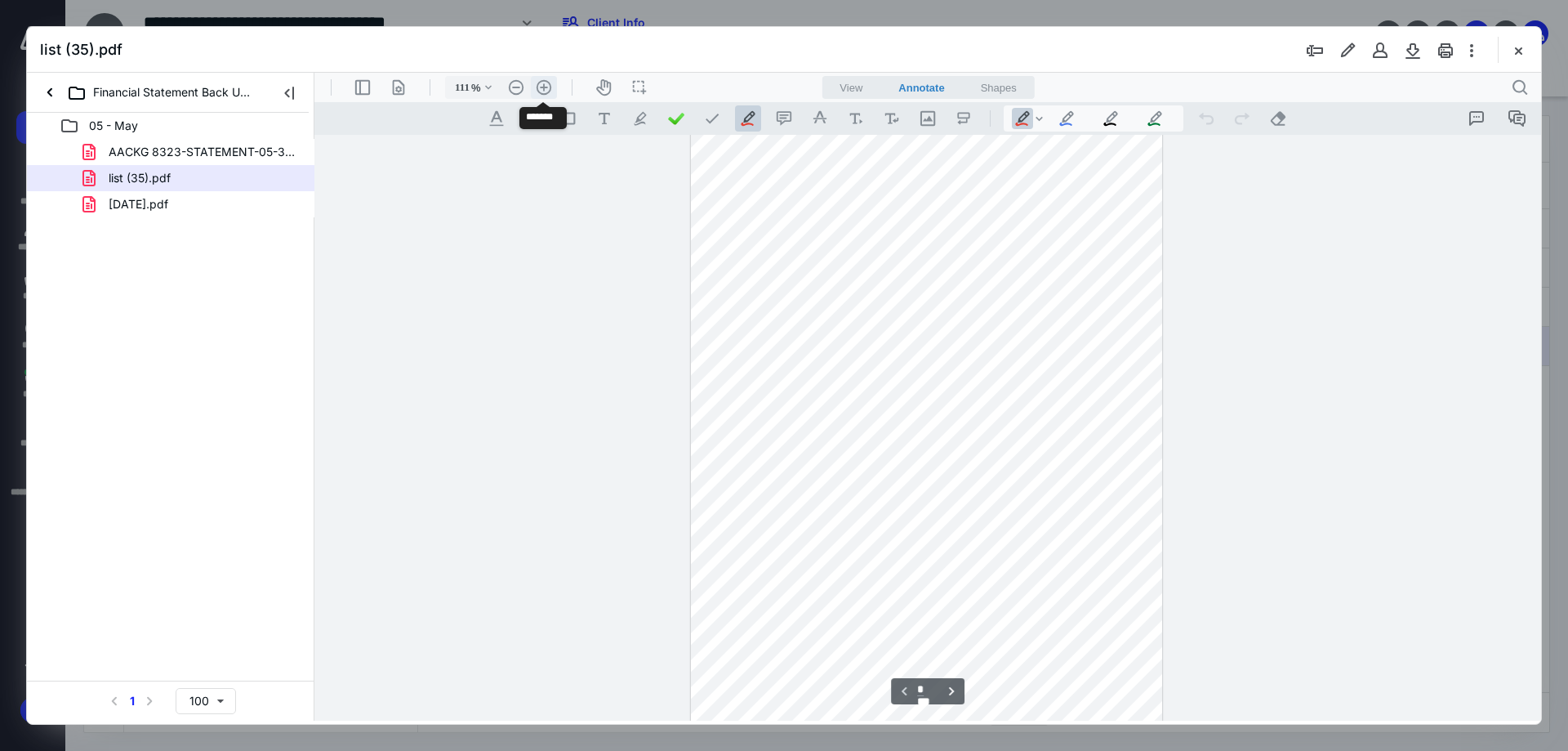click on ".cls-1{fill:#abb0c4;} icon - header - zoom - in - line" at bounding box center (544, 87) 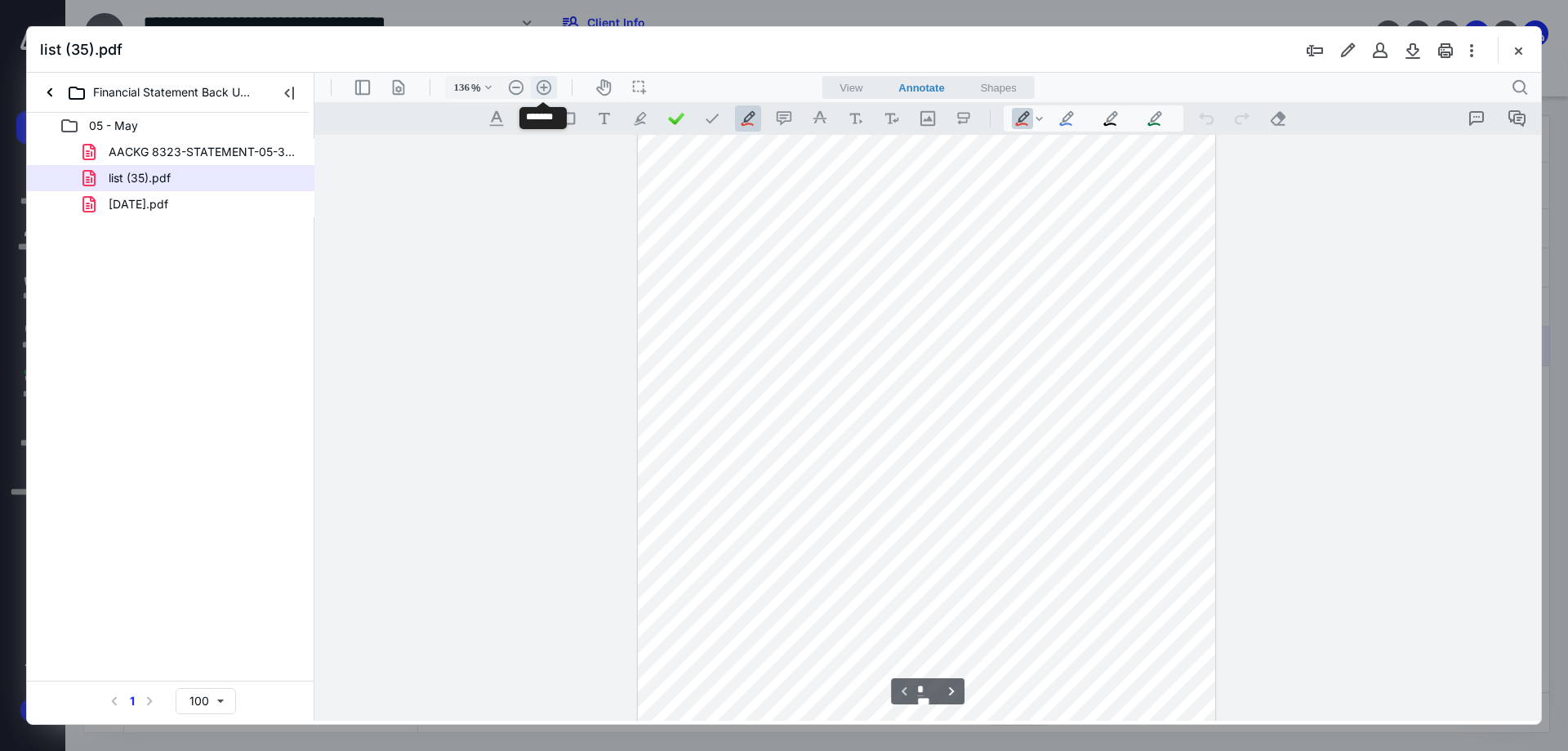 click on ".cls-1{fill:#abb0c4;} icon - header - zoom - in - line" at bounding box center [544, 87] 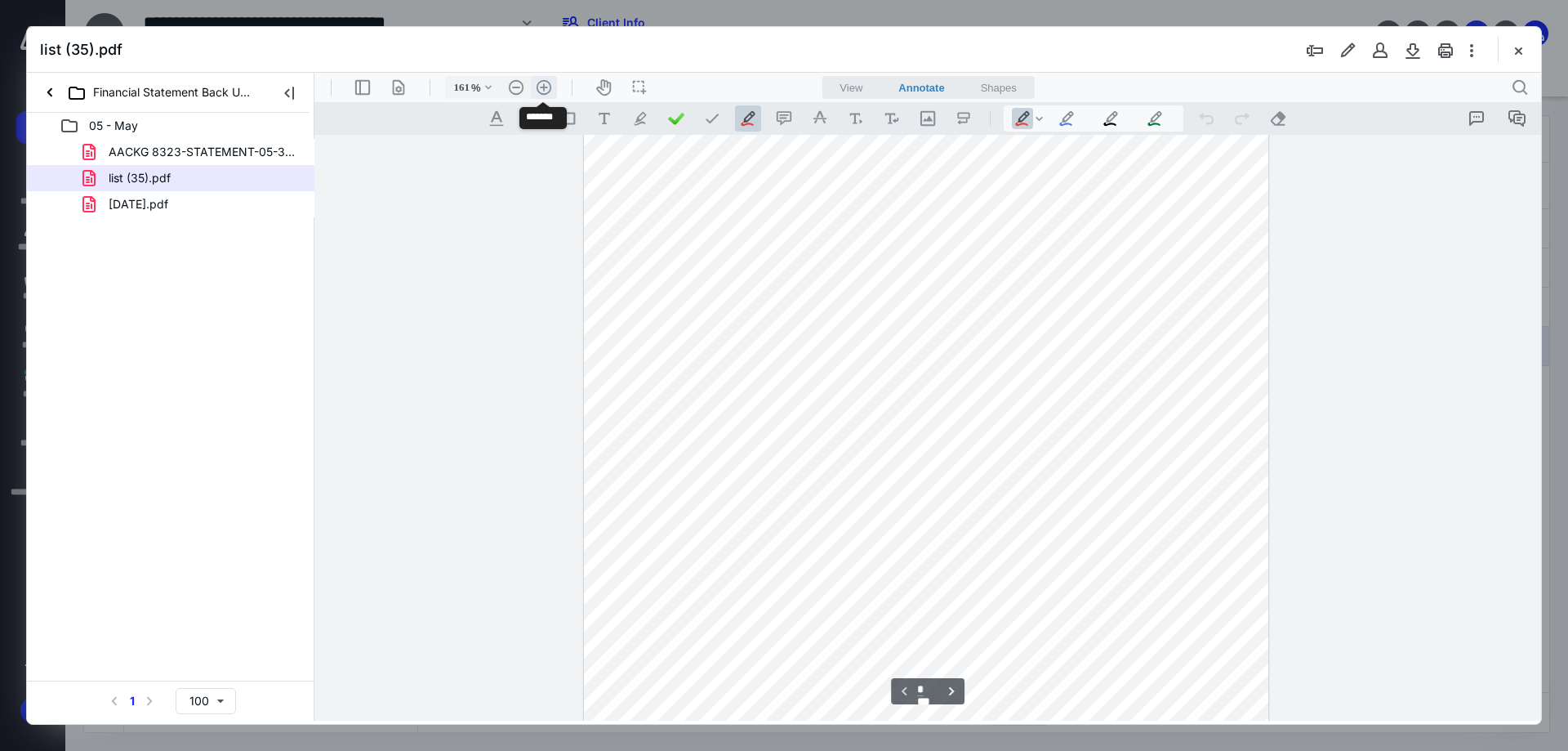 click on ".cls-1{fill:#abb0c4;} icon - header - zoom - in - line" at bounding box center (544, 87) 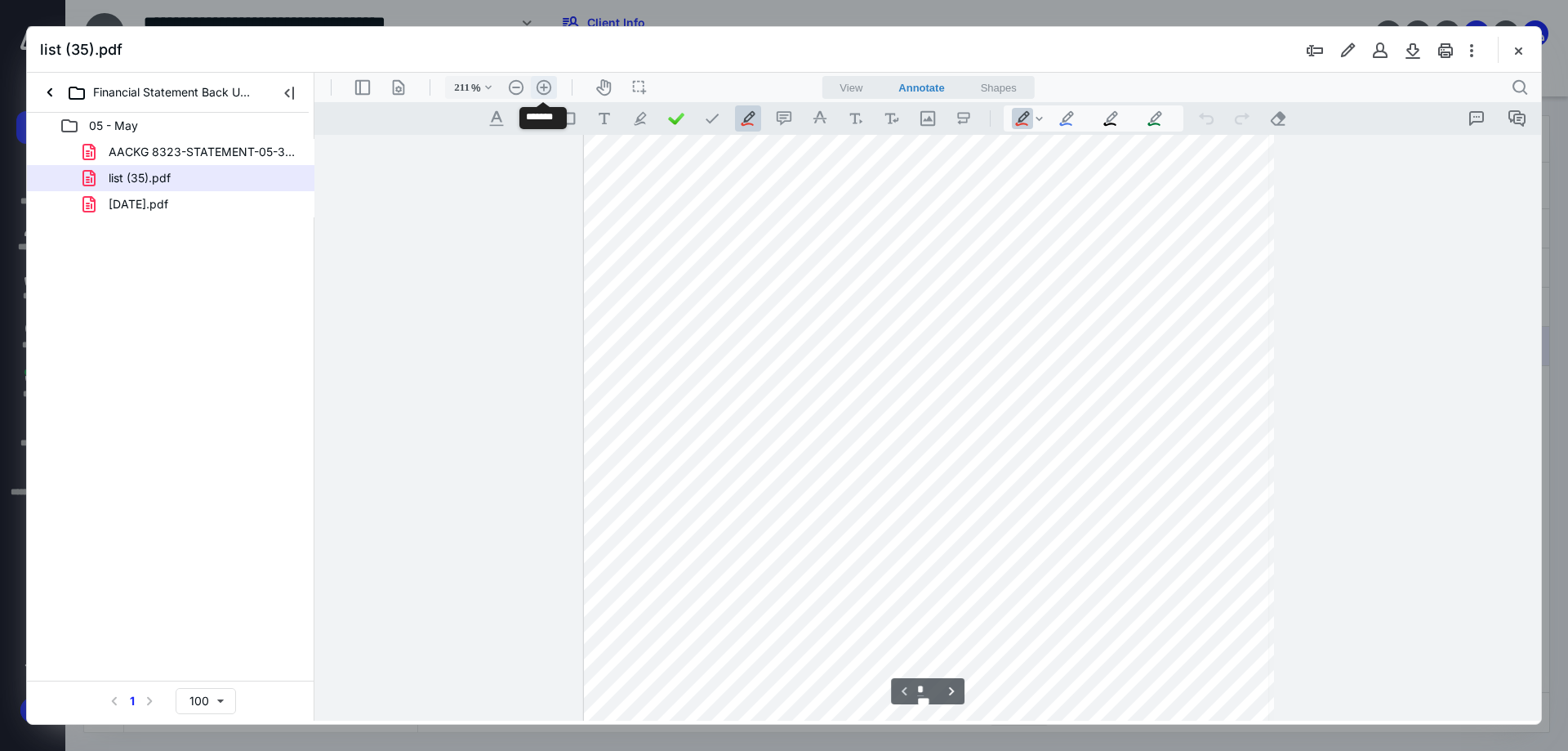 click on ".cls-1{fill:#abb0c4;} icon - header - zoom - in - line" at bounding box center [544, 87] 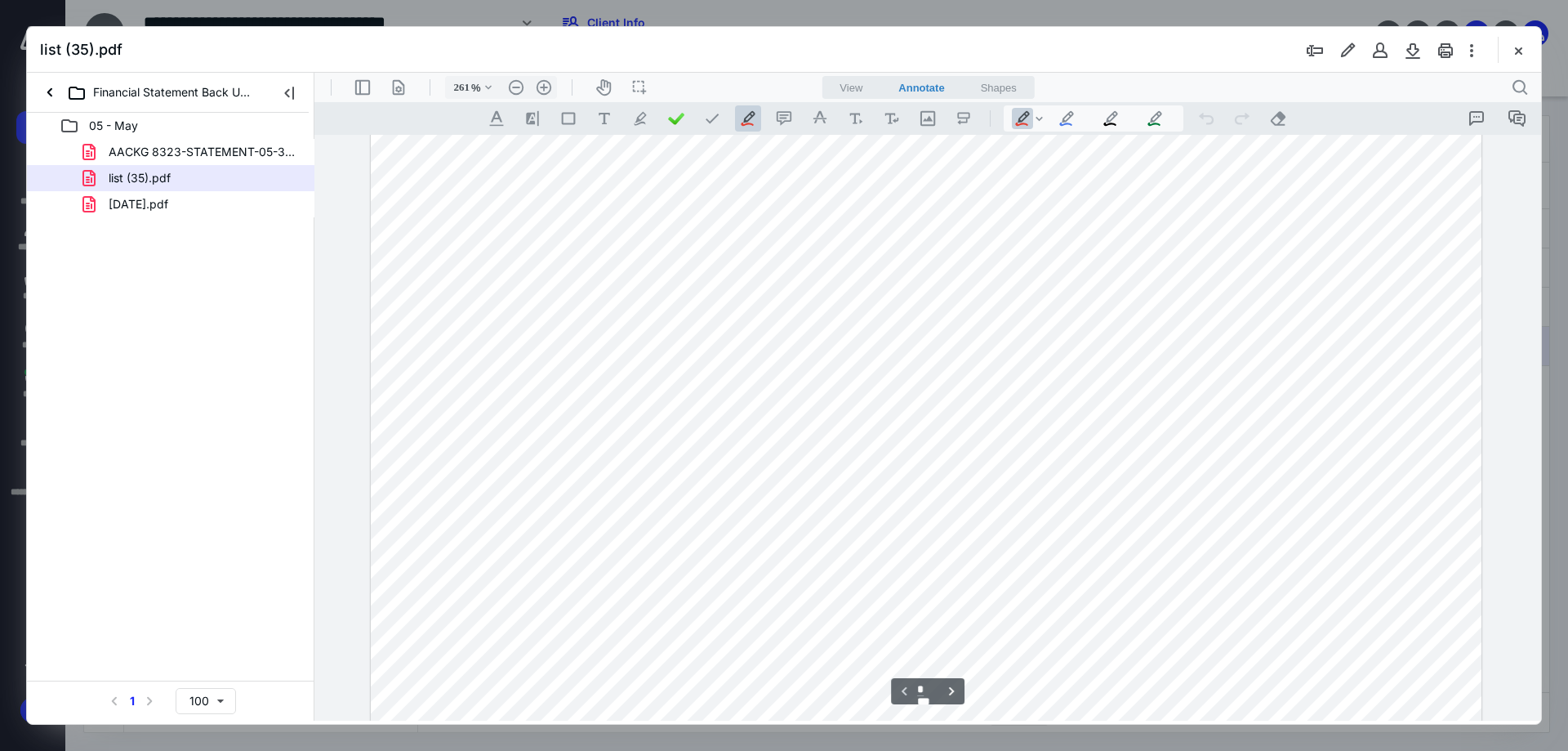 scroll, scrollTop: 368, scrollLeft: 0, axis: vertical 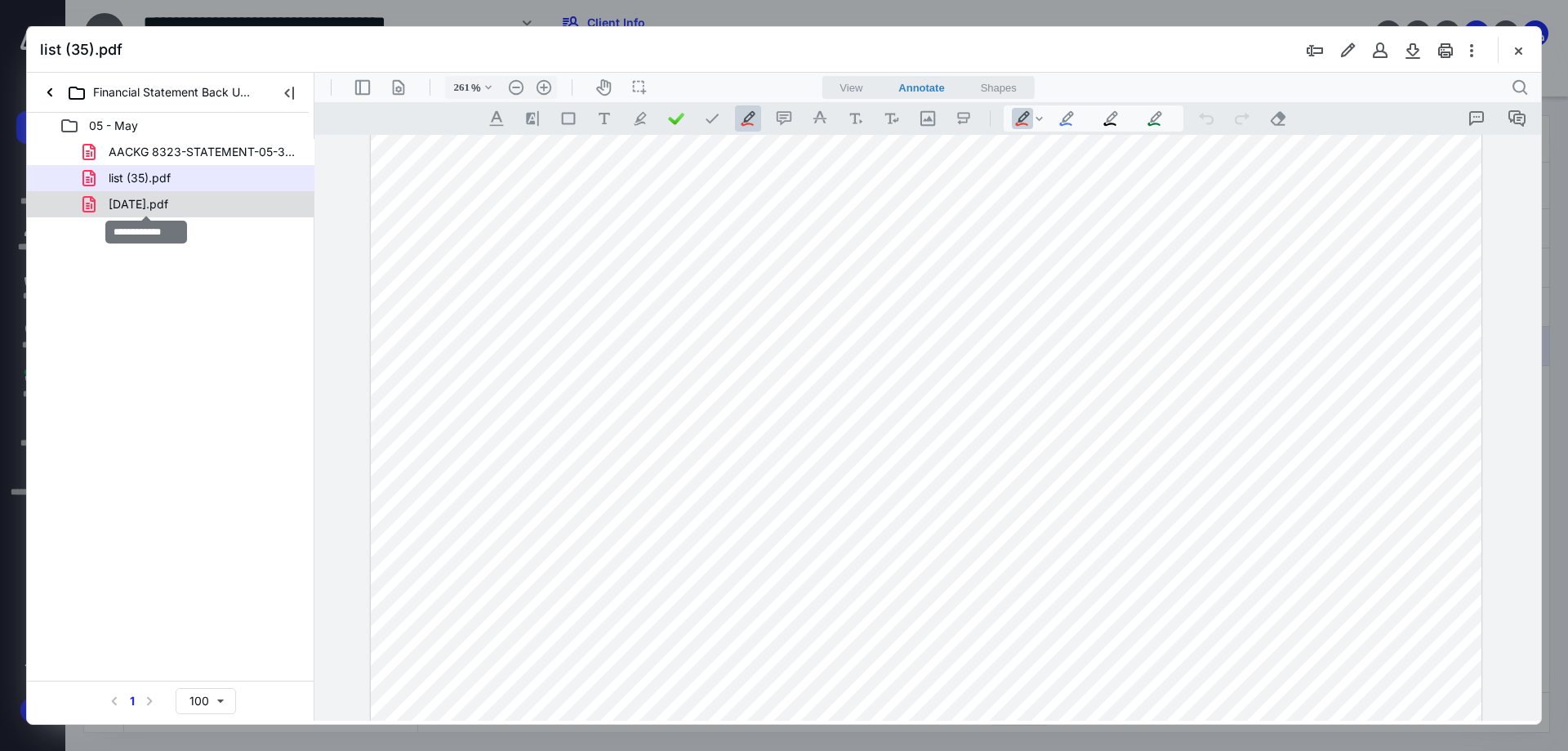 click on "May 2025.pdf" at bounding box center (138, 204) 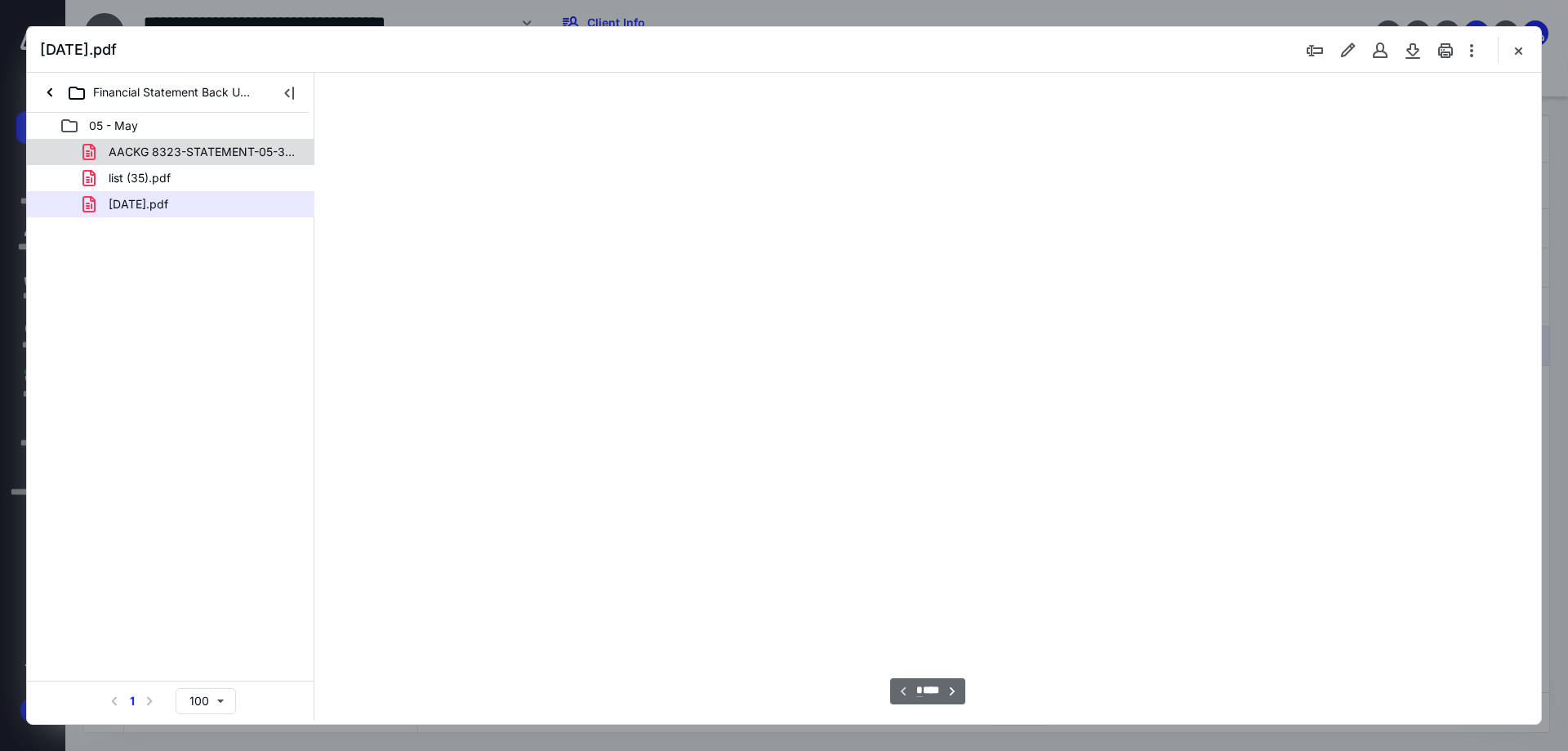 scroll, scrollTop: 66, scrollLeft: 0, axis: vertical 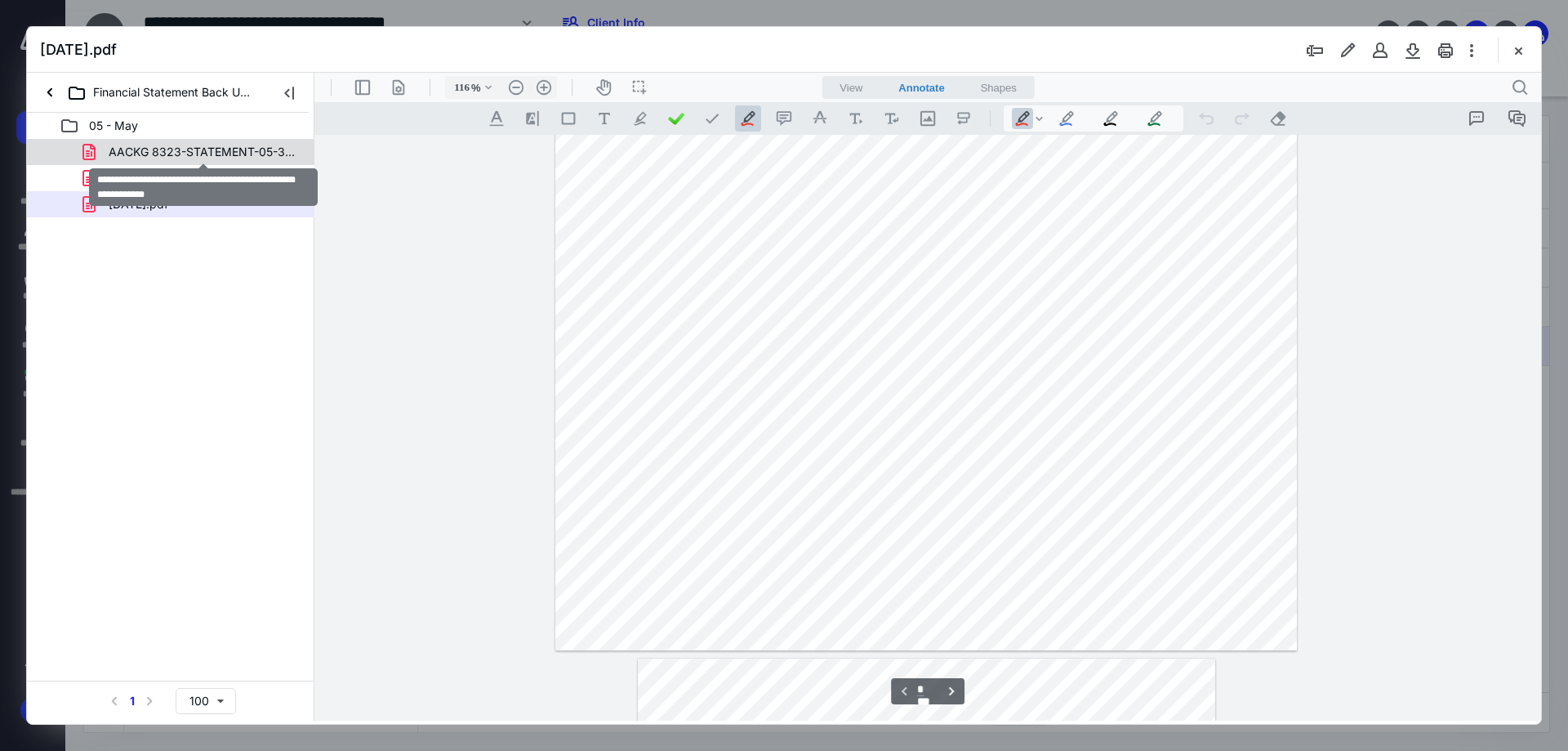 click on "AACKG           8323-STATEMENT-05-30-2025-05e3521e-9ae4-44.pdf" at bounding box center (203, 152) 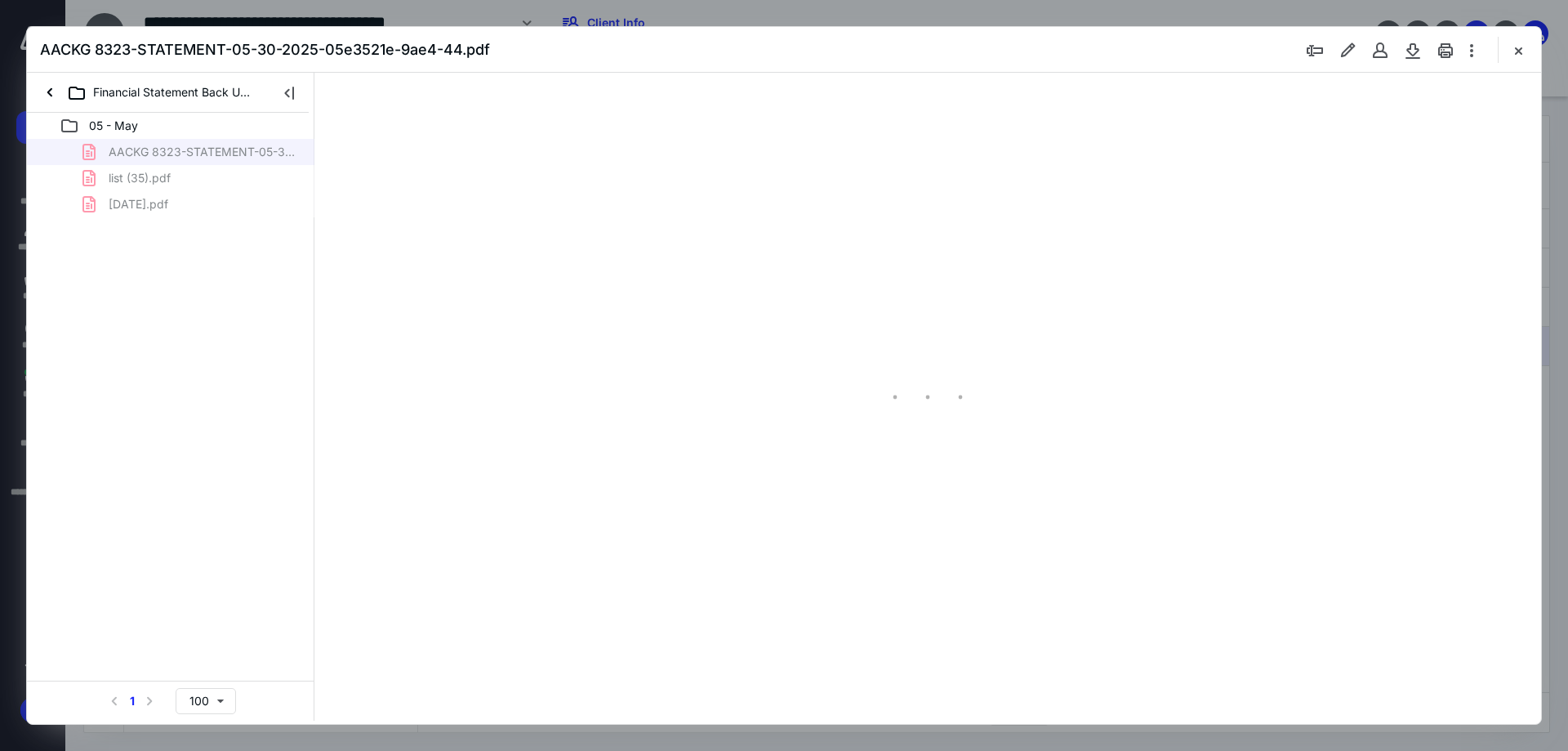 scroll, scrollTop: 65, scrollLeft: 0, axis: vertical 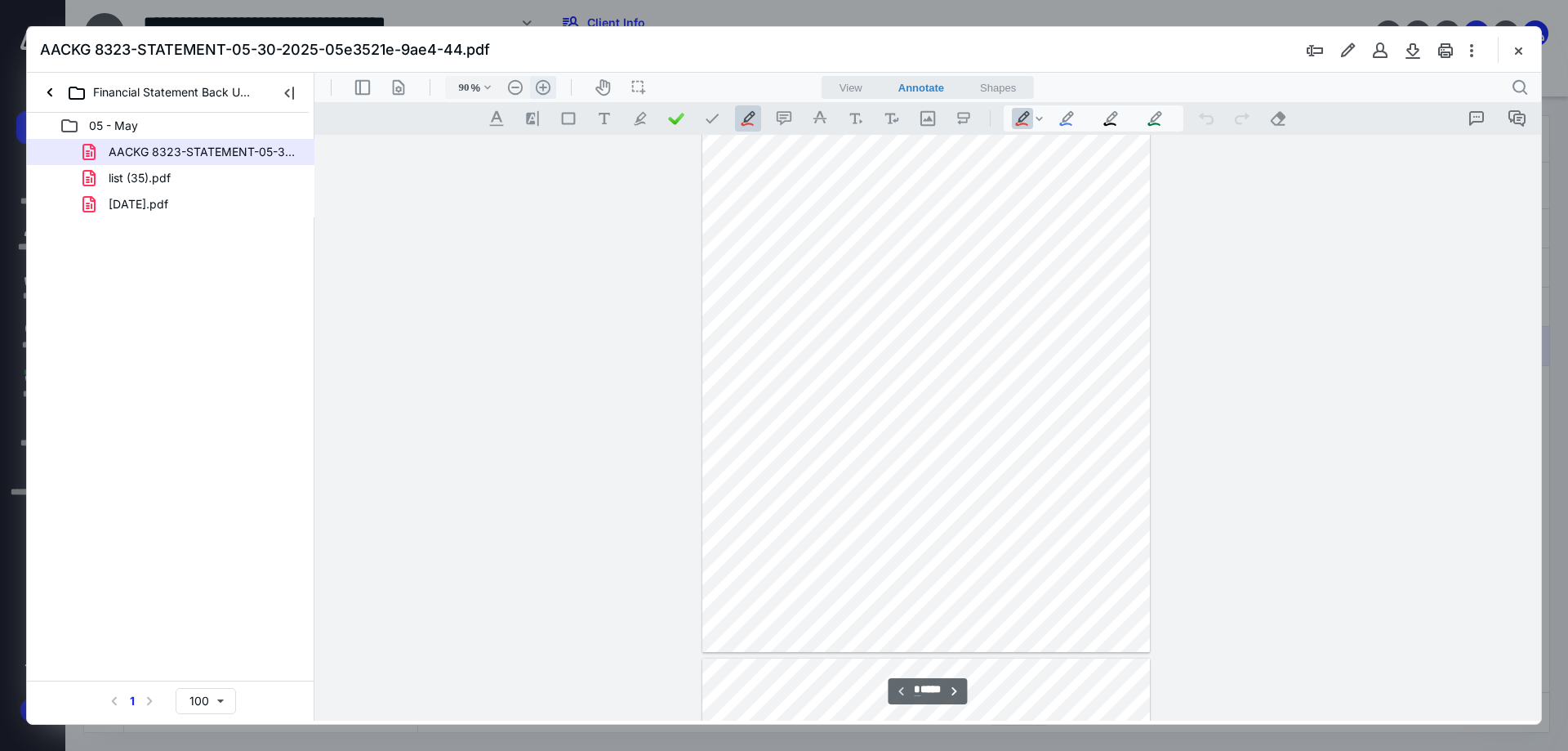click on ".cls-1{fill:#abb0c4;} icon - header - zoom - in - line" at bounding box center [543, 87] 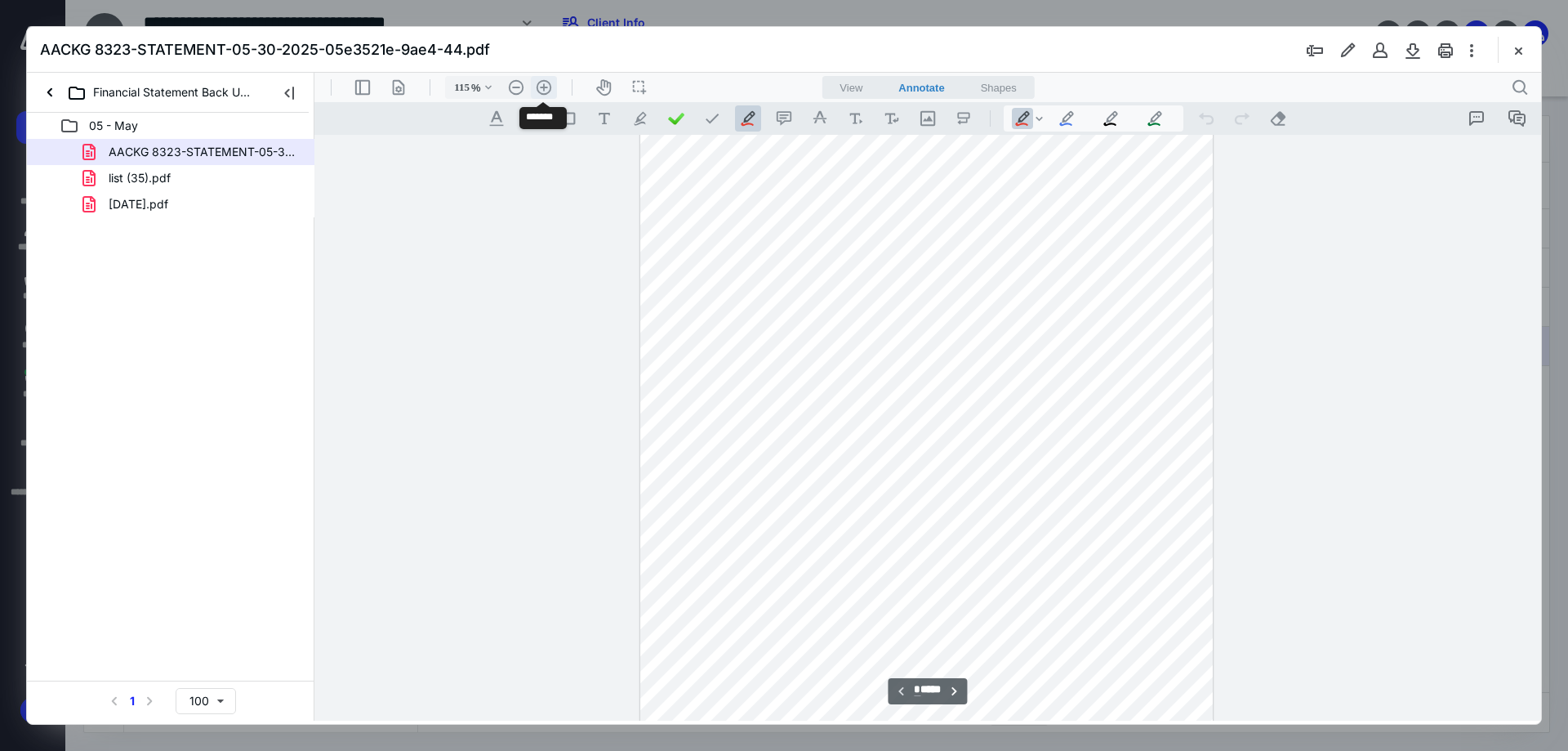 click on ".cls-1{fill:#abb0c4;} icon - header - zoom - in - line" at bounding box center [544, 87] 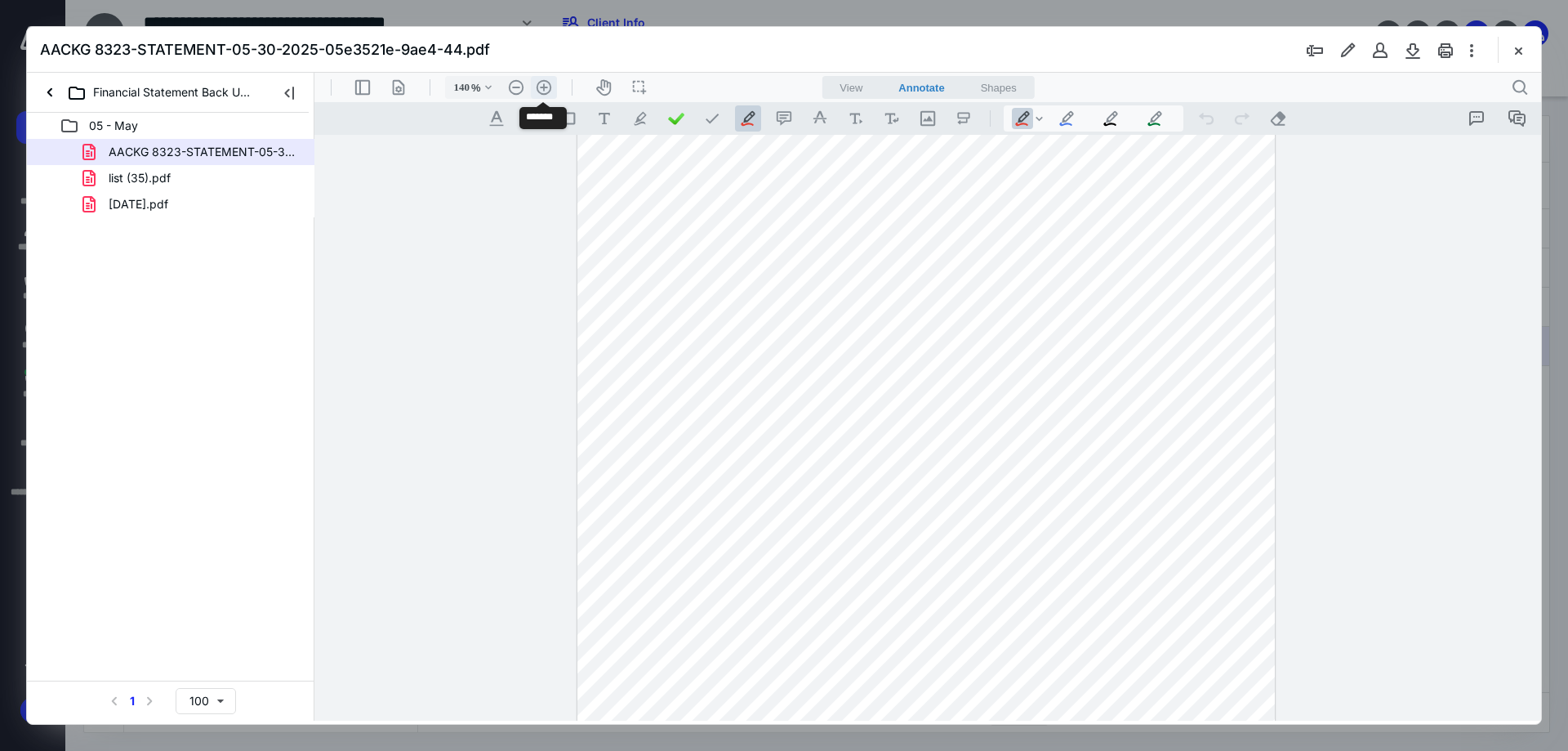click on ".cls-1{fill:#abb0c4;} icon - header - zoom - in - line" at bounding box center [544, 87] 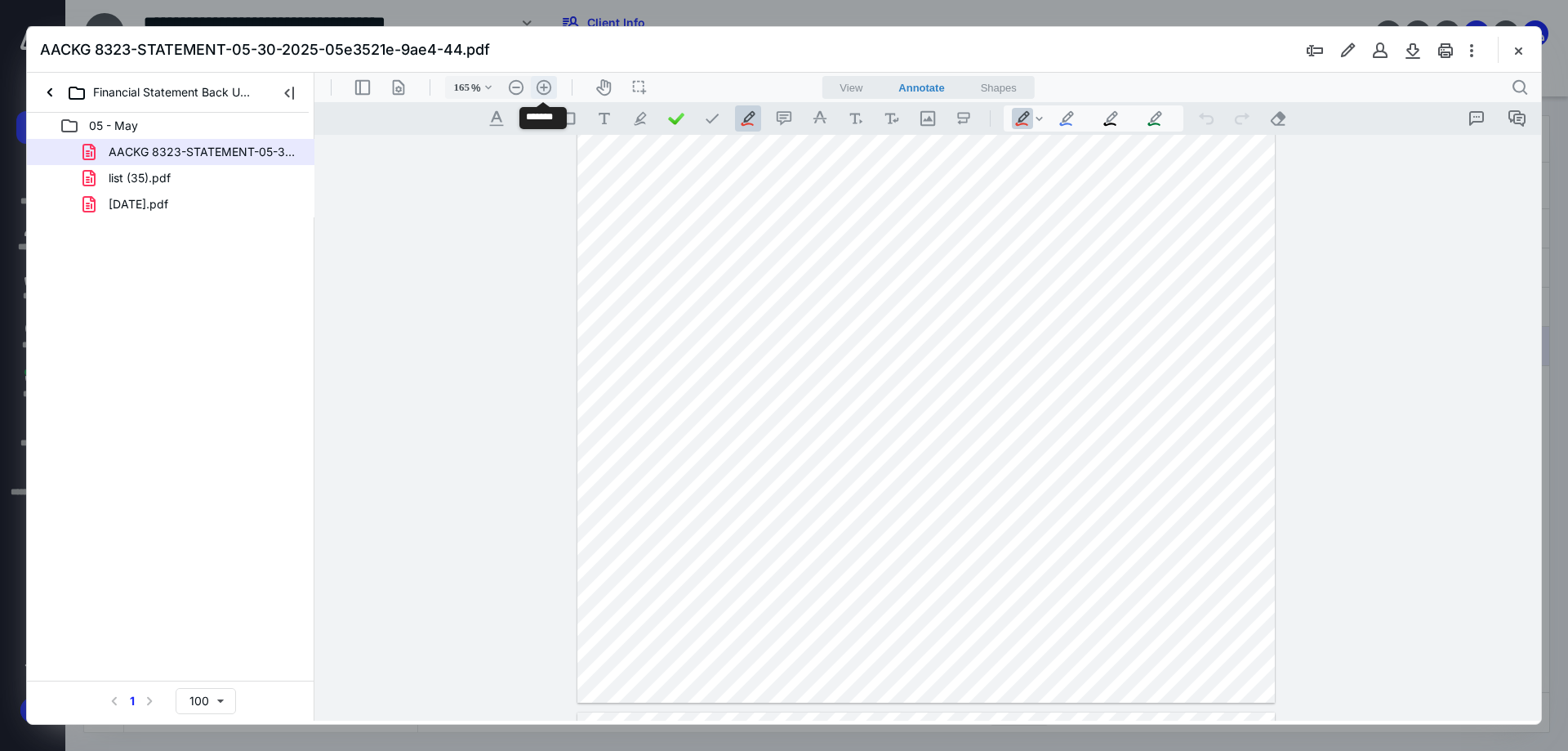 click on ".cls-1{fill:#abb0c4;} icon - header - zoom - in - line" at bounding box center [544, 87] 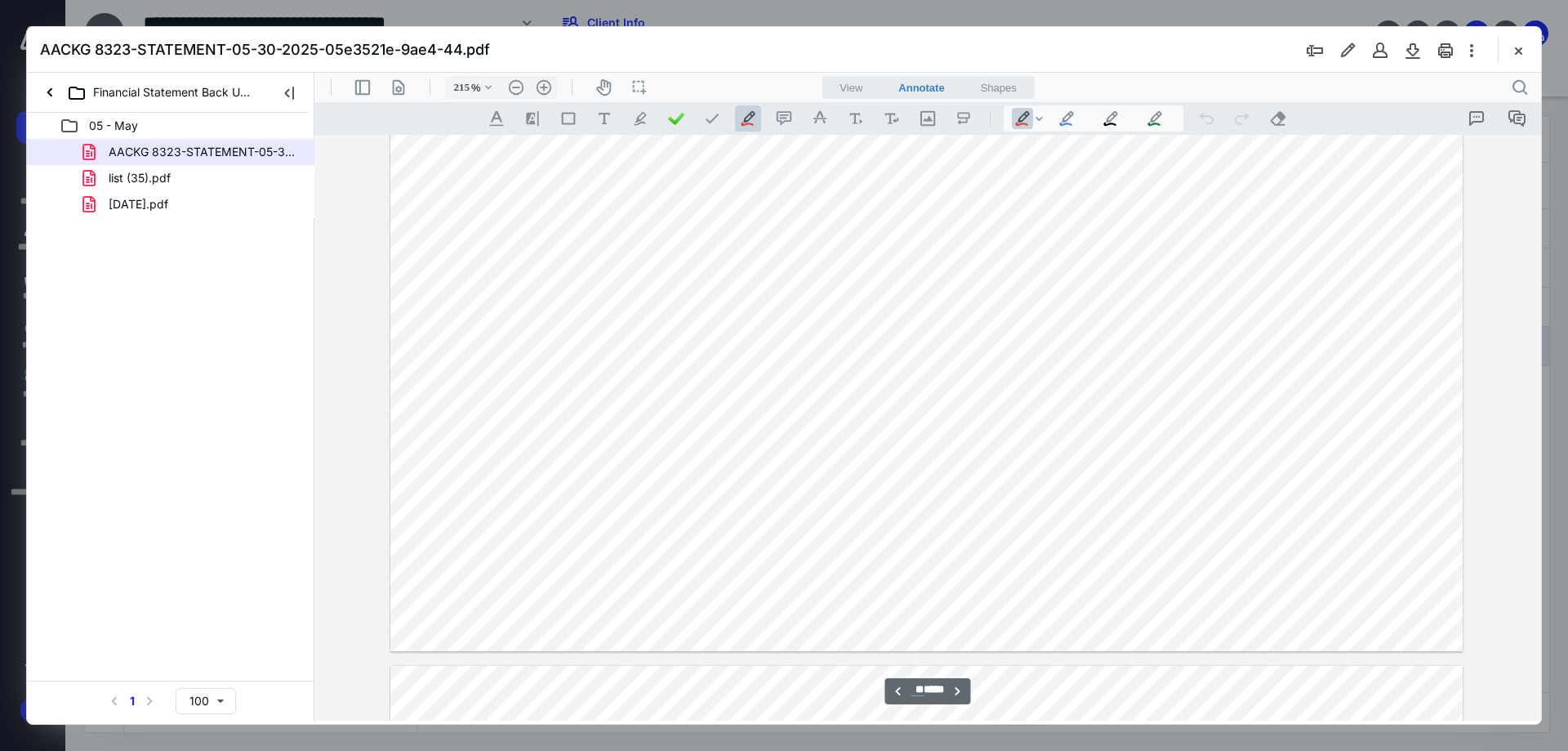 scroll, scrollTop: 13598, scrollLeft: 0, axis: vertical 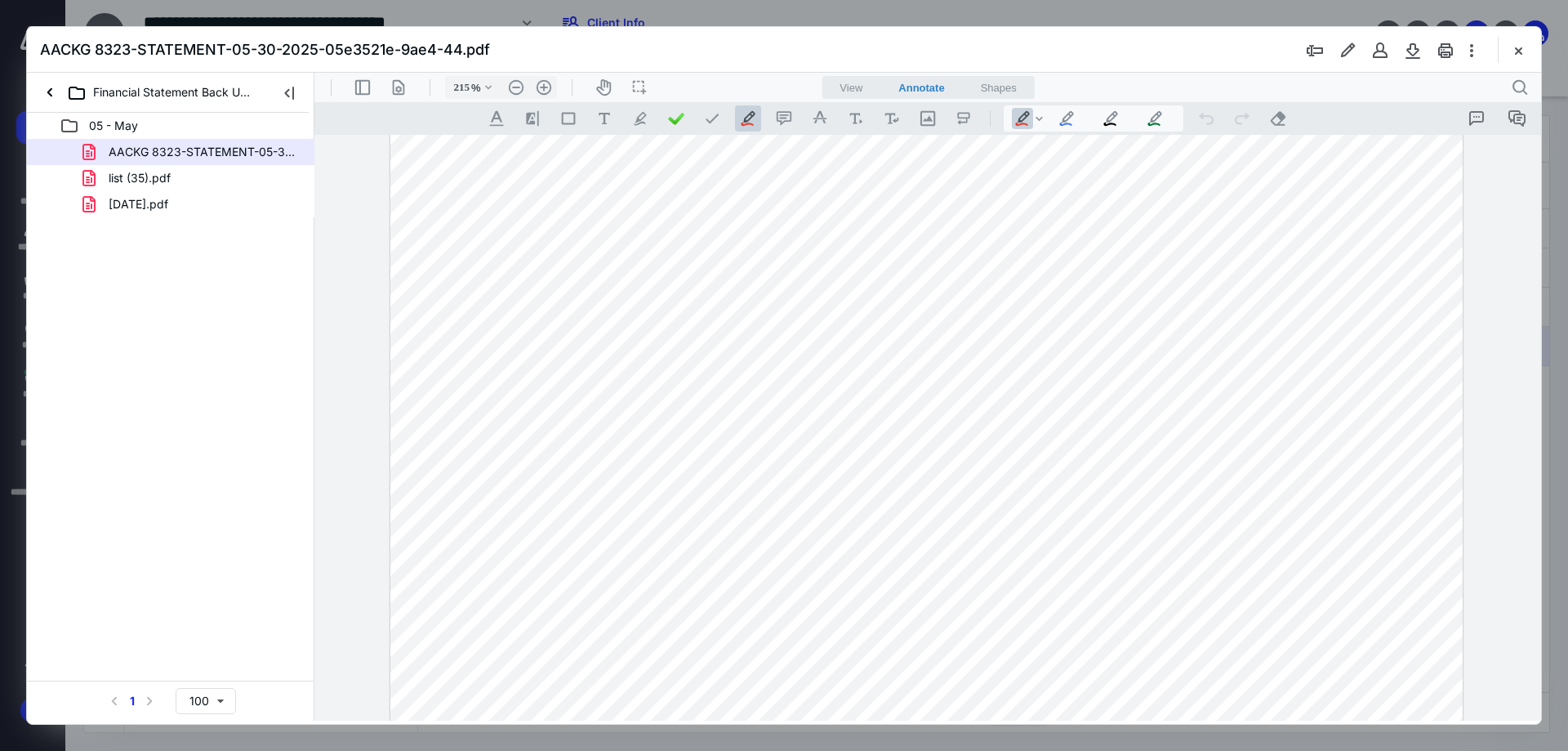 click at bounding box center [927, 111] 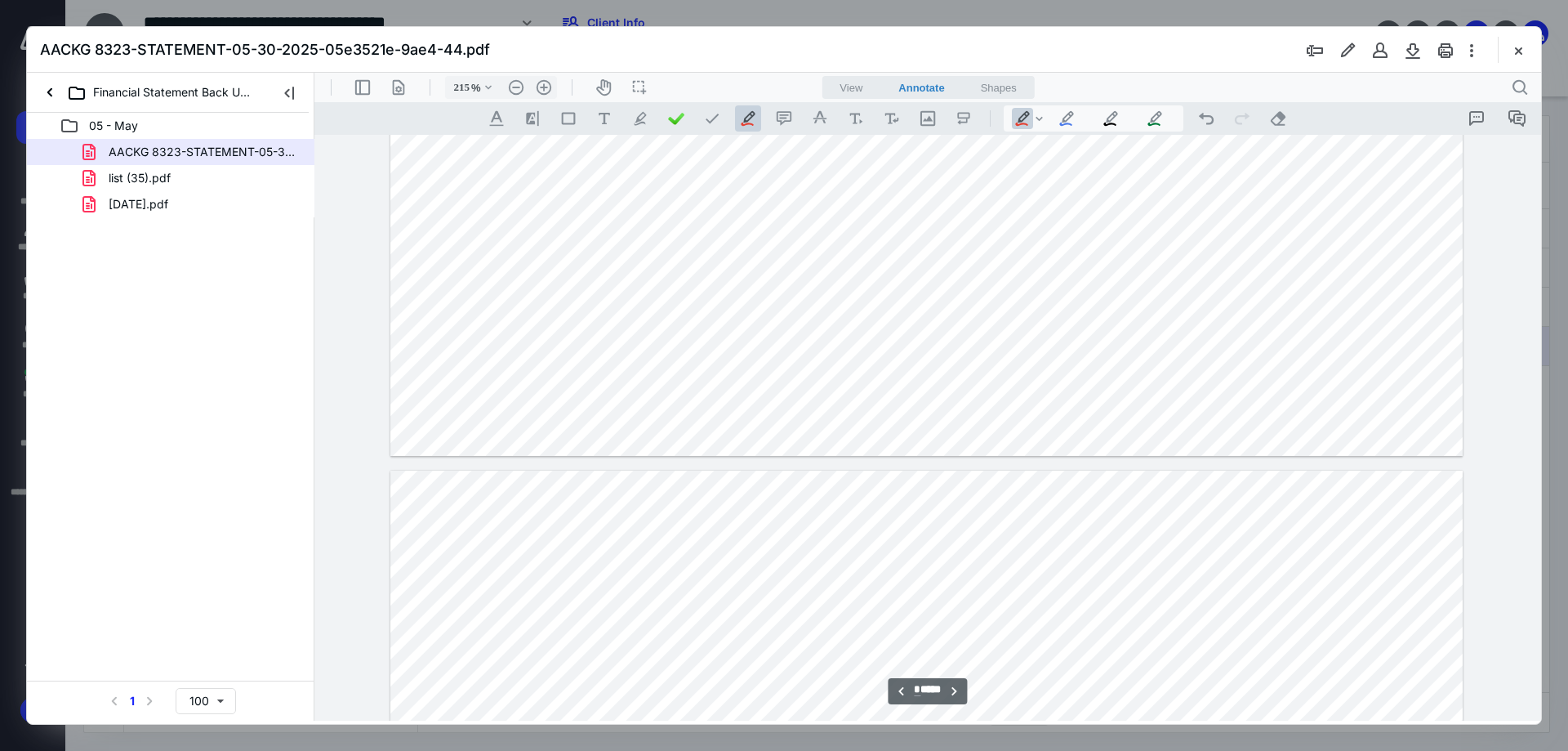 scroll, scrollTop: 8499, scrollLeft: 0, axis: vertical 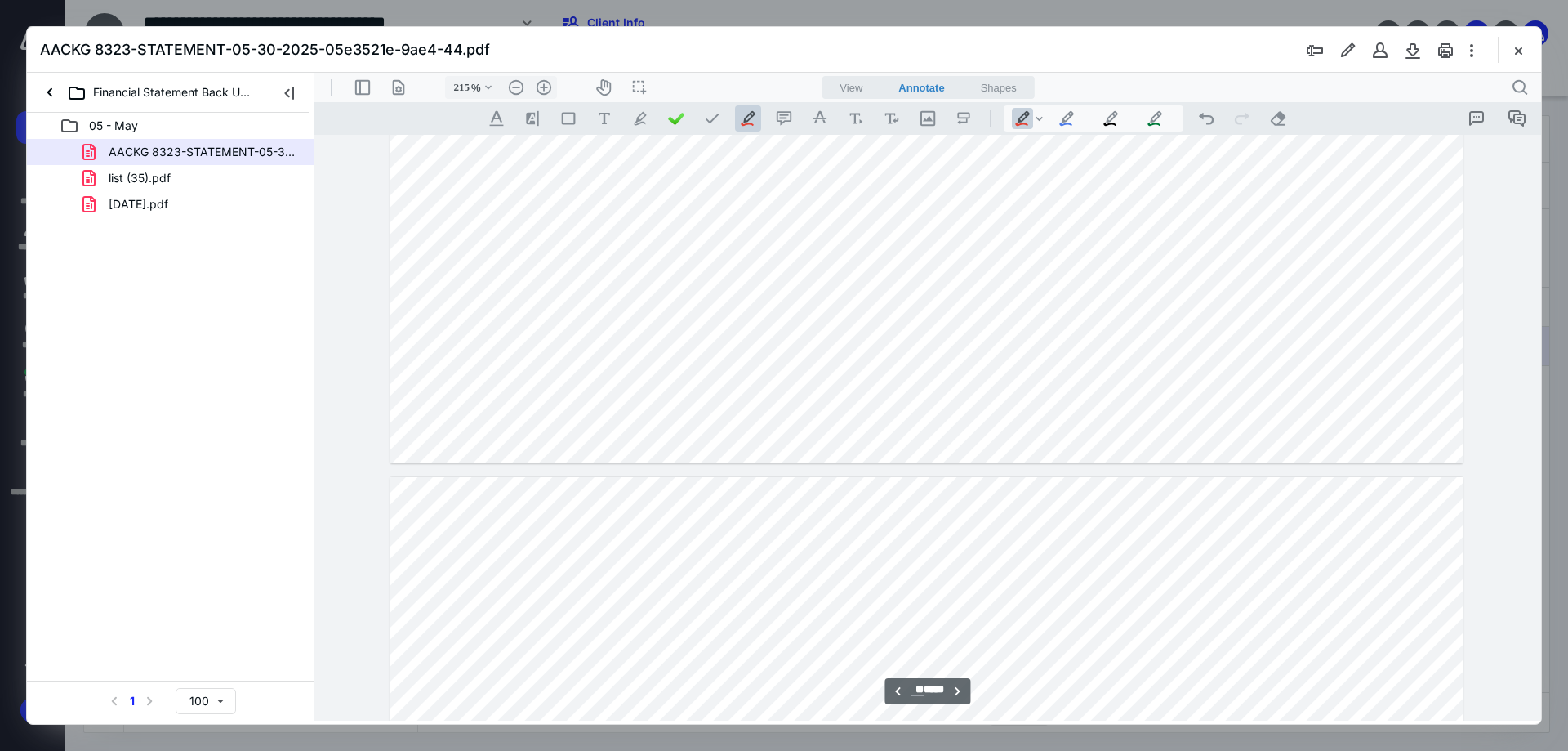 type on "**" 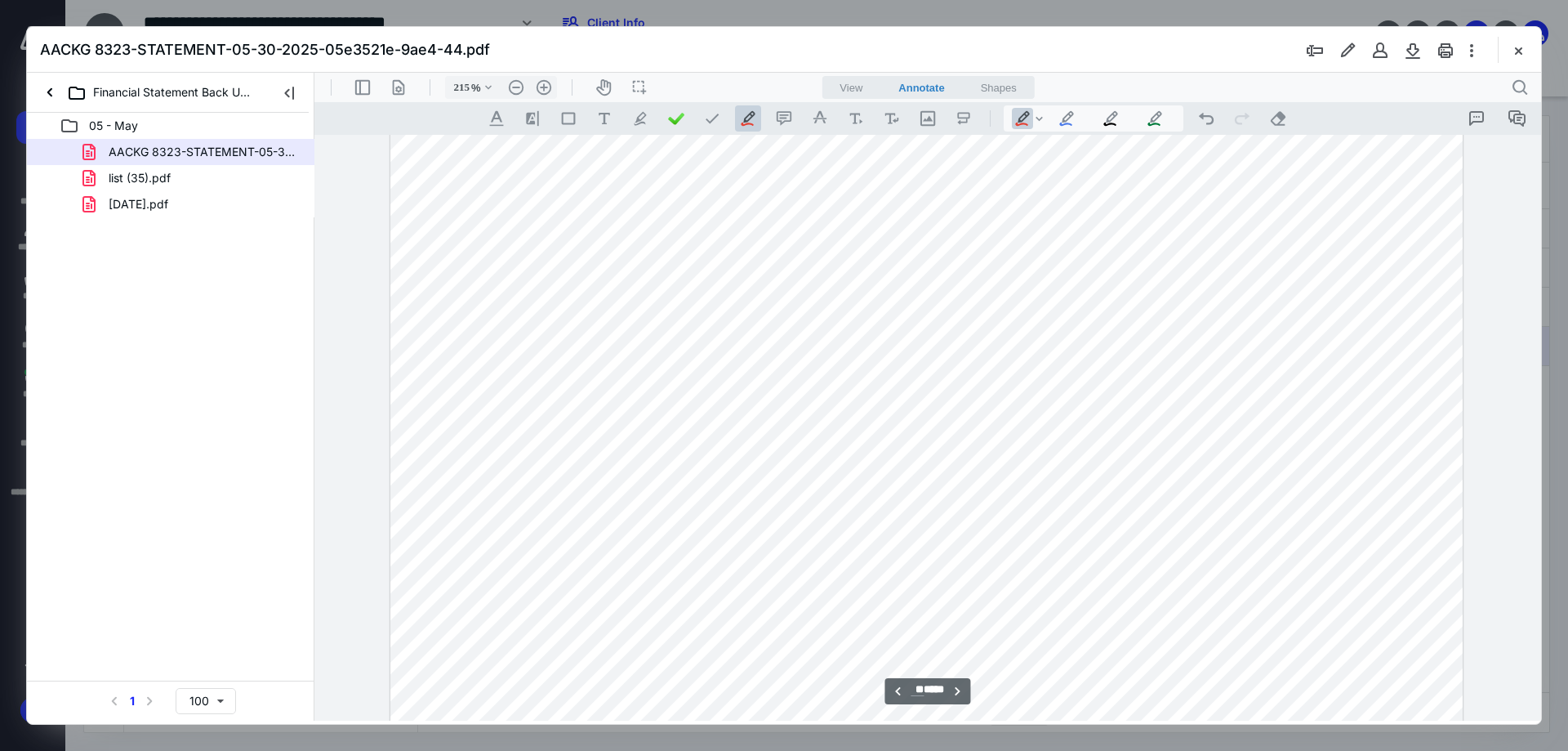 scroll, scrollTop: 16243, scrollLeft: 0, axis: vertical 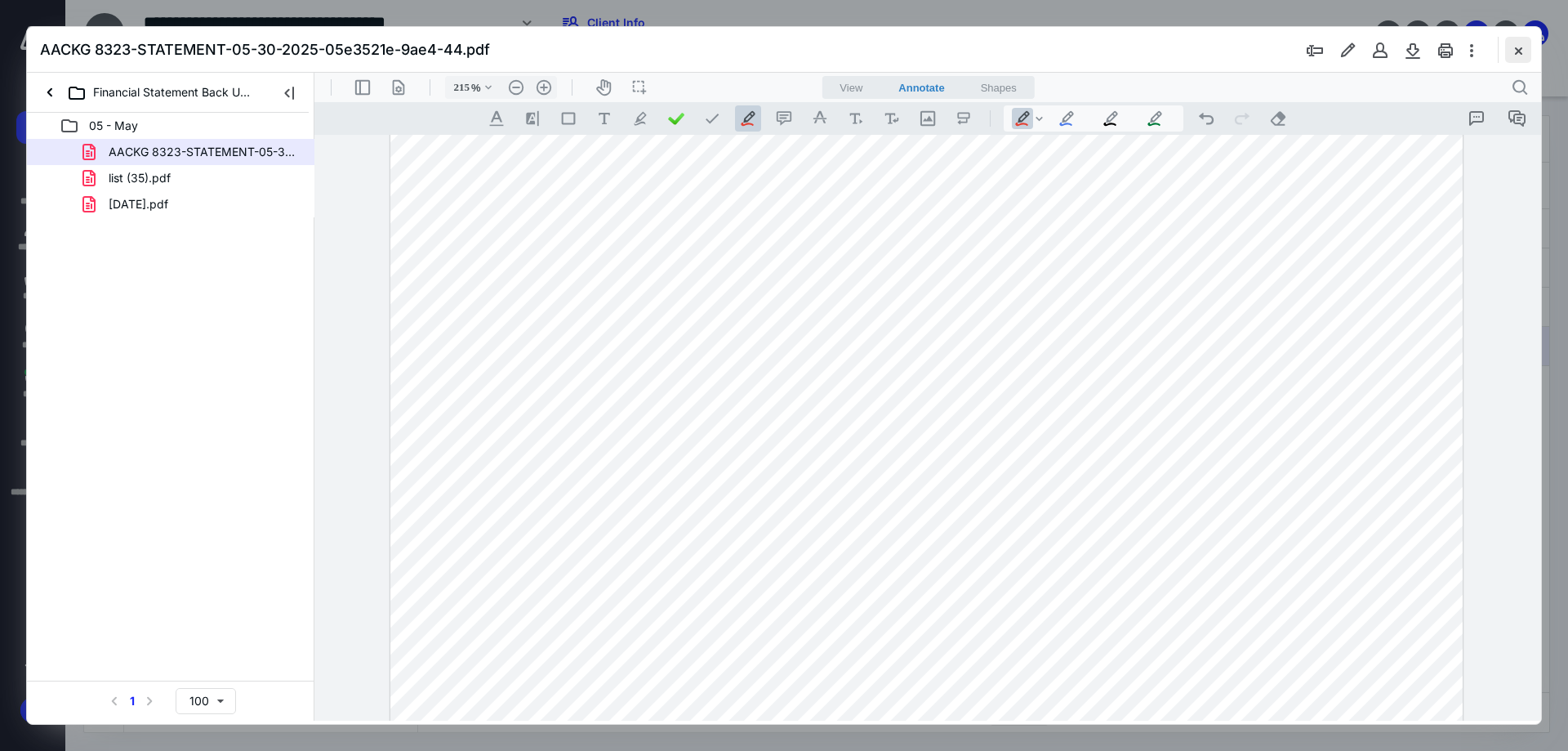 click at bounding box center (1518, 50) 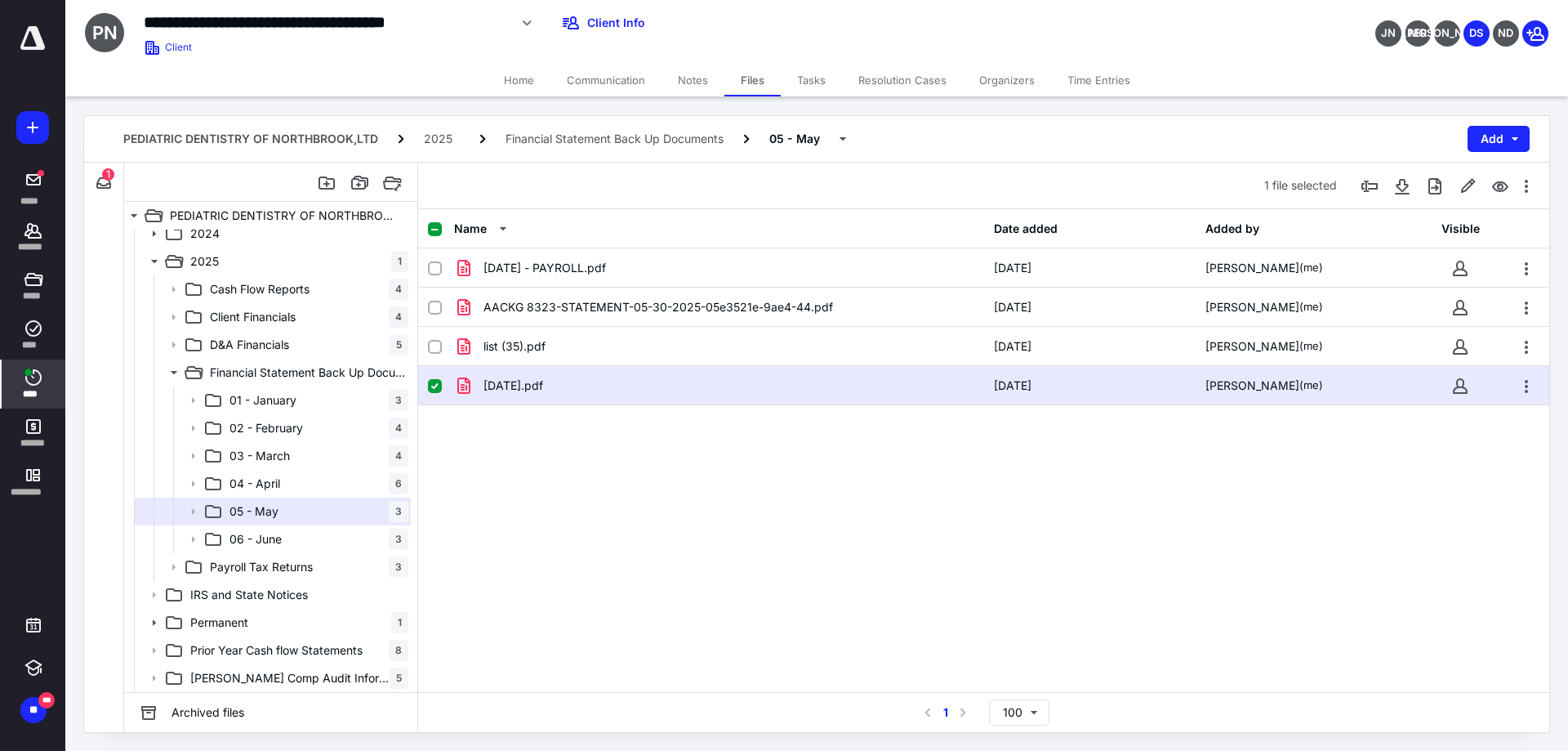 click 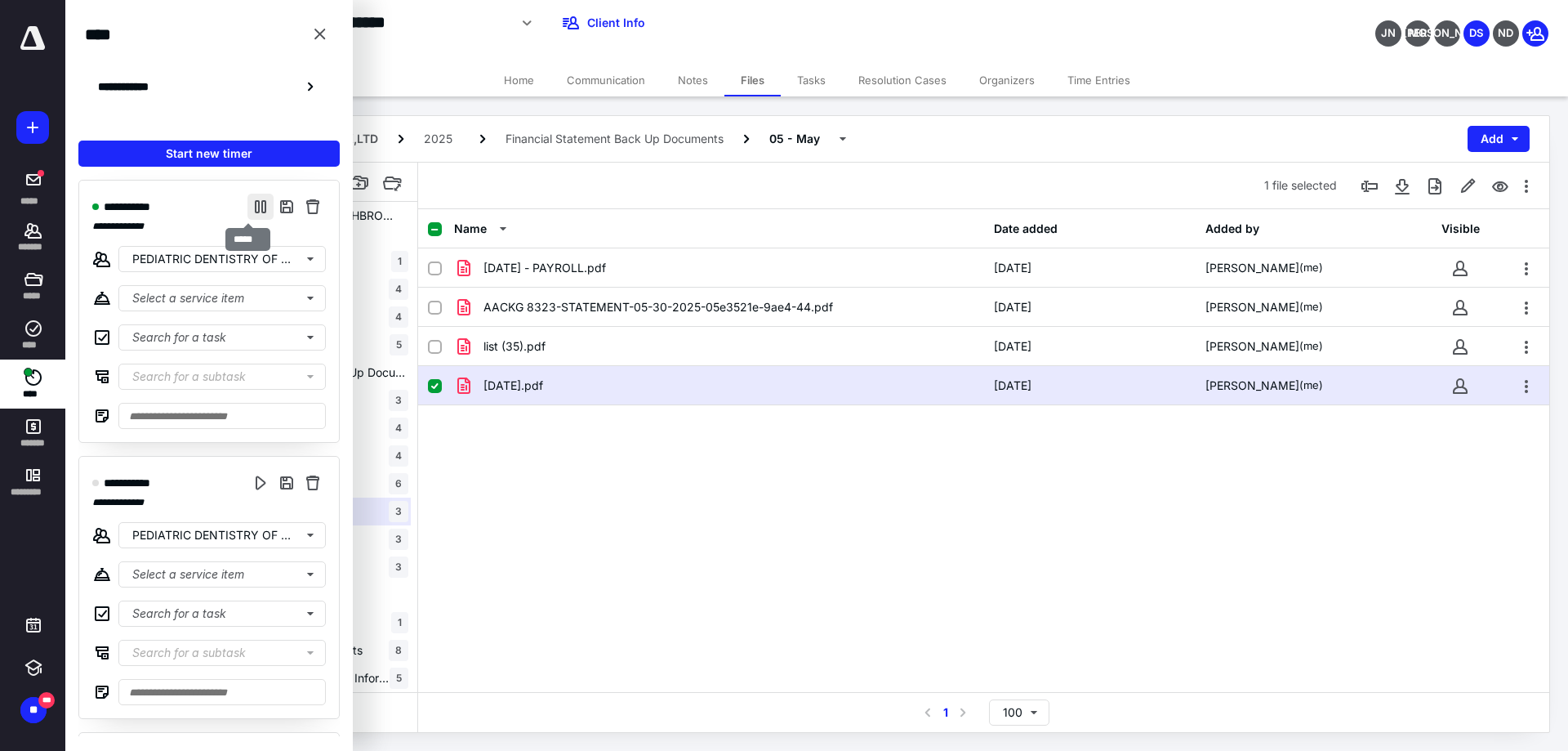 click at bounding box center (261, 207) 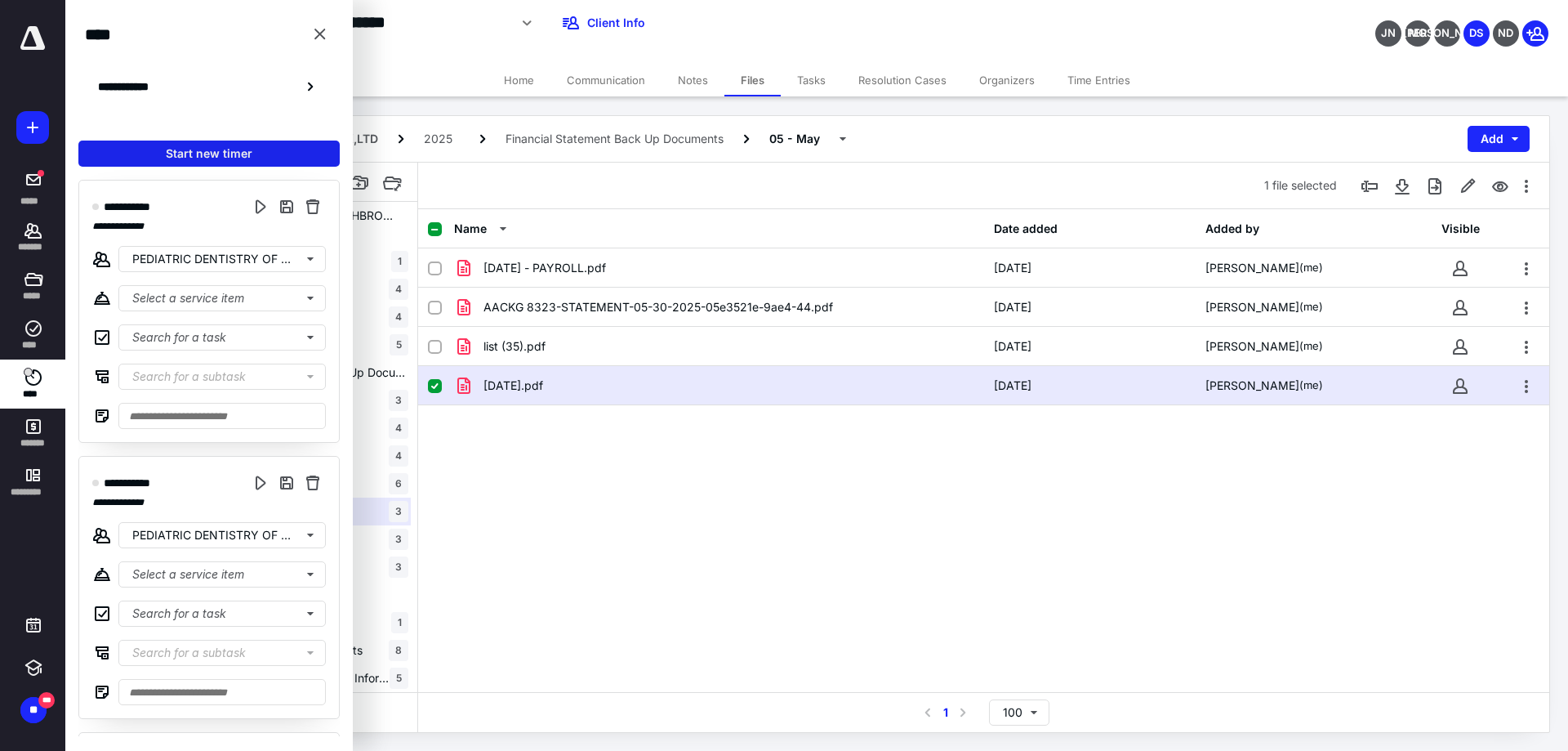 click on "Start new timer" at bounding box center [209, 154] 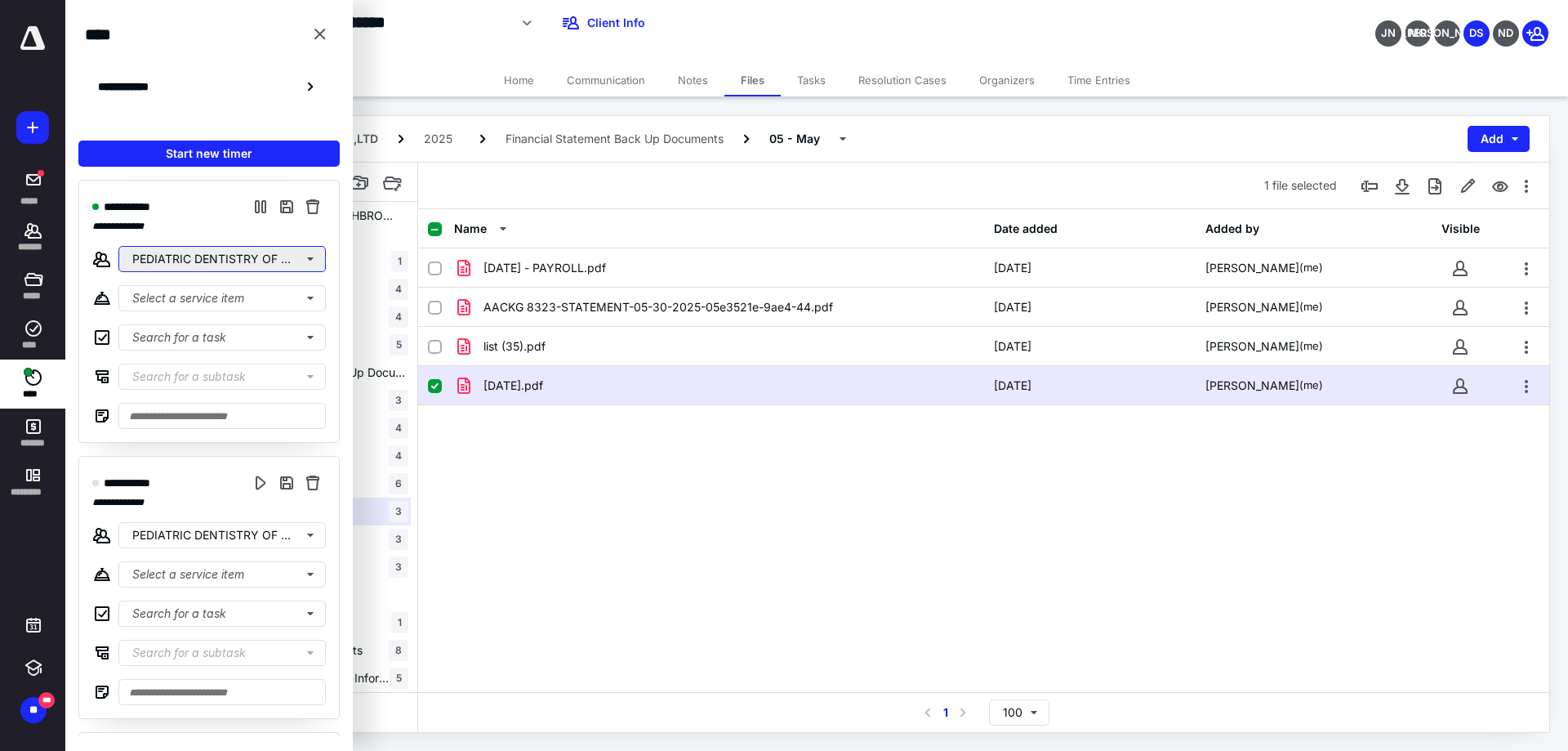 click on "PEDIATRIC DENTISTRY OF NORTHBROOK,LTD" at bounding box center (222, 259) 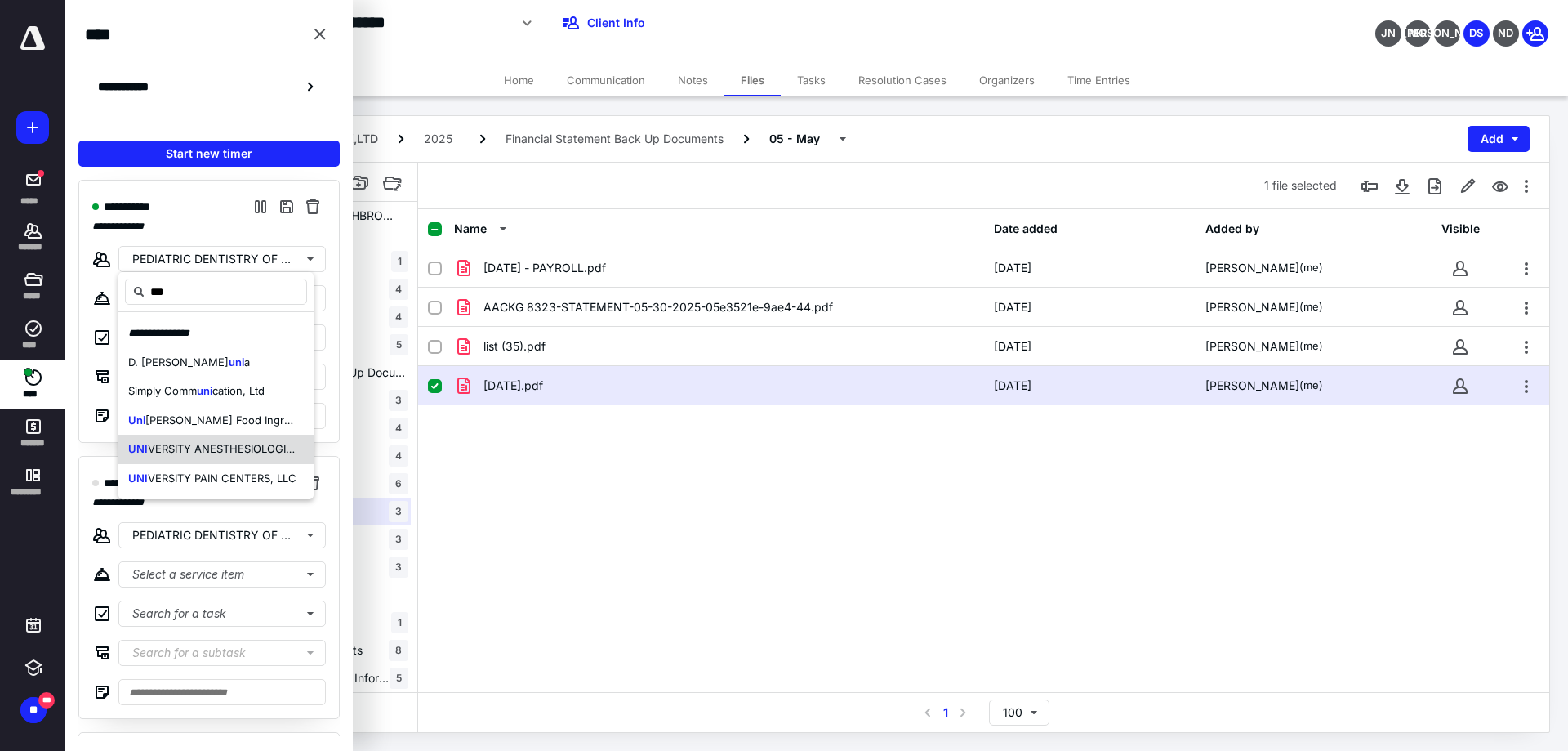 click on "VERSITY ANESTHESIOLOGISTS, S.C." at bounding box center (240, 449) 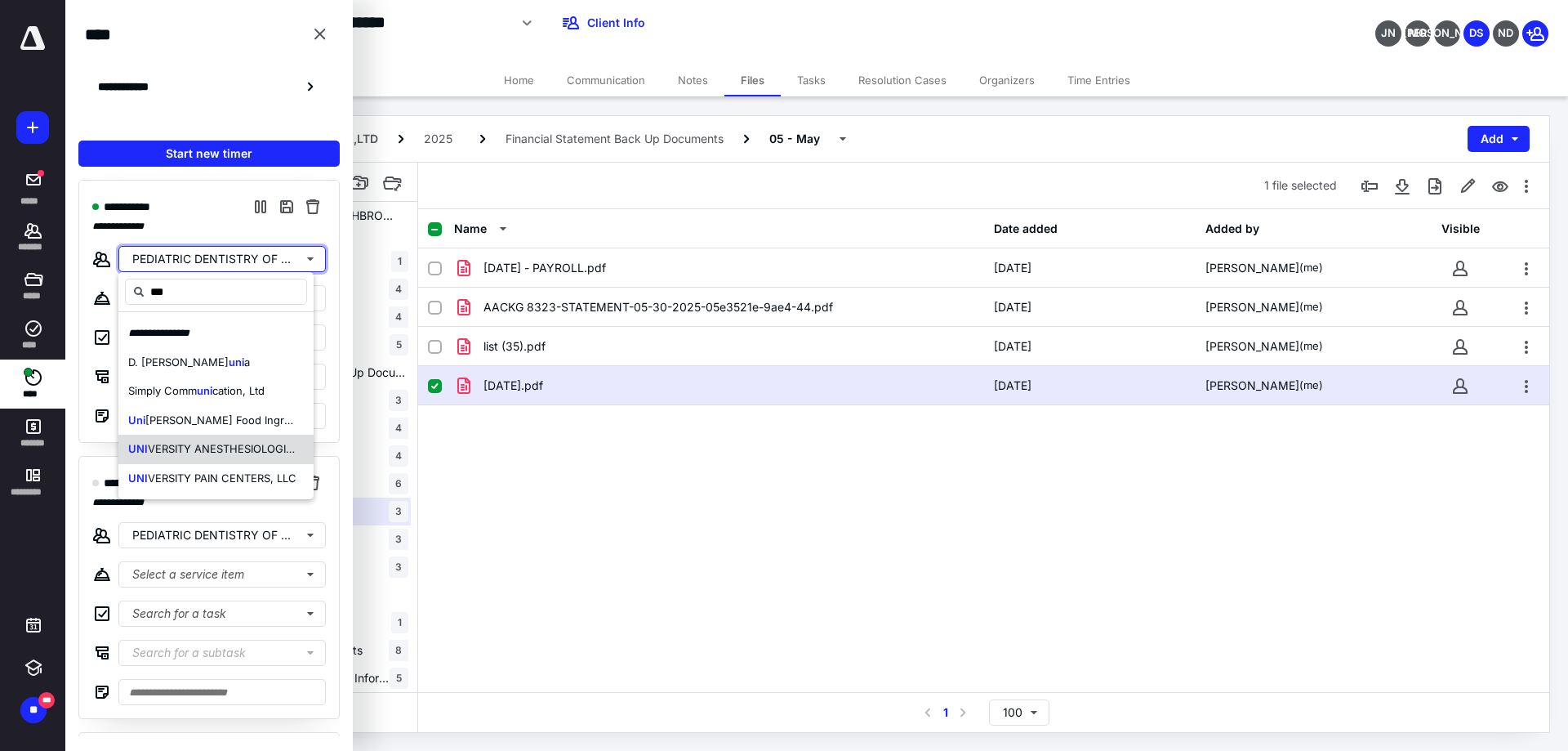 type 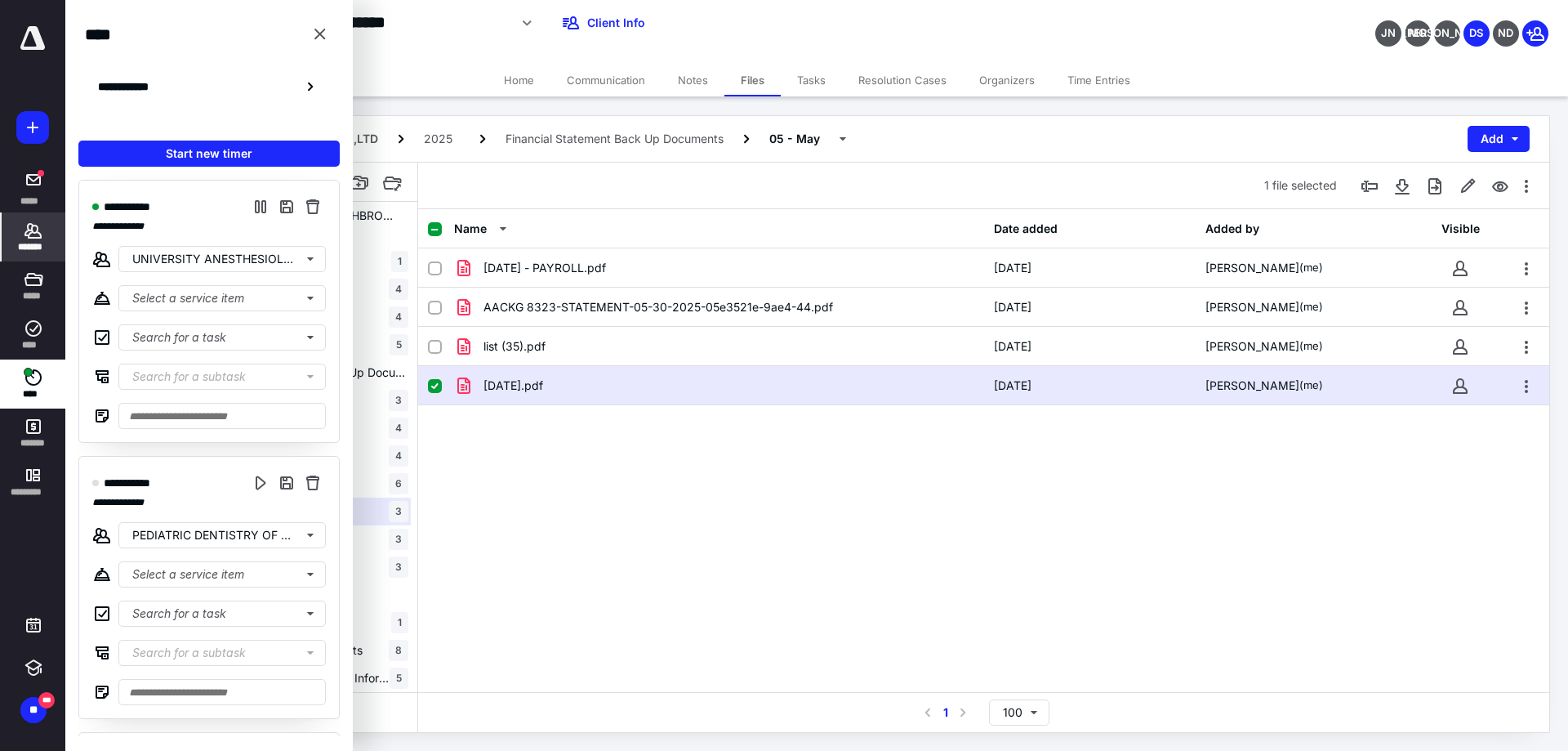 click on "*******" at bounding box center (33, 247) 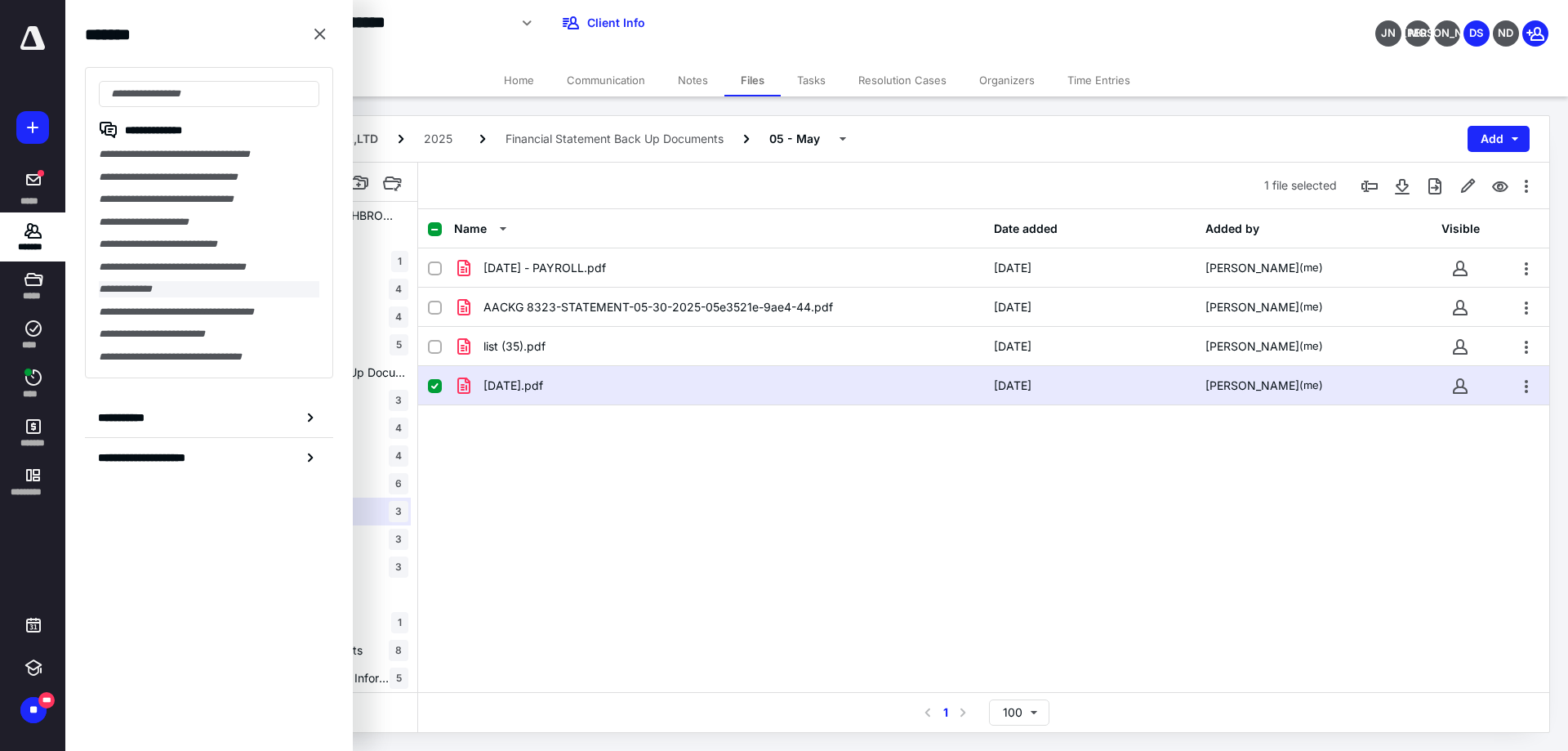 click on "**********" at bounding box center [209, 289] 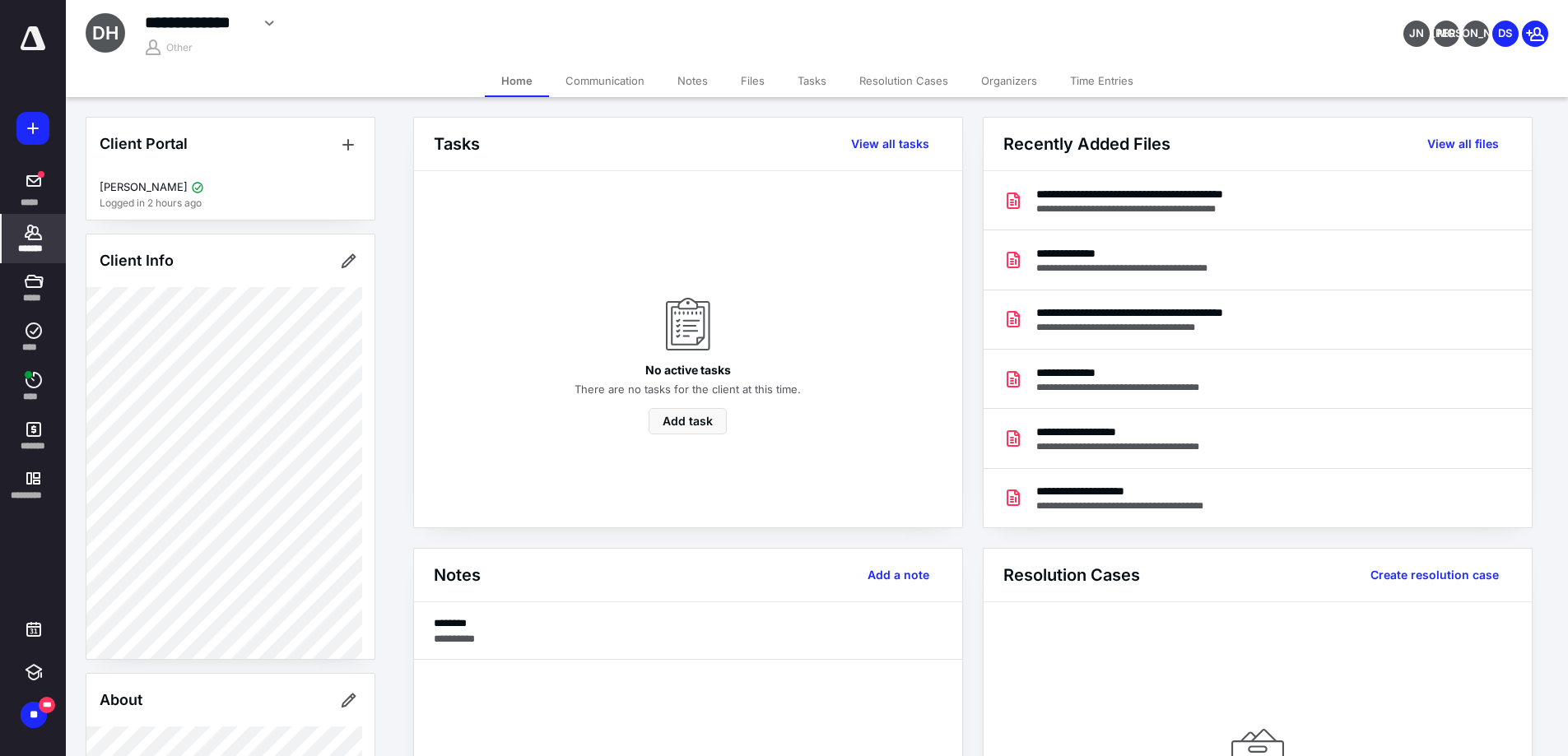 click on "Files" at bounding box center [752, 81] 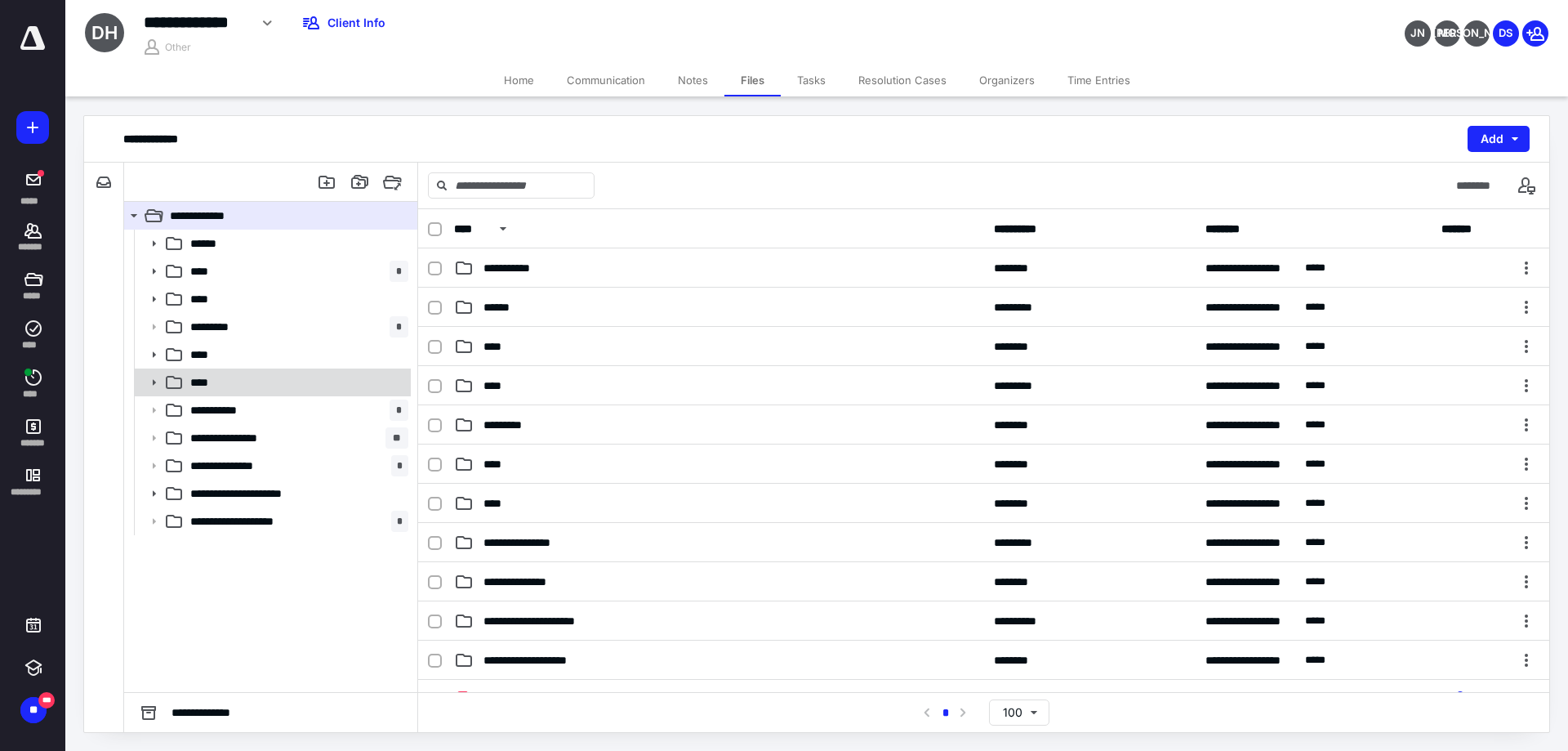 click 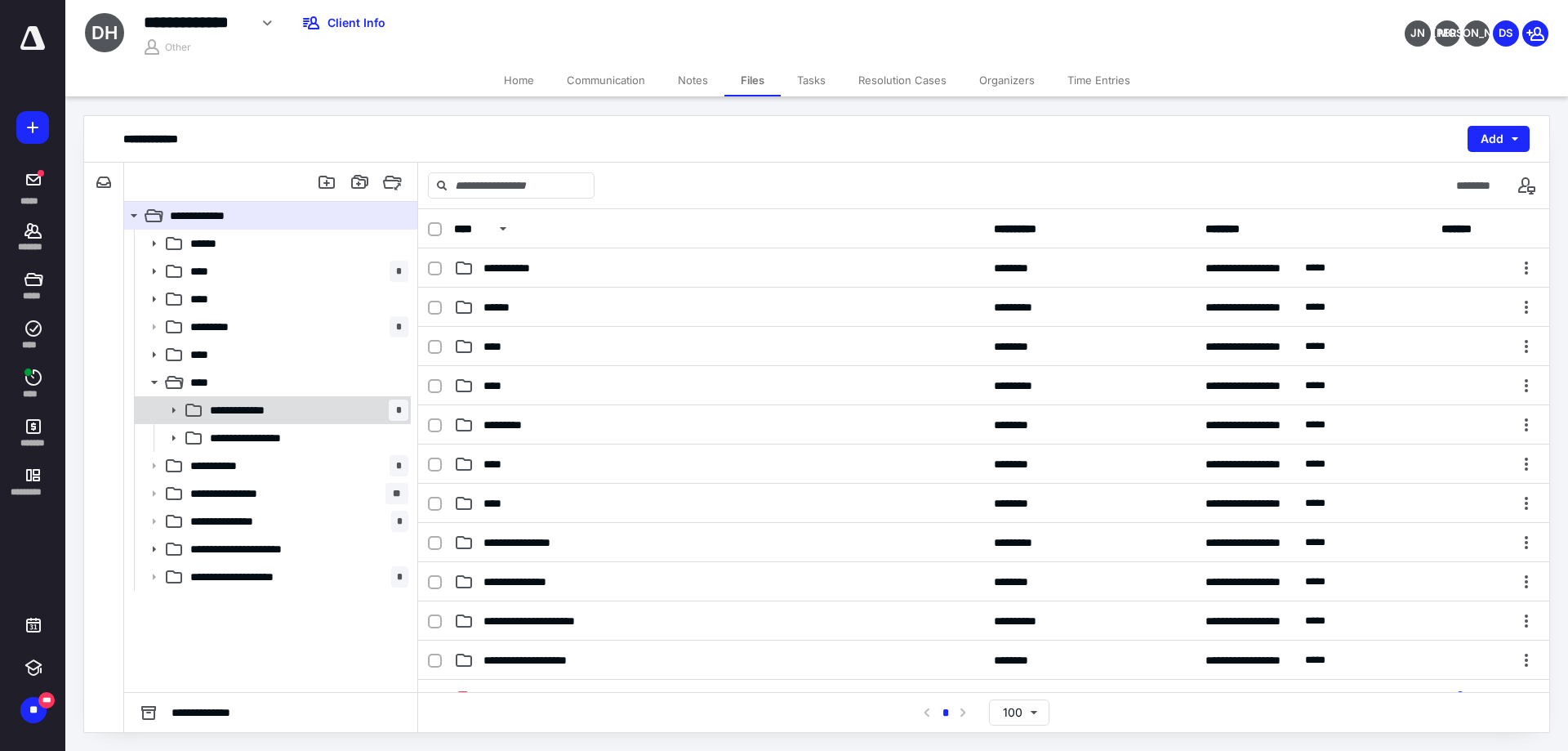 click 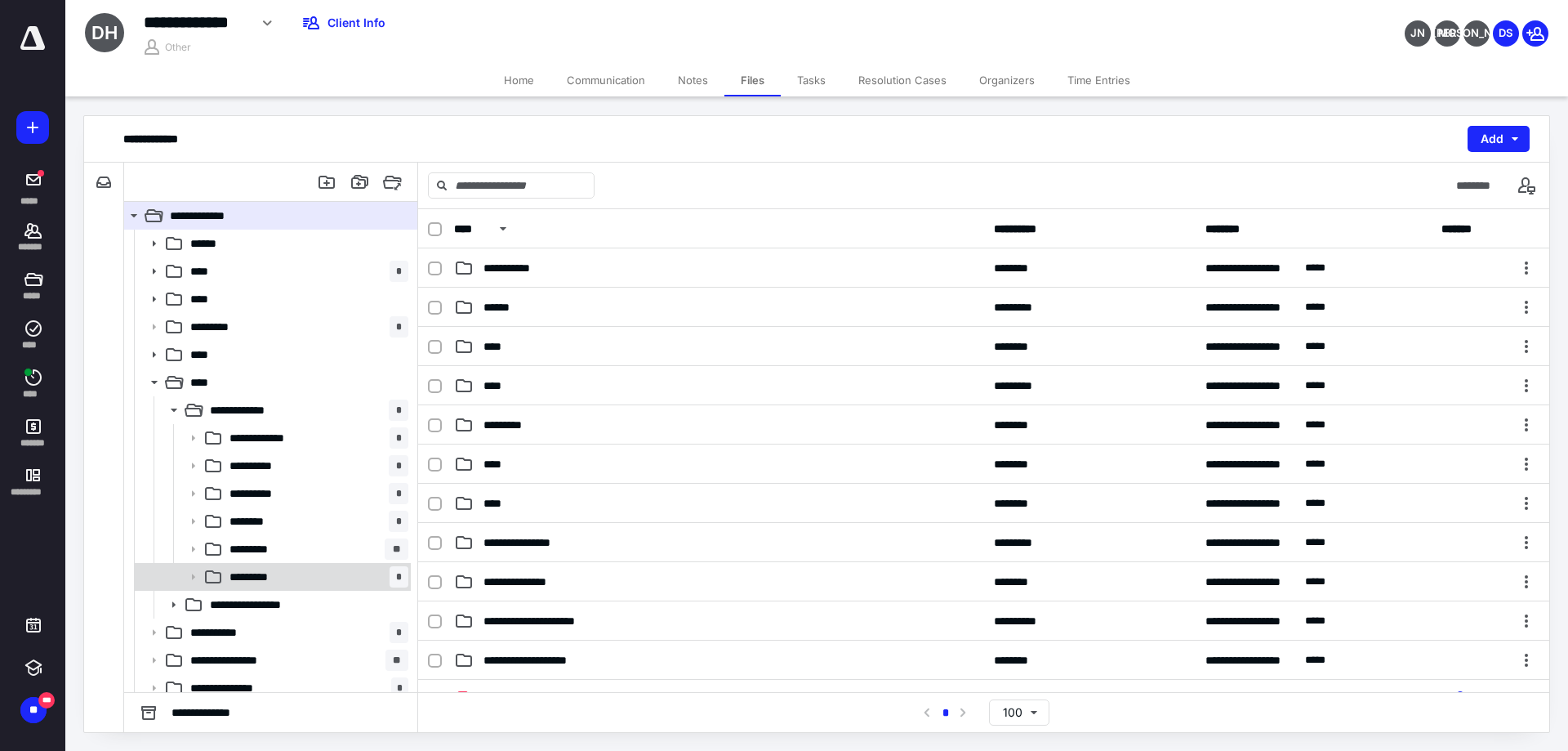 click at bounding box center (188, 577) 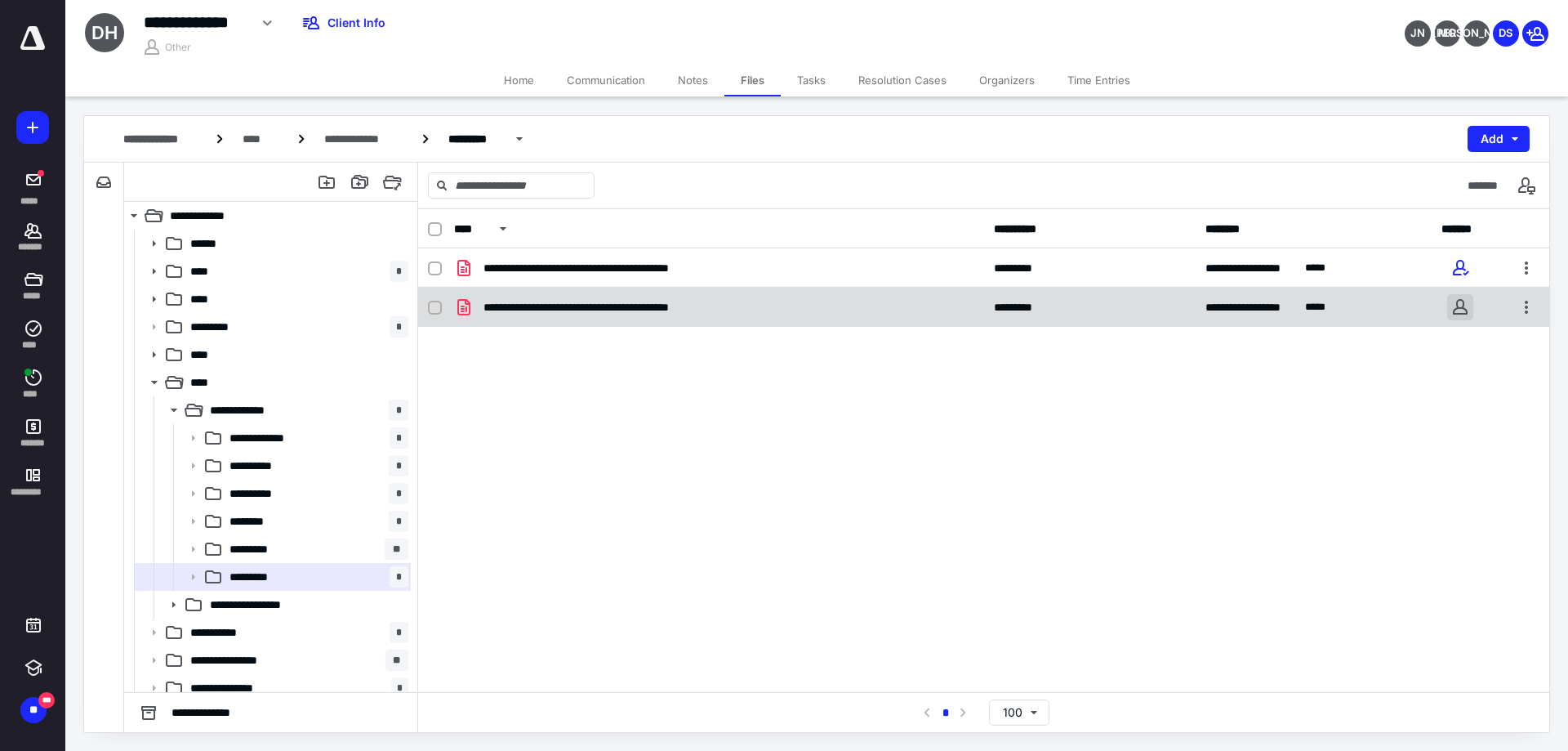 click at bounding box center [1460, 307] 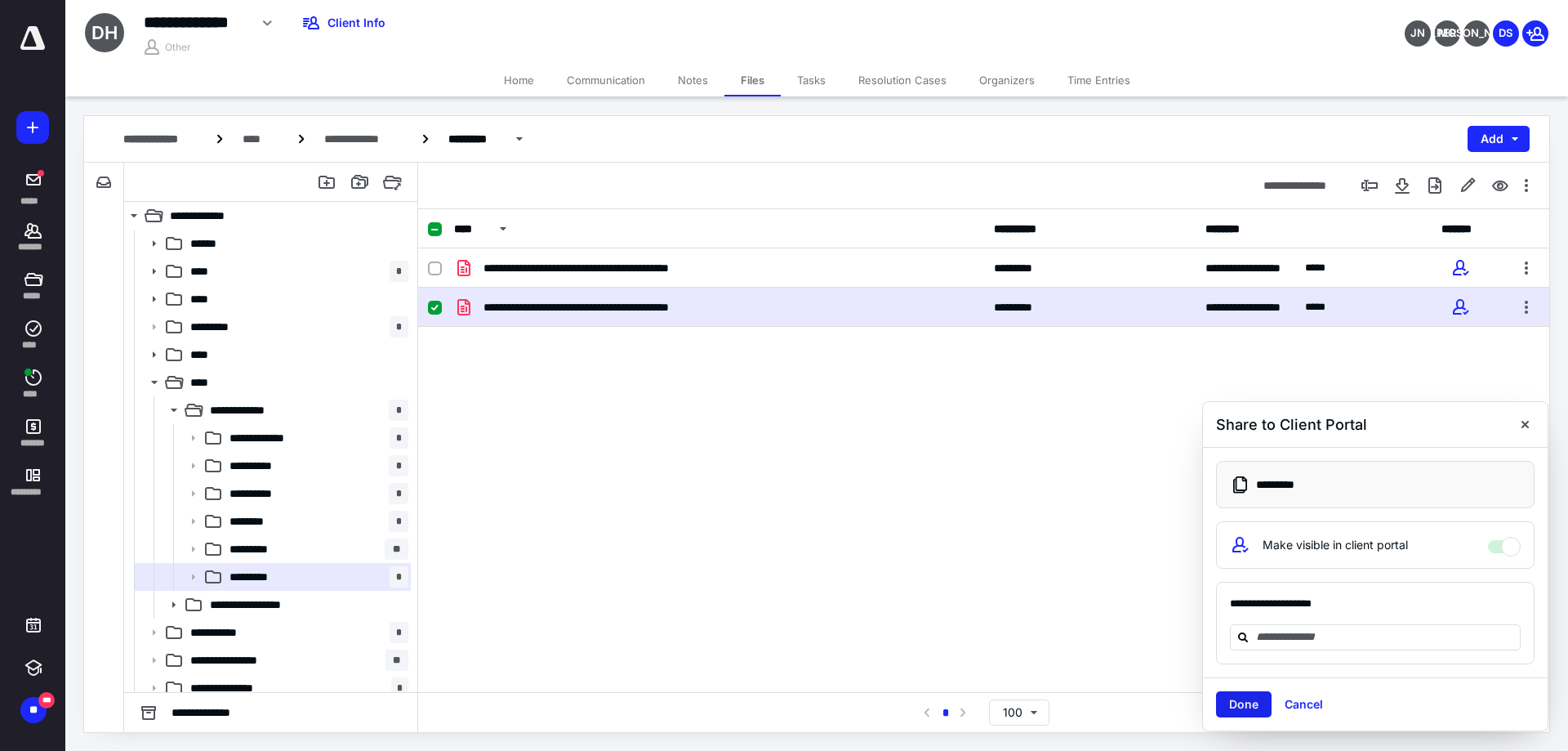 click on "Done" at bounding box center [1244, 704] 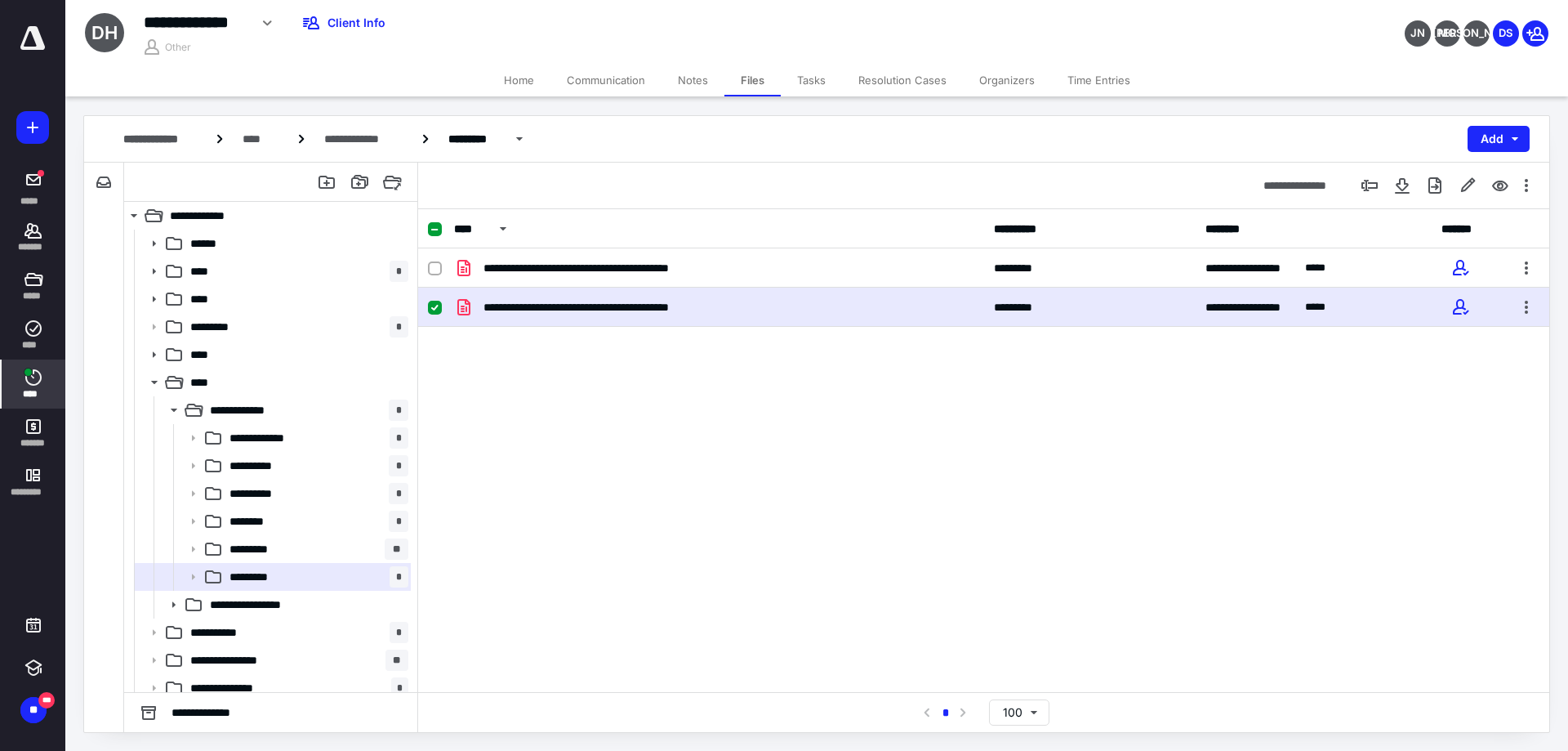 click at bounding box center [28, 372] 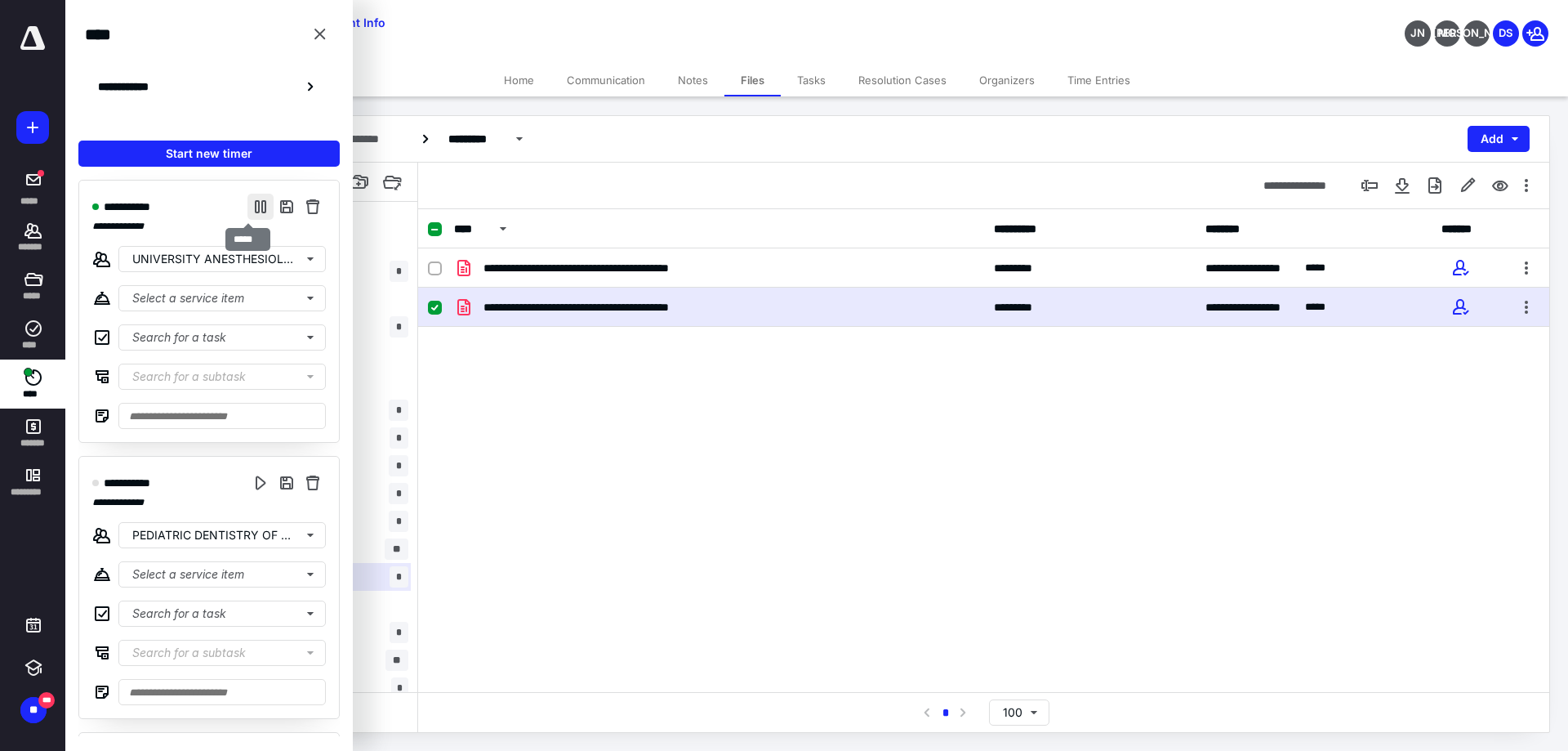 click at bounding box center (261, 207) 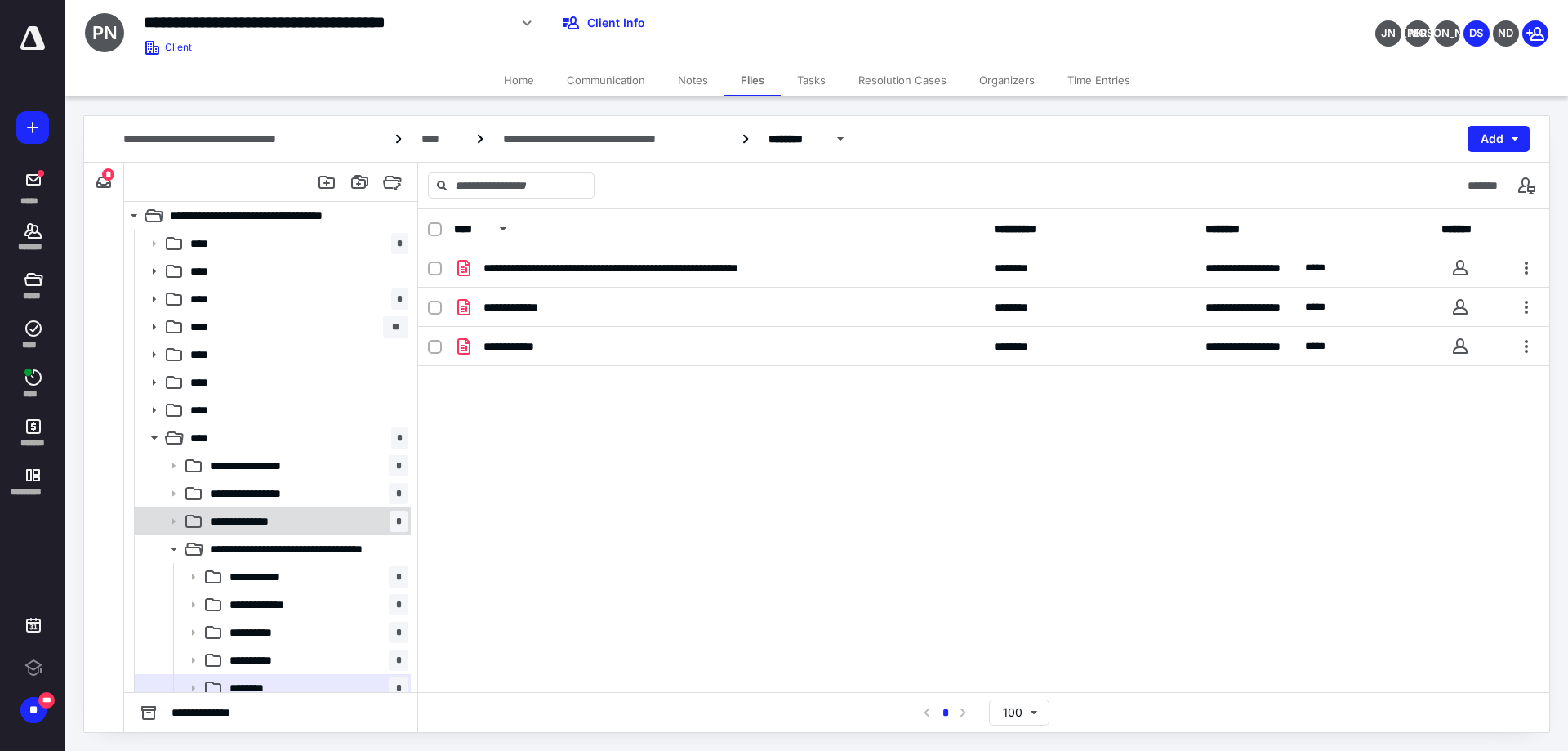 scroll, scrollTop: 0, scrollLeft: 0, axis: both 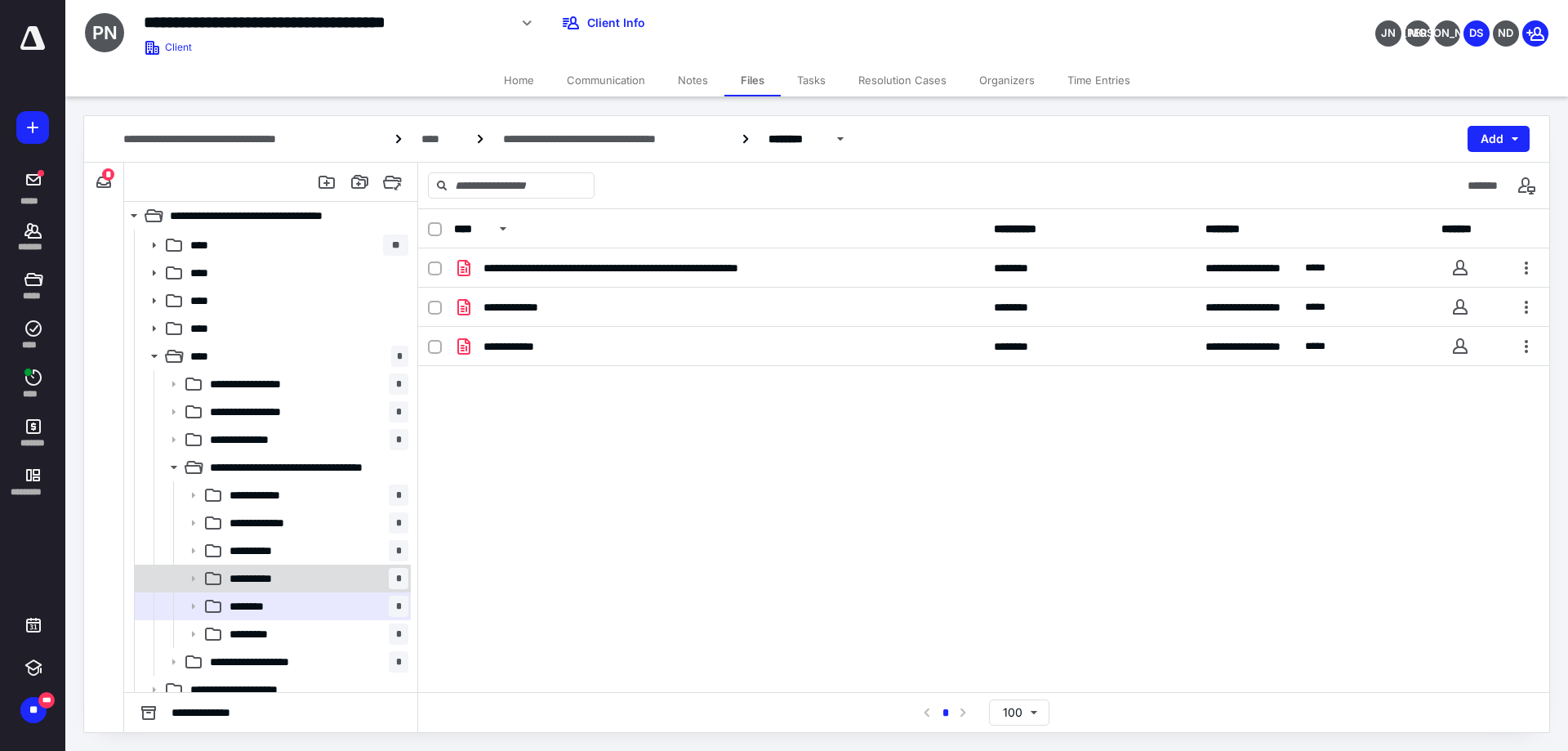 click 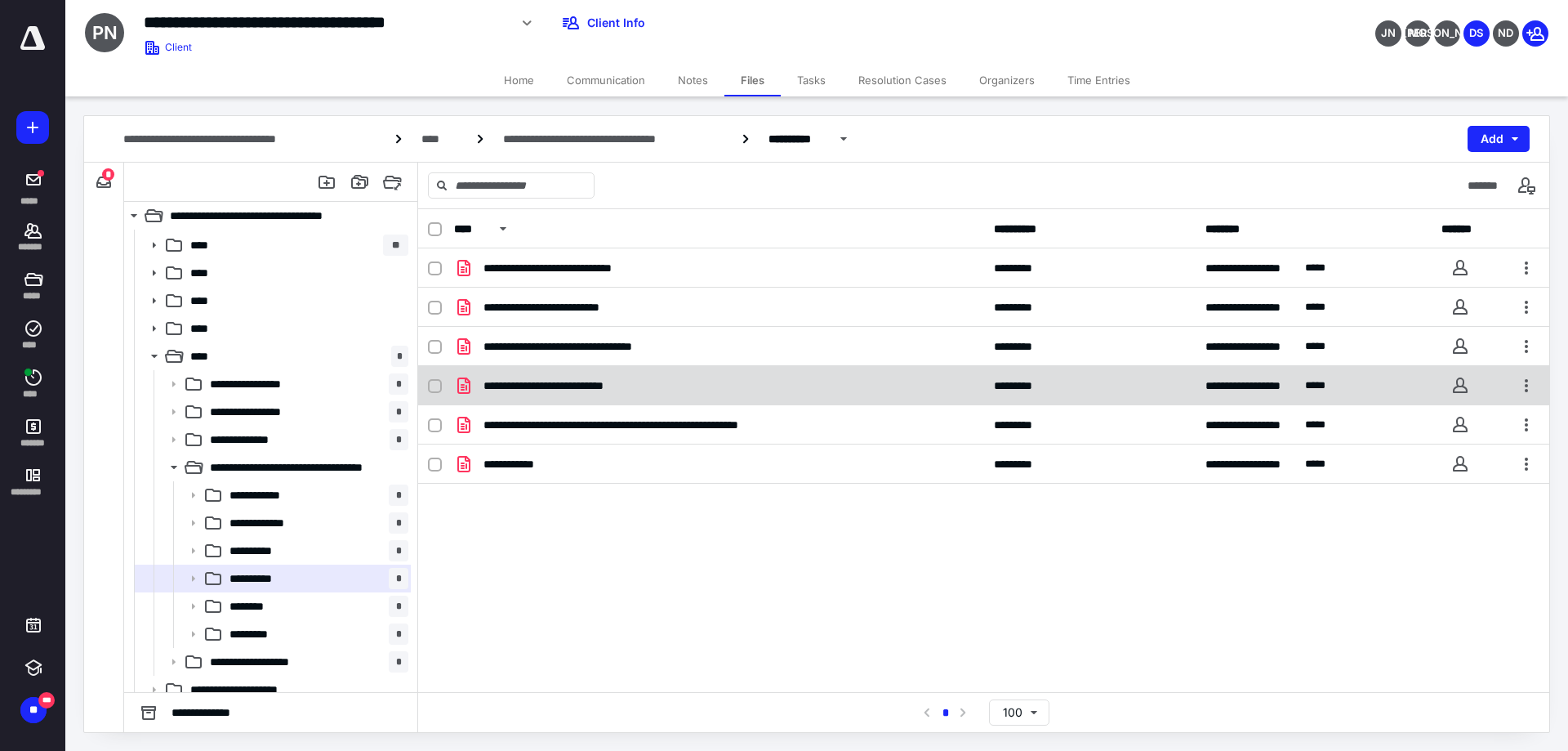 click on "**********" at bounding box center (719, 386) 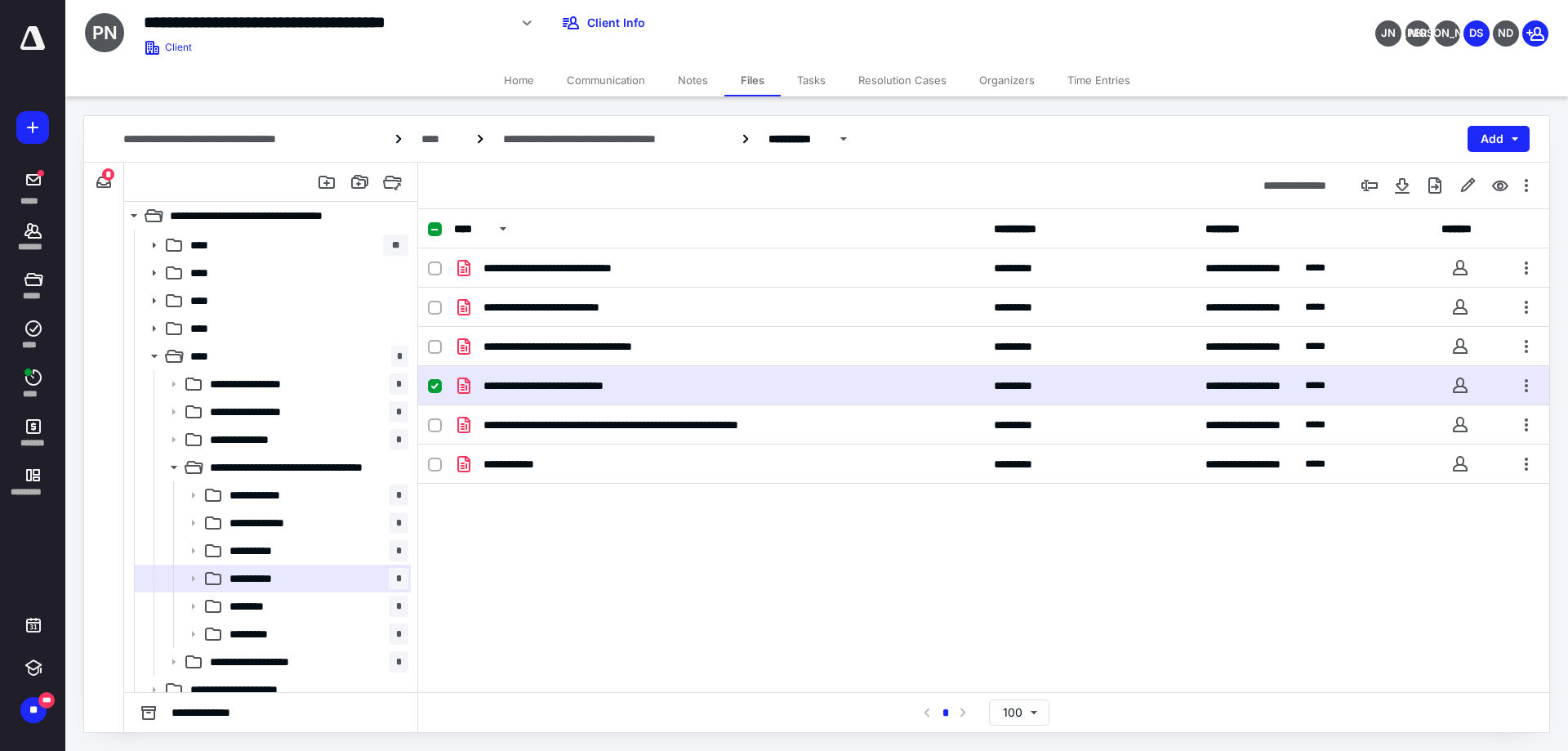 click on "**********" at bounding box center [719, 386] 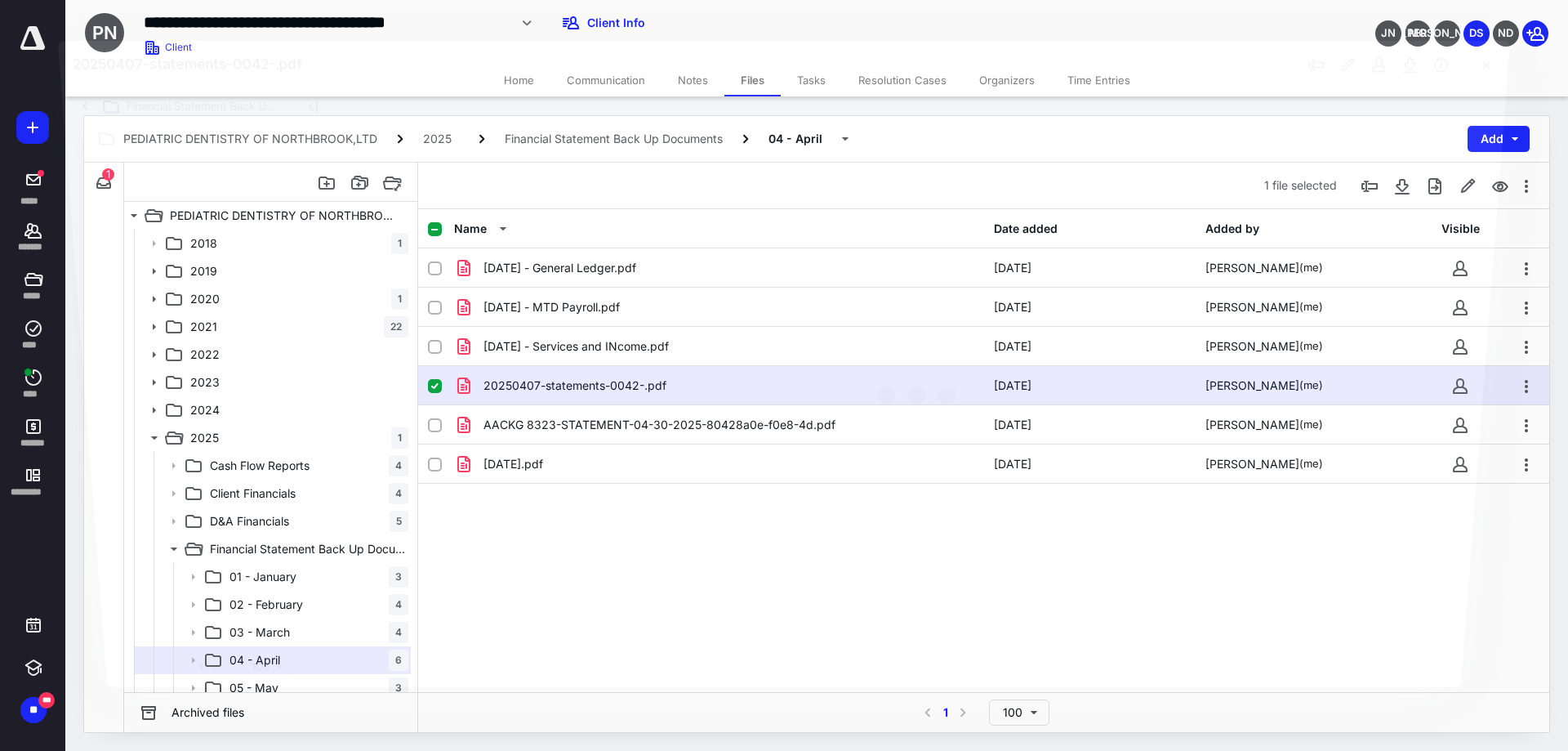 scroll, scrollTop: 82, scrollLeft: 0, axis: vertical 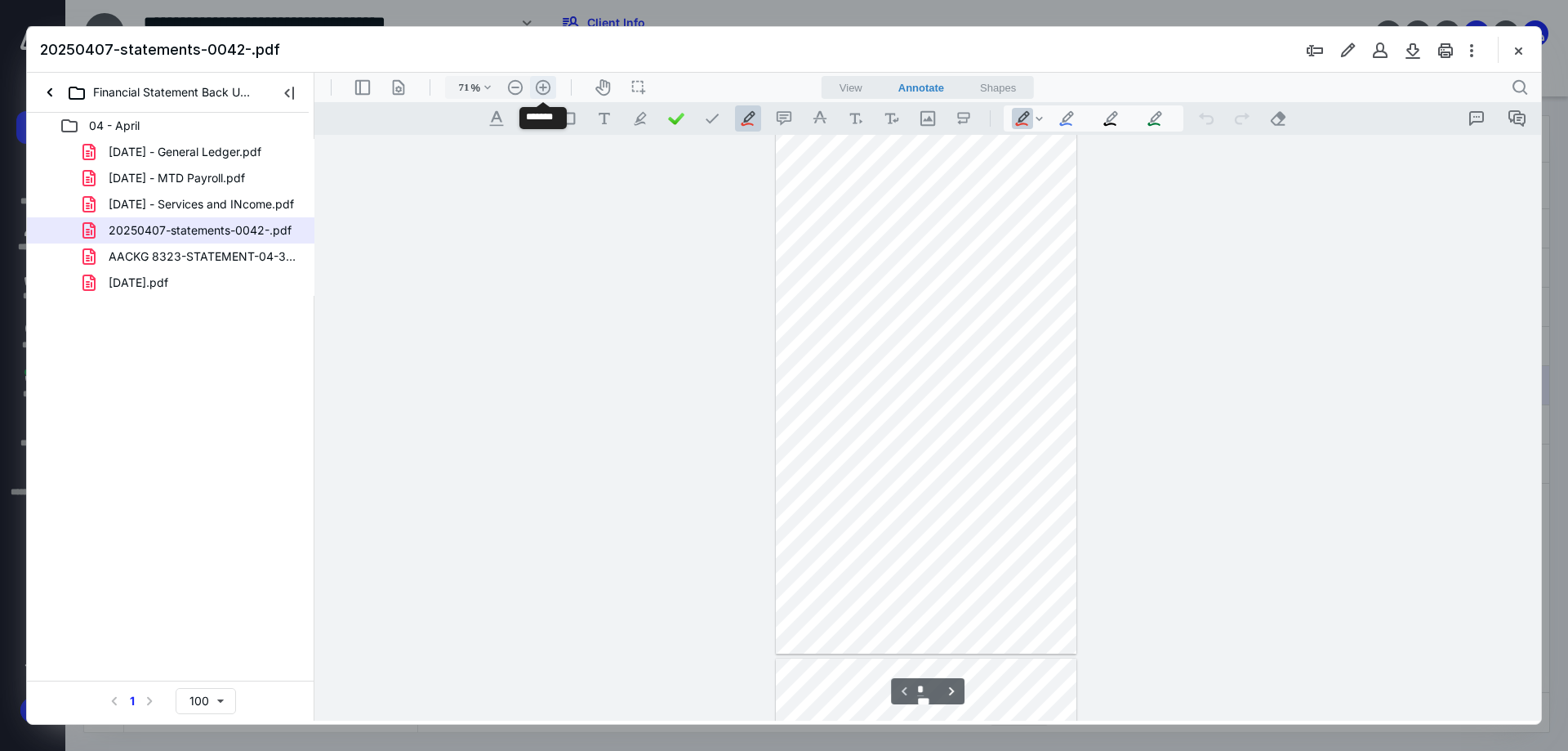 click on ".cls-1{fill:#abb0c4;} icon - header - zoom - in - line" at bounding box center (543, 87) 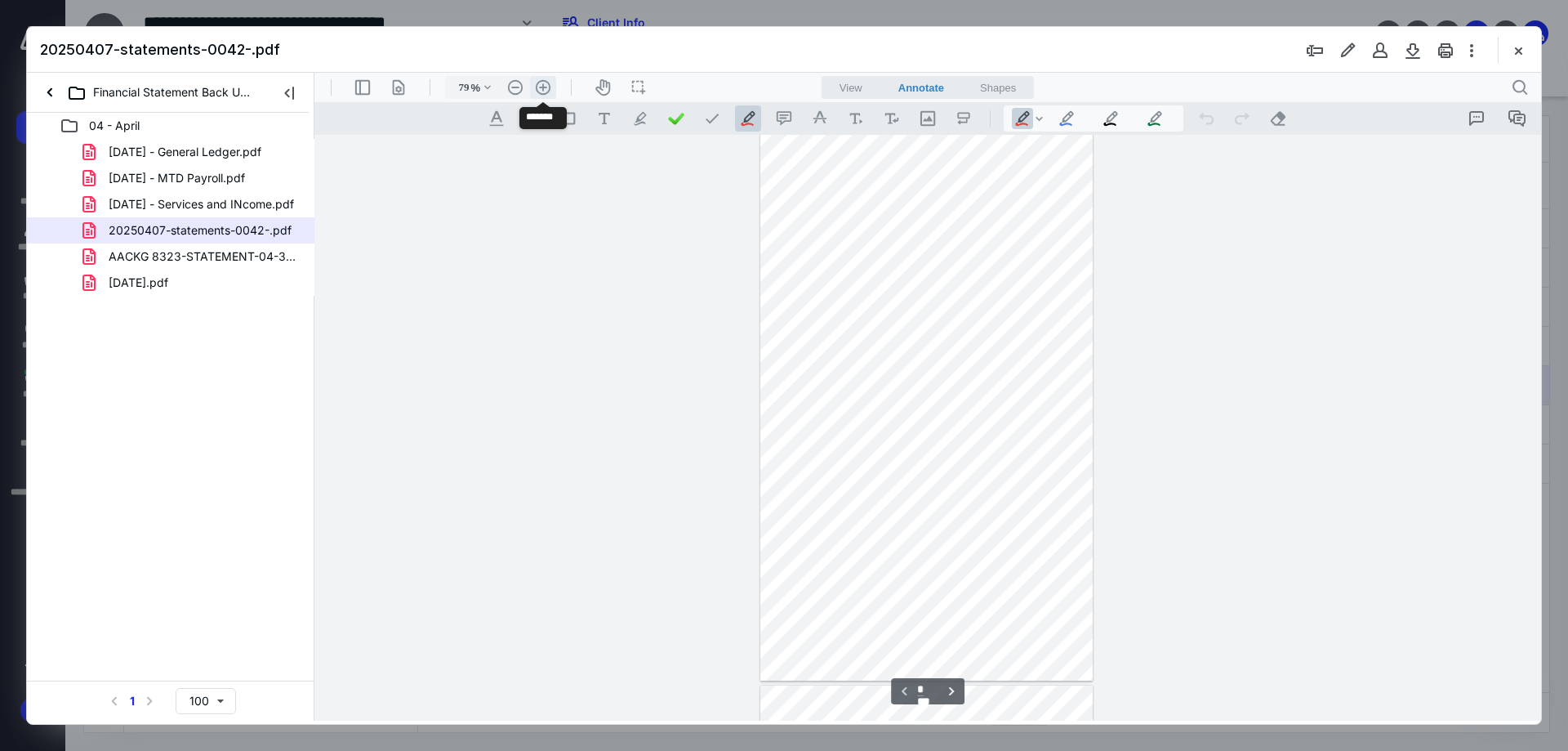 click on ".cls-1{fill:#abb0c4;} icon - header - zoom - in - line" at bounding box center (543, 87) 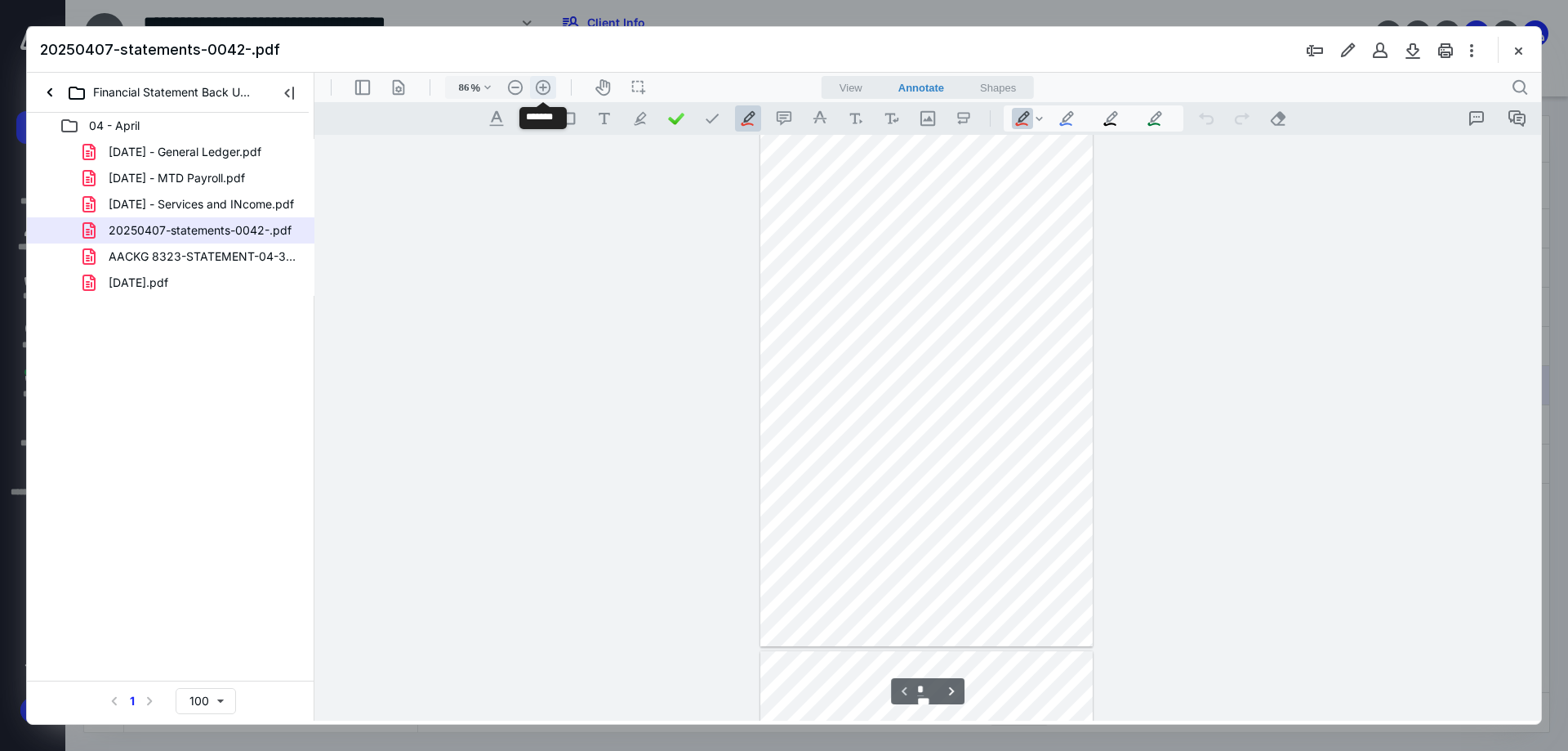 click on ".cls-1{fill:#abb0c4;} icon - header - zoom - in - line" at bounding box center [543, 87] 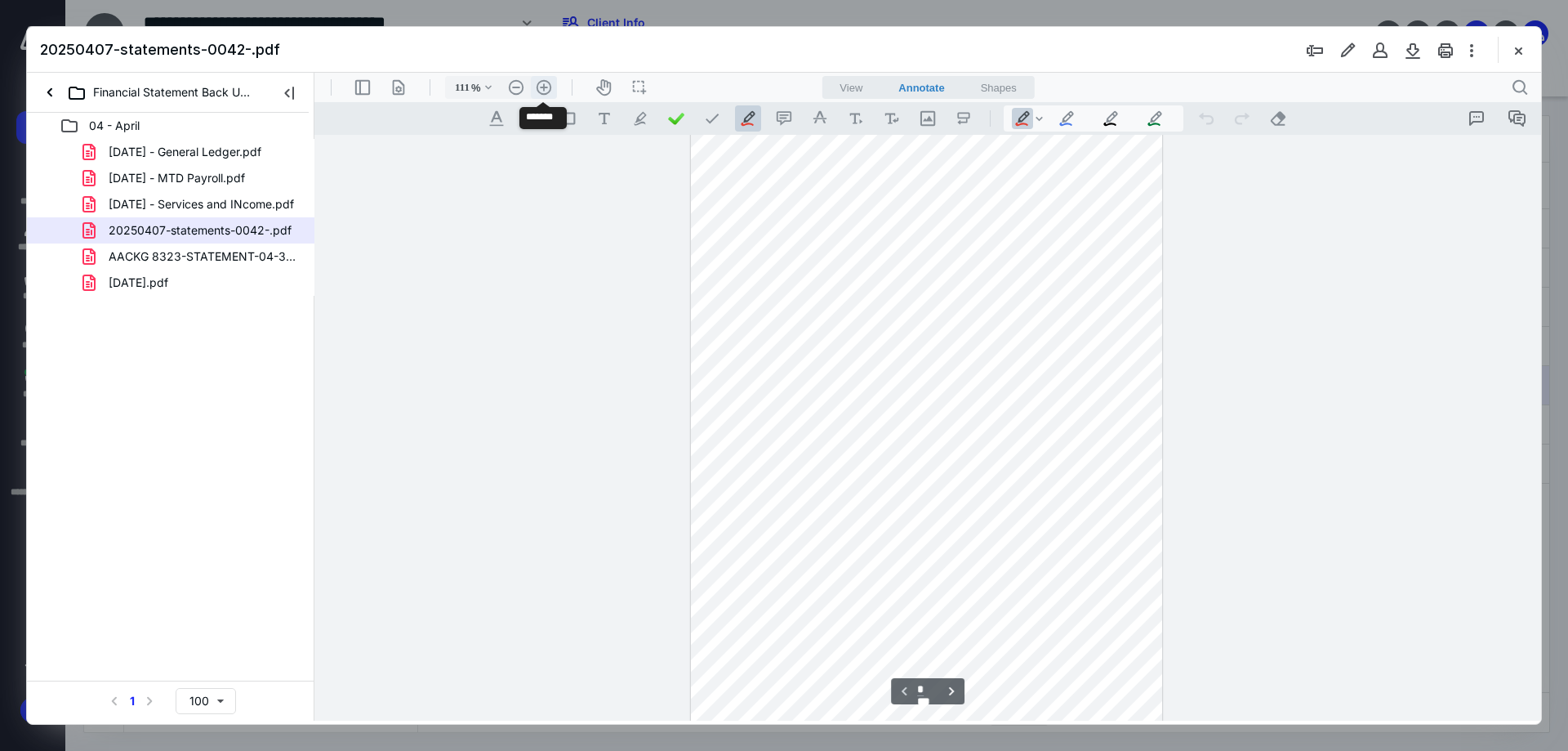 click on ".cls-1{fill:#abb0c4;} icon - header - zoom - in - line" at bounding box center (544, 87) 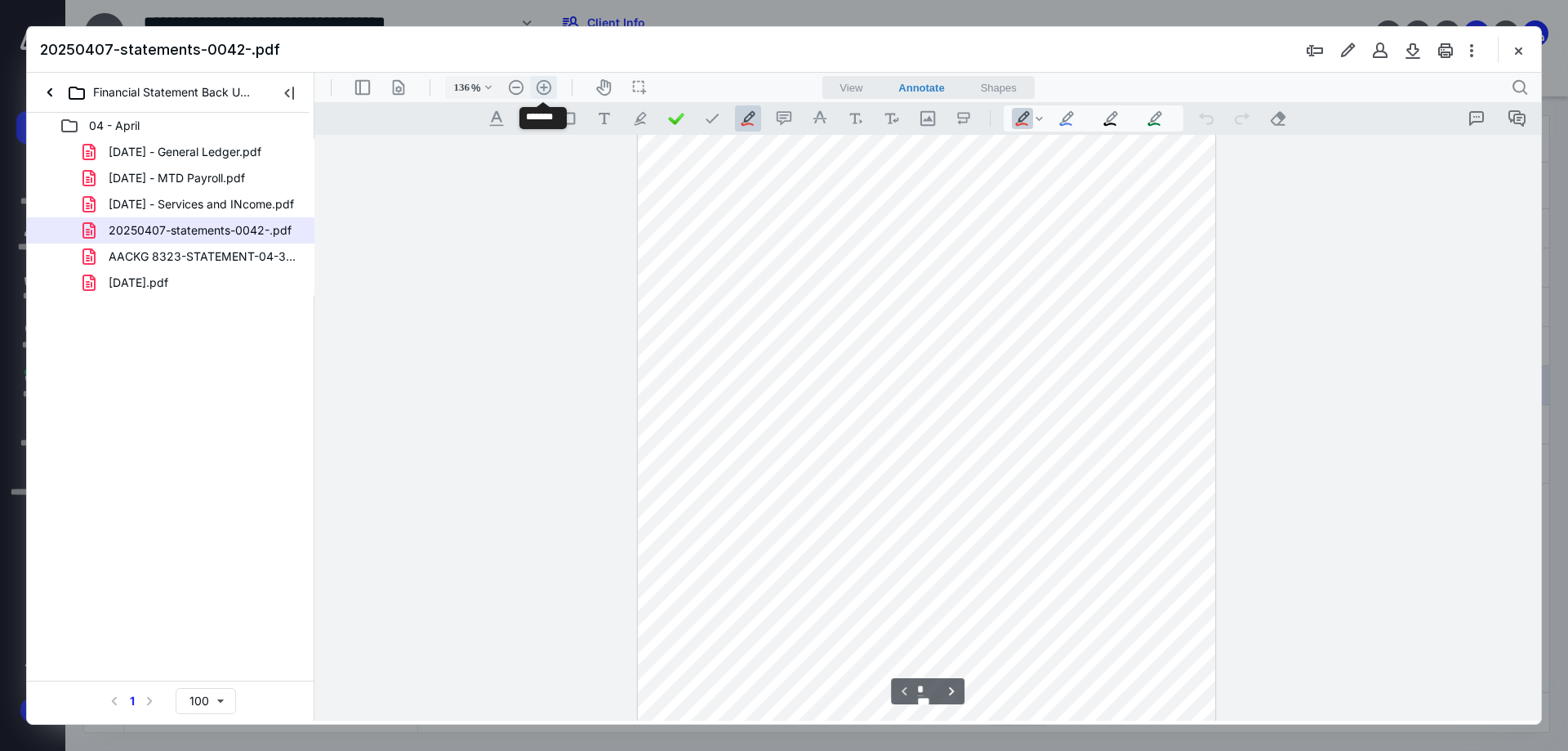 click on ".cls-1{fill:#abb0c4;} icon - header - zoom - in - line" at bounding box center (544, 87) 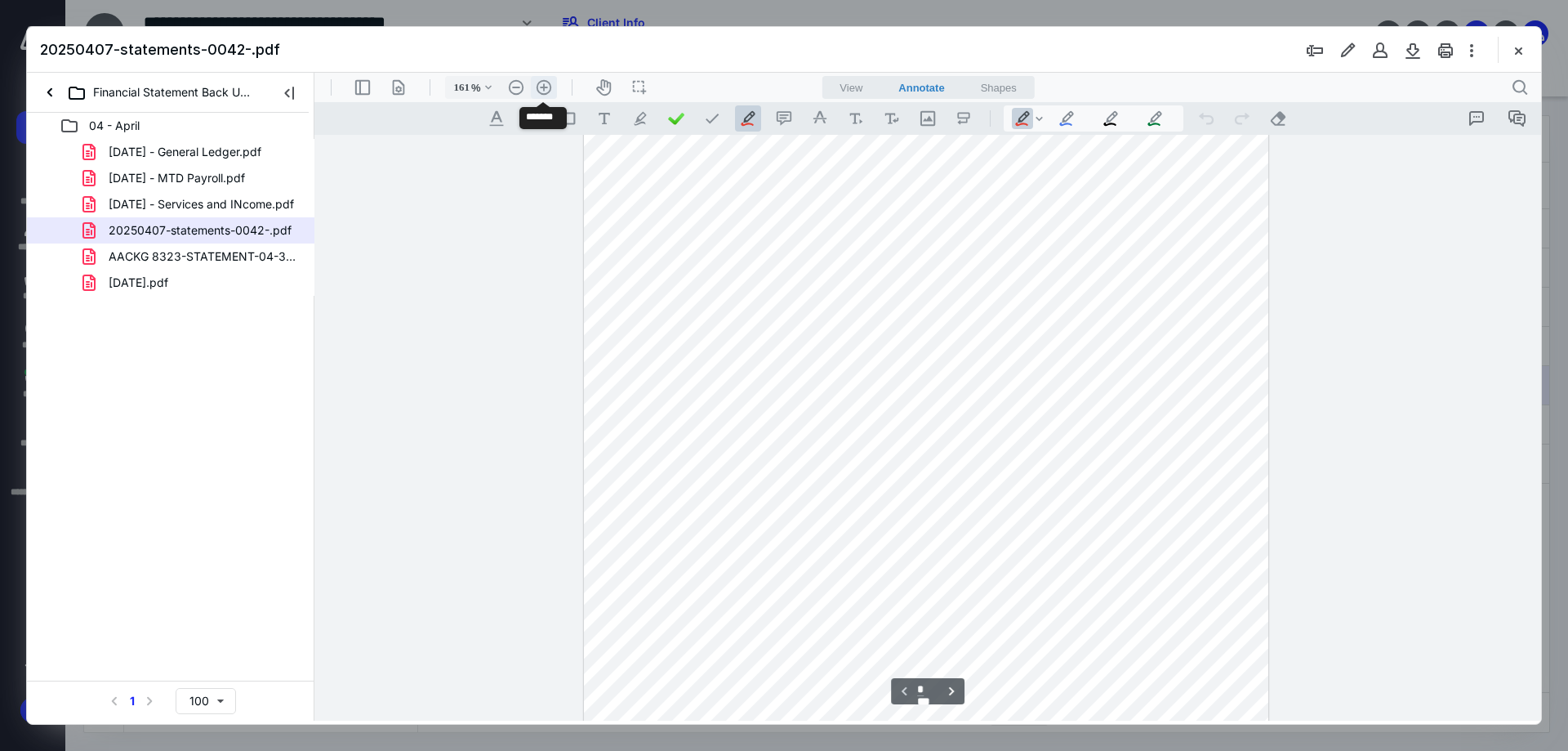 click on ".cls-1{fill:#abb0c4;} icon - header - zoom - in - line" at bounding box center [544, 87] 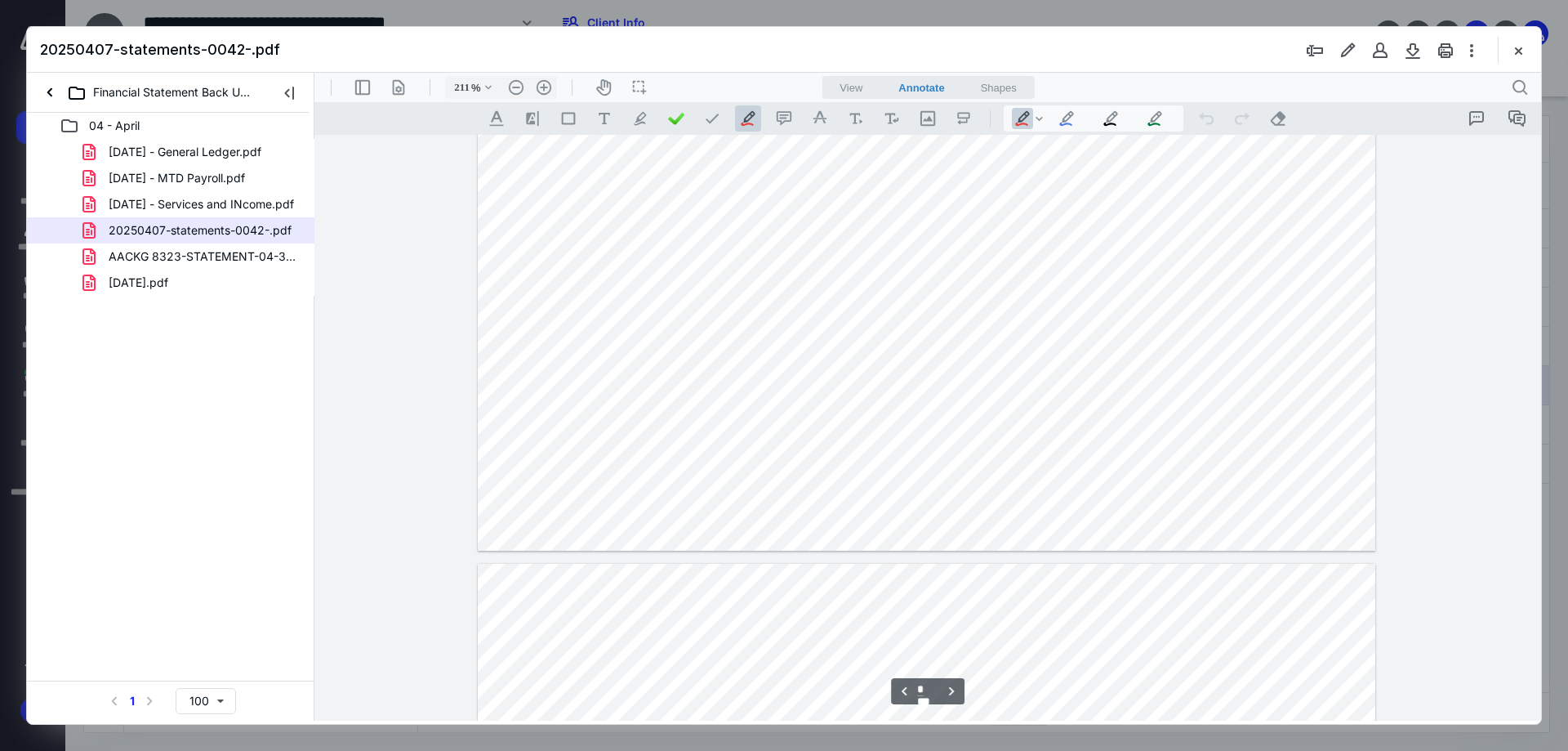 scroll, scrollTop: 3079, scrollLeft: 0, axis: vertical 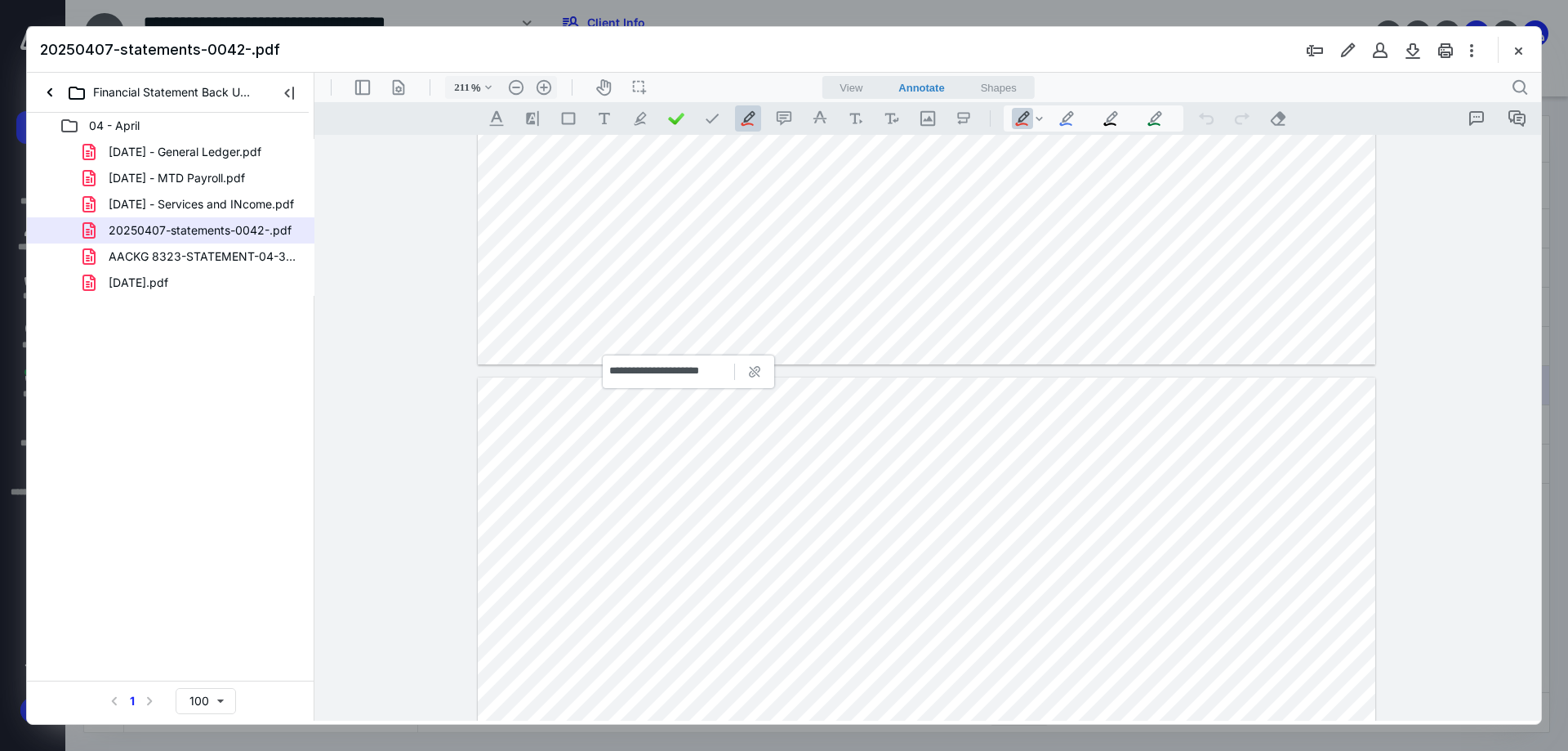 type on "*" 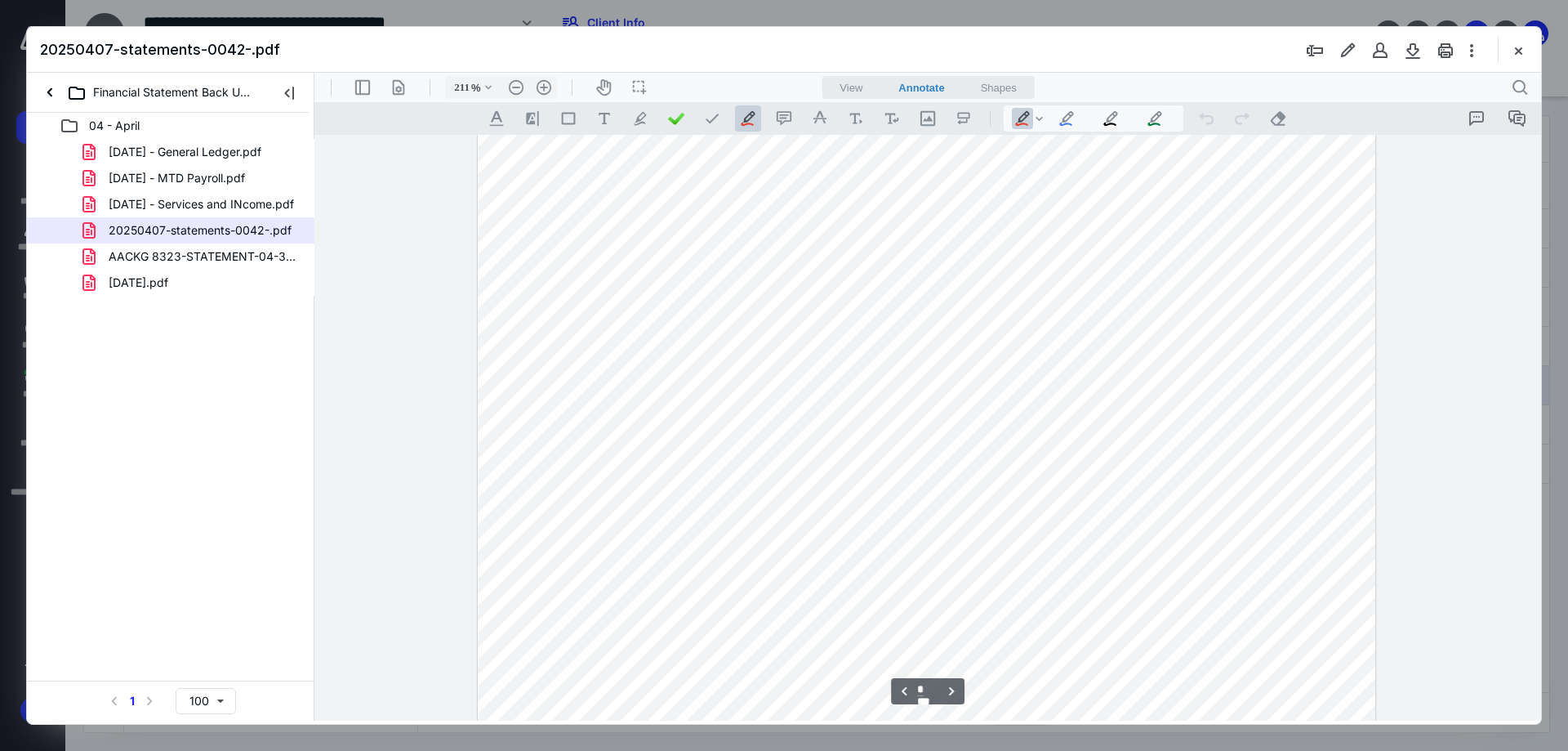 scroll, scrollTop: 3815, scrollLeft: 0, axis: vertical 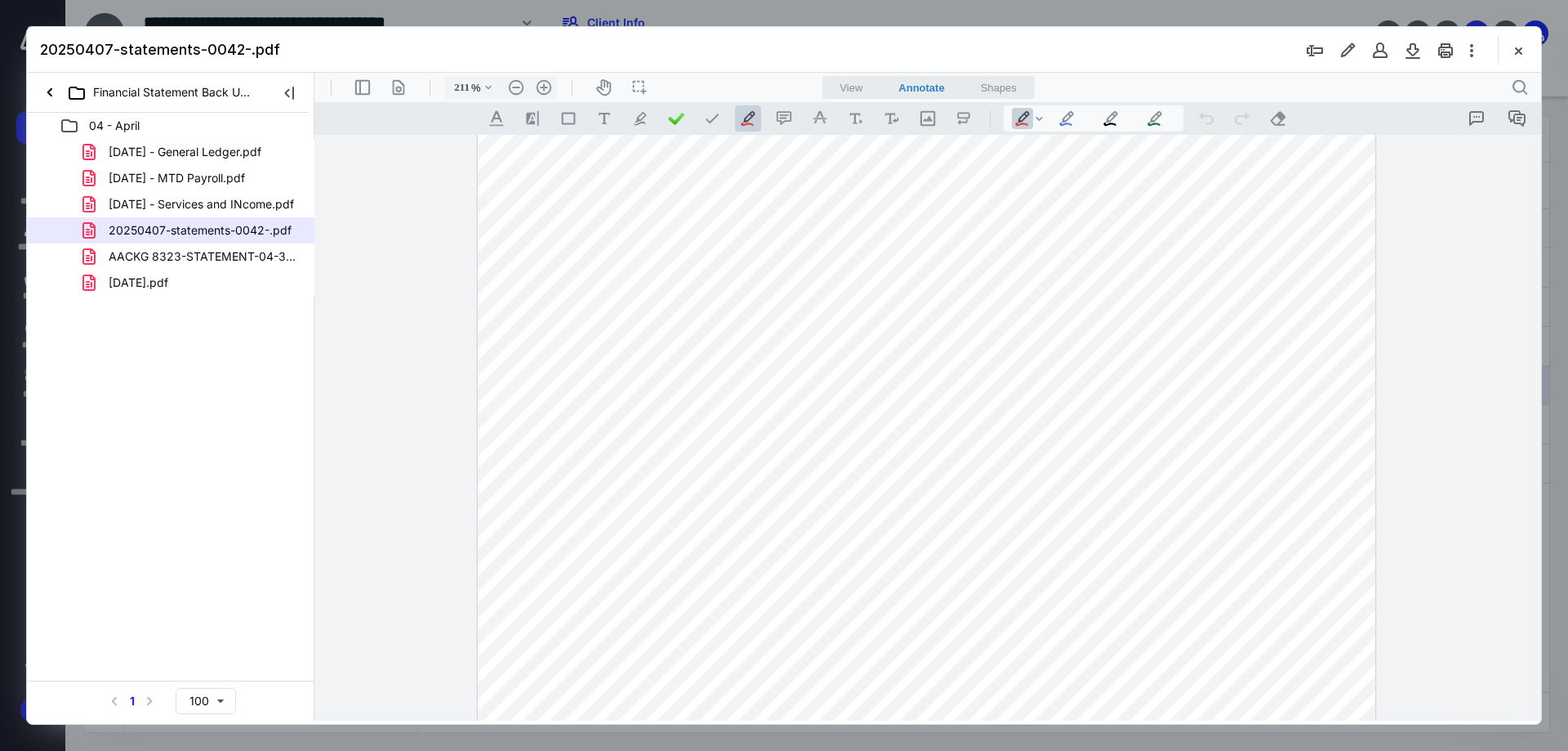 type 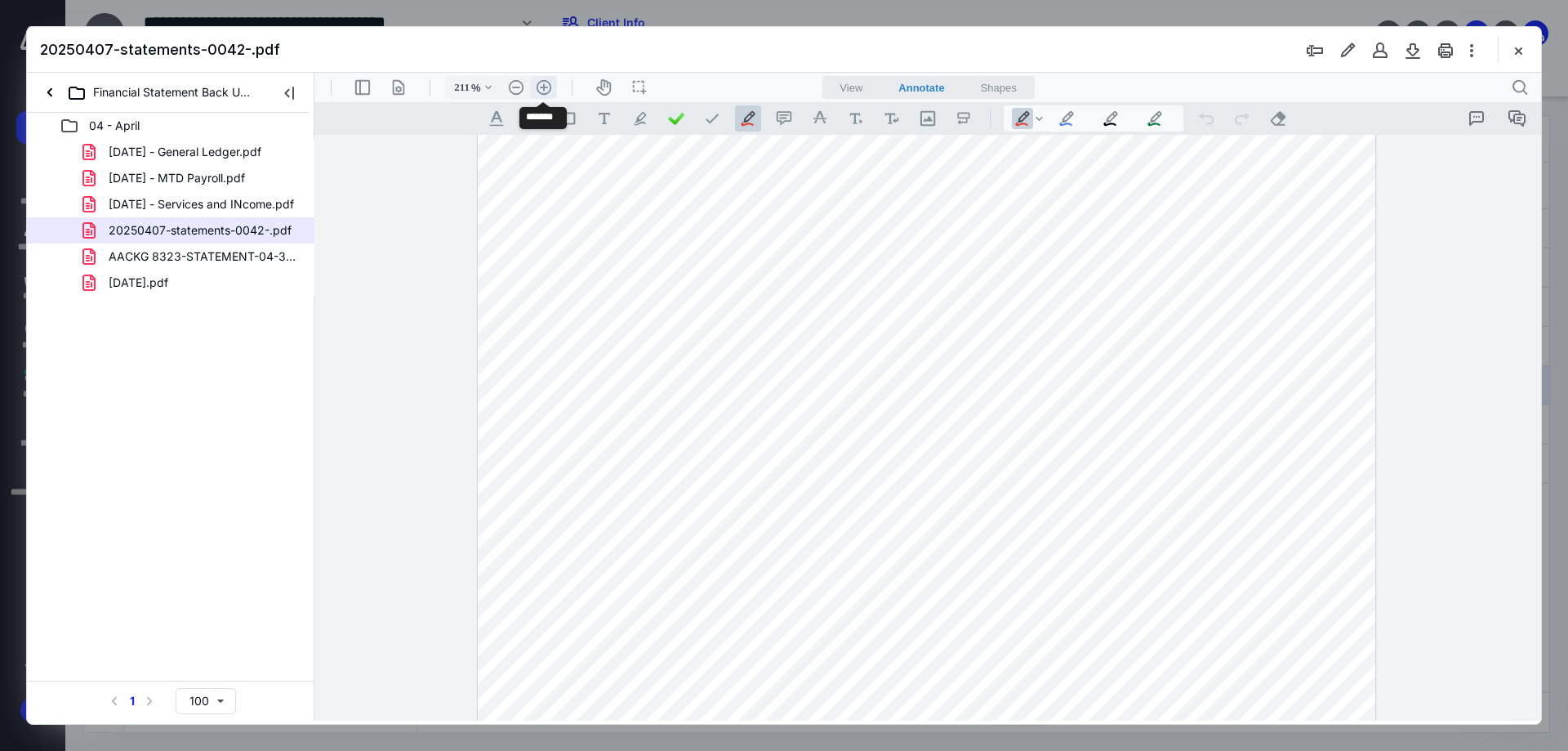 click on ".cls-1{fill:#abb0c4;} icon - header - zoom - in - line" at bounding box center (544, 87) 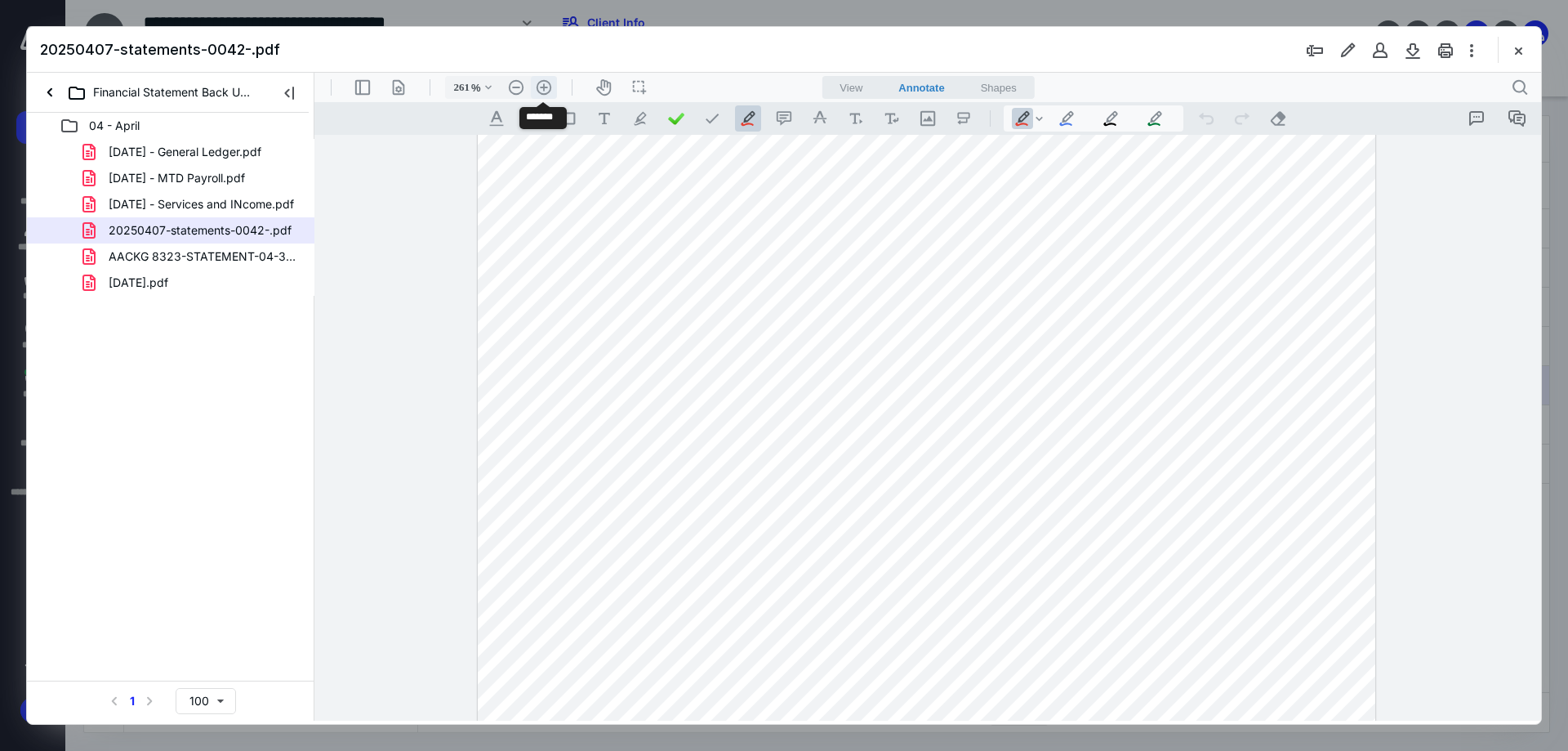 scroll, scrollTop: 4783, scrollLeft: 0, axis: vertical 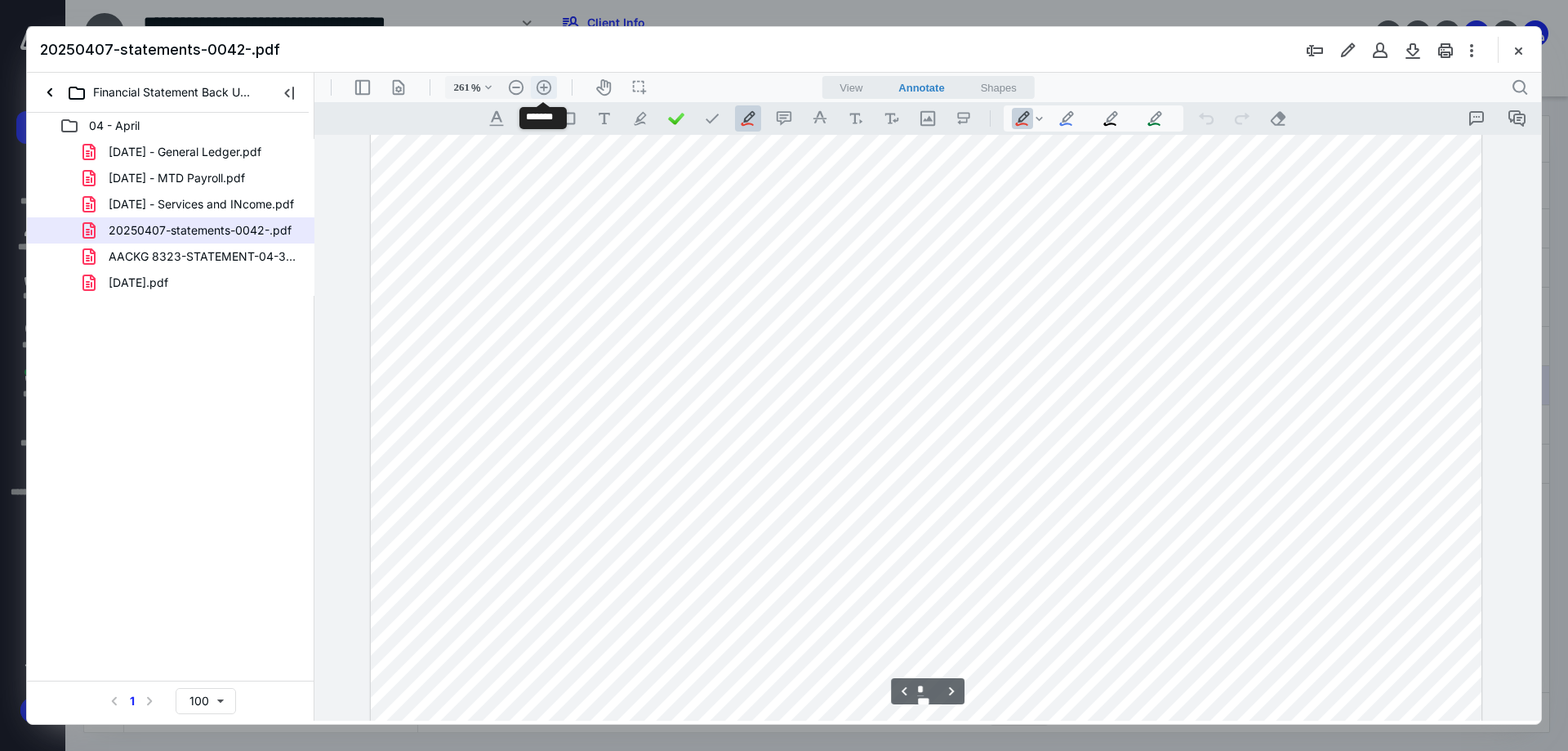click on ".cls-1{fill:#abb0c4;} icon - header - zoom - in - line" at bounding box center [544, 87] 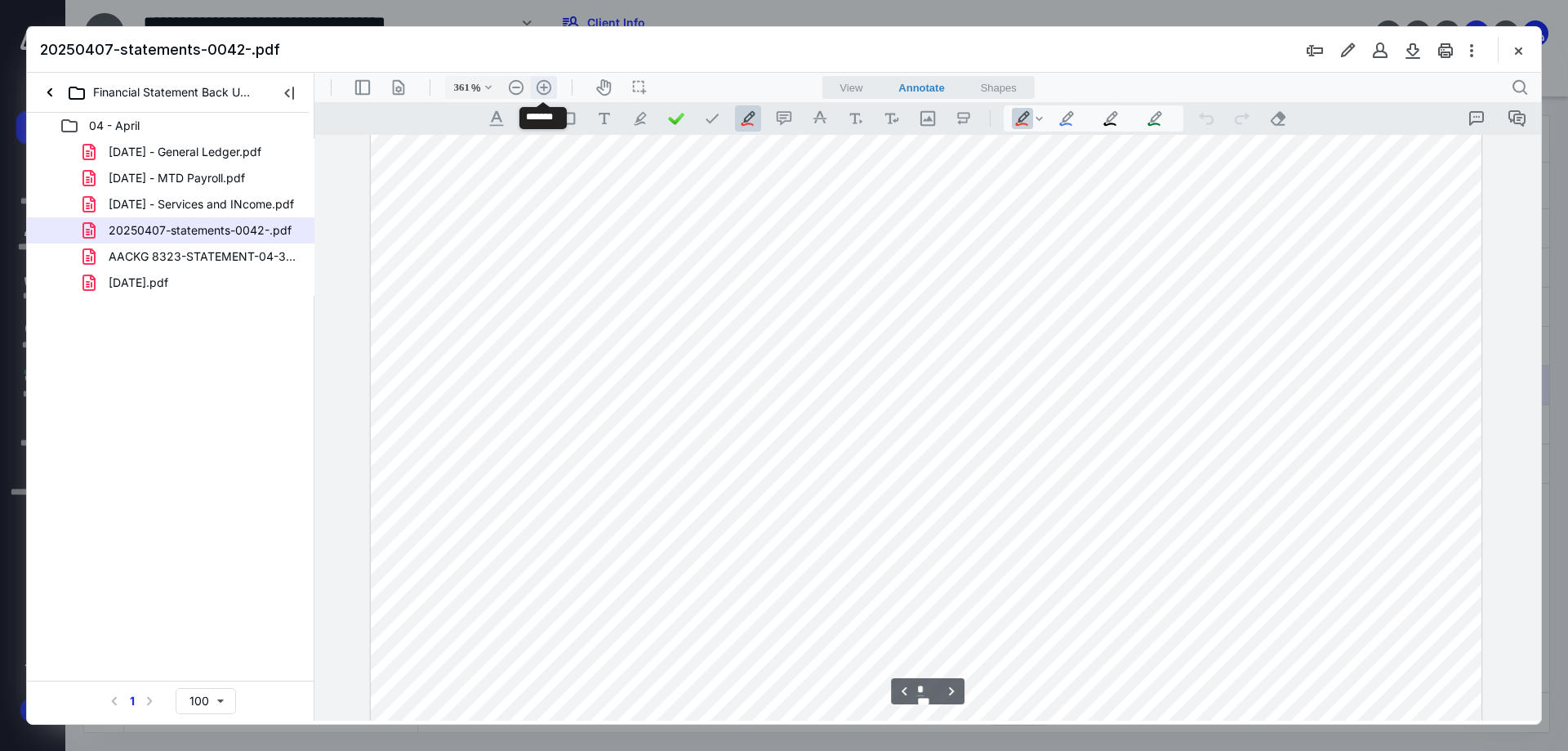 scroll, scrollTop: 6719, scrollLeft: 172, axis: both 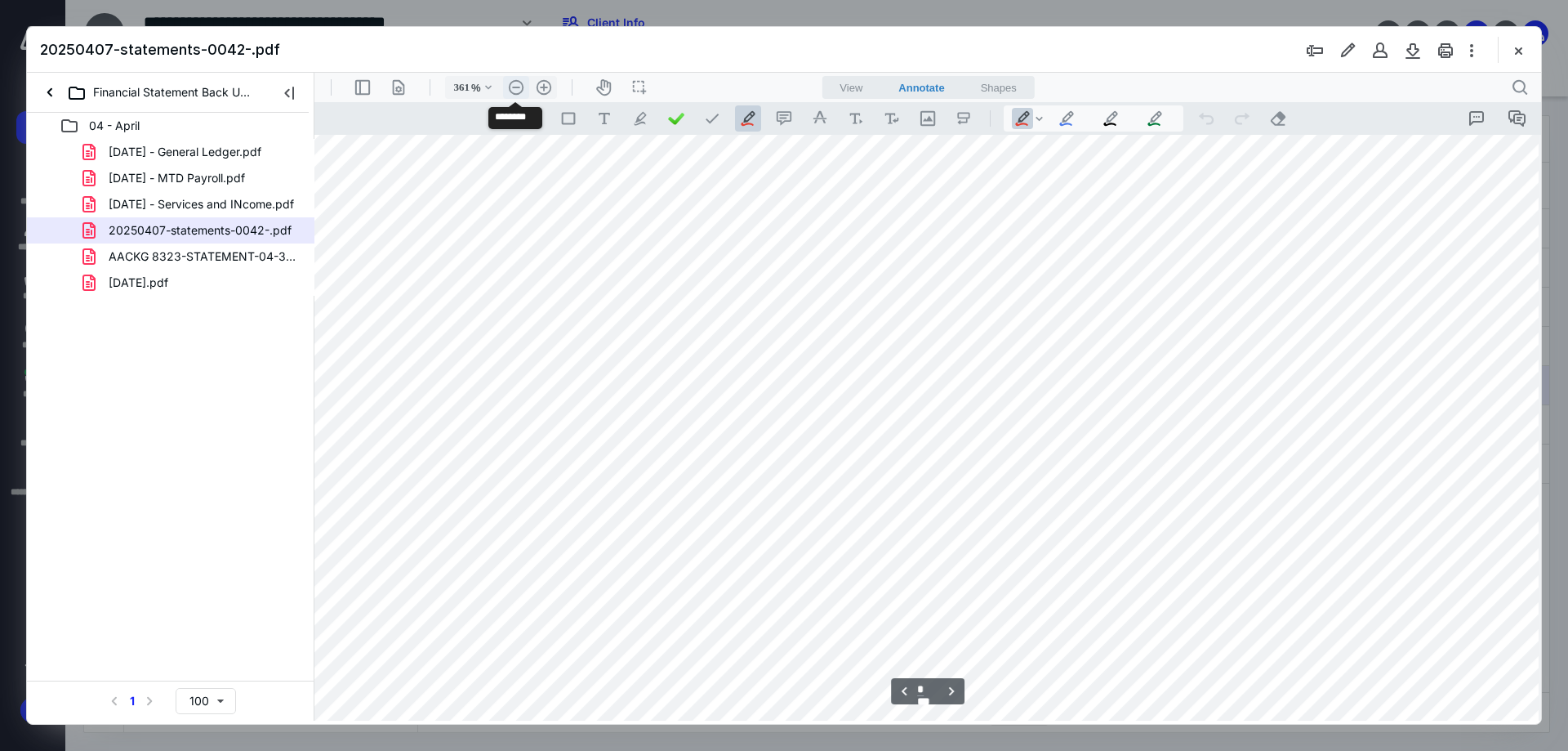 click on ".cls-1{fill:#abb0c4;} icon - header - zoom - out - line" at bounding box center [516, 87] 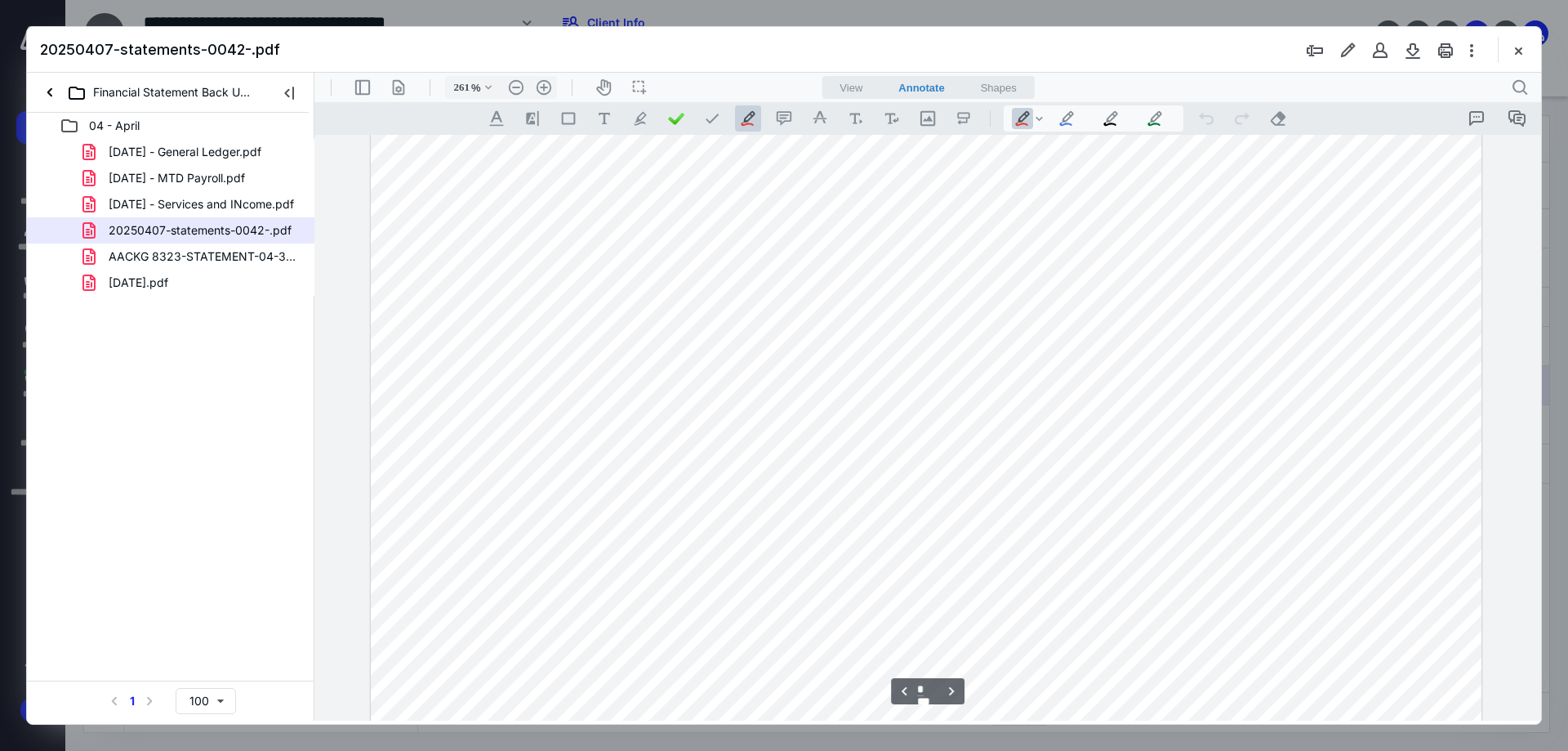 scroll, scrollTop: 5273, scrollLeft: 0, axis: vertical 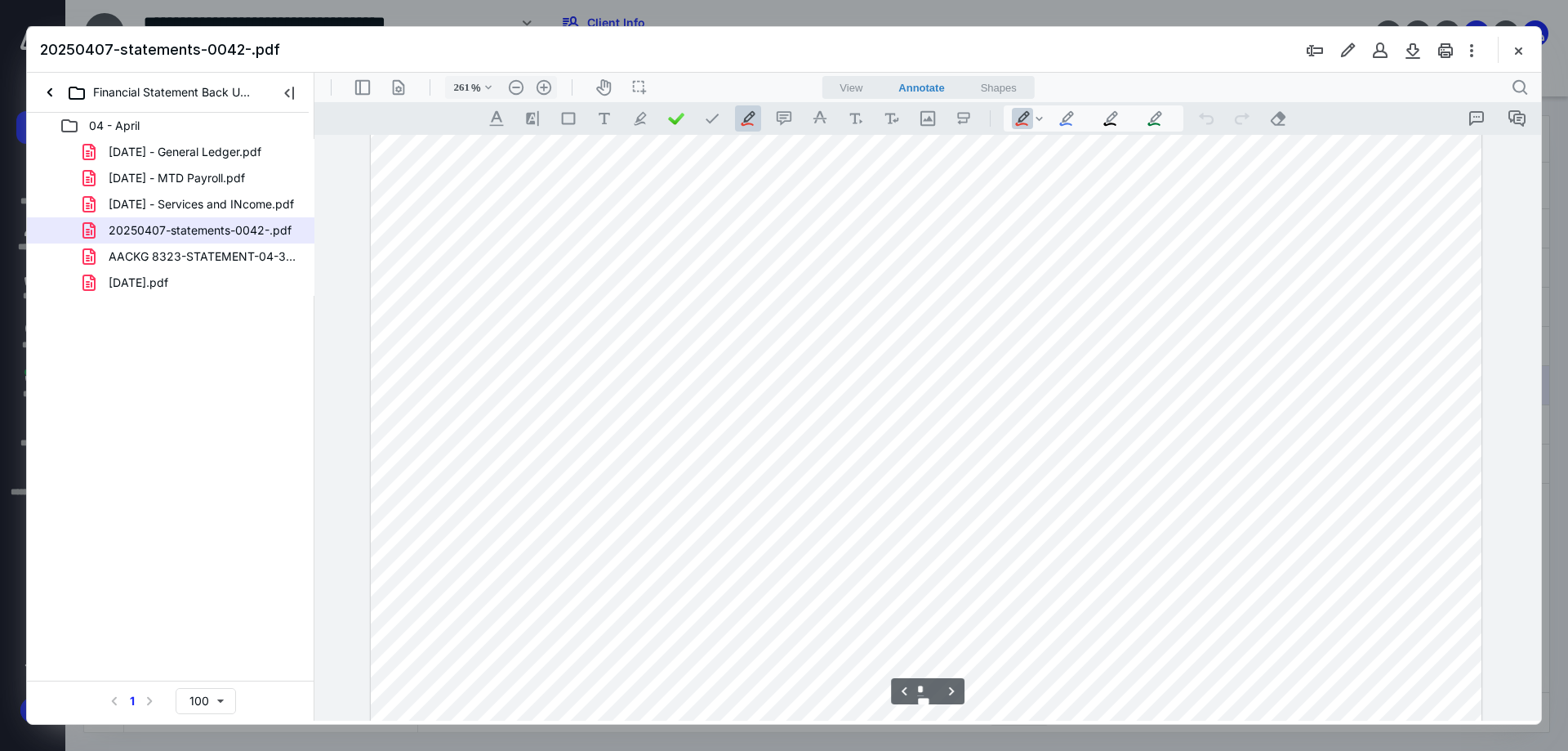 type 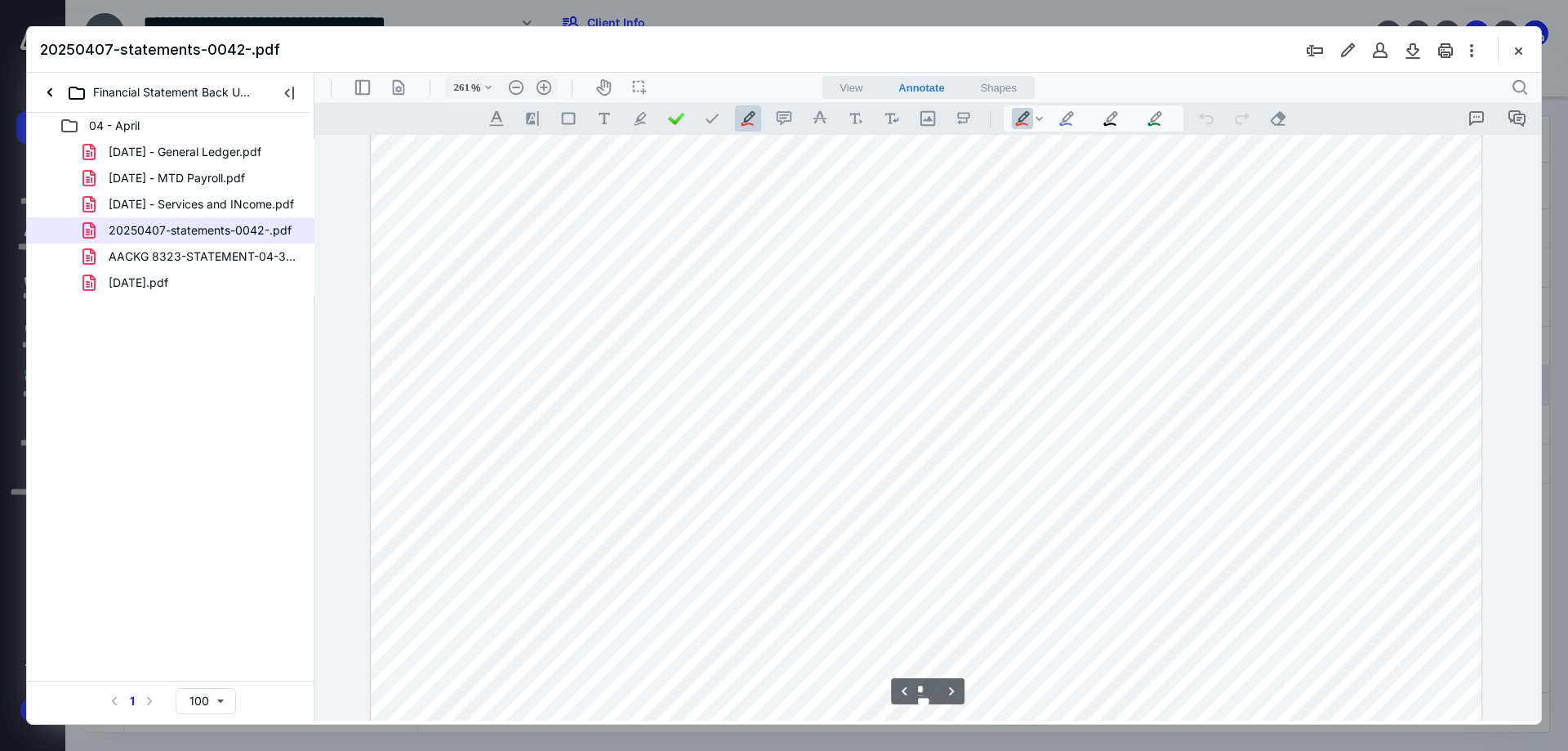 scroll, scrollTop: 5845, scrollLeft: 0, axis: vertical 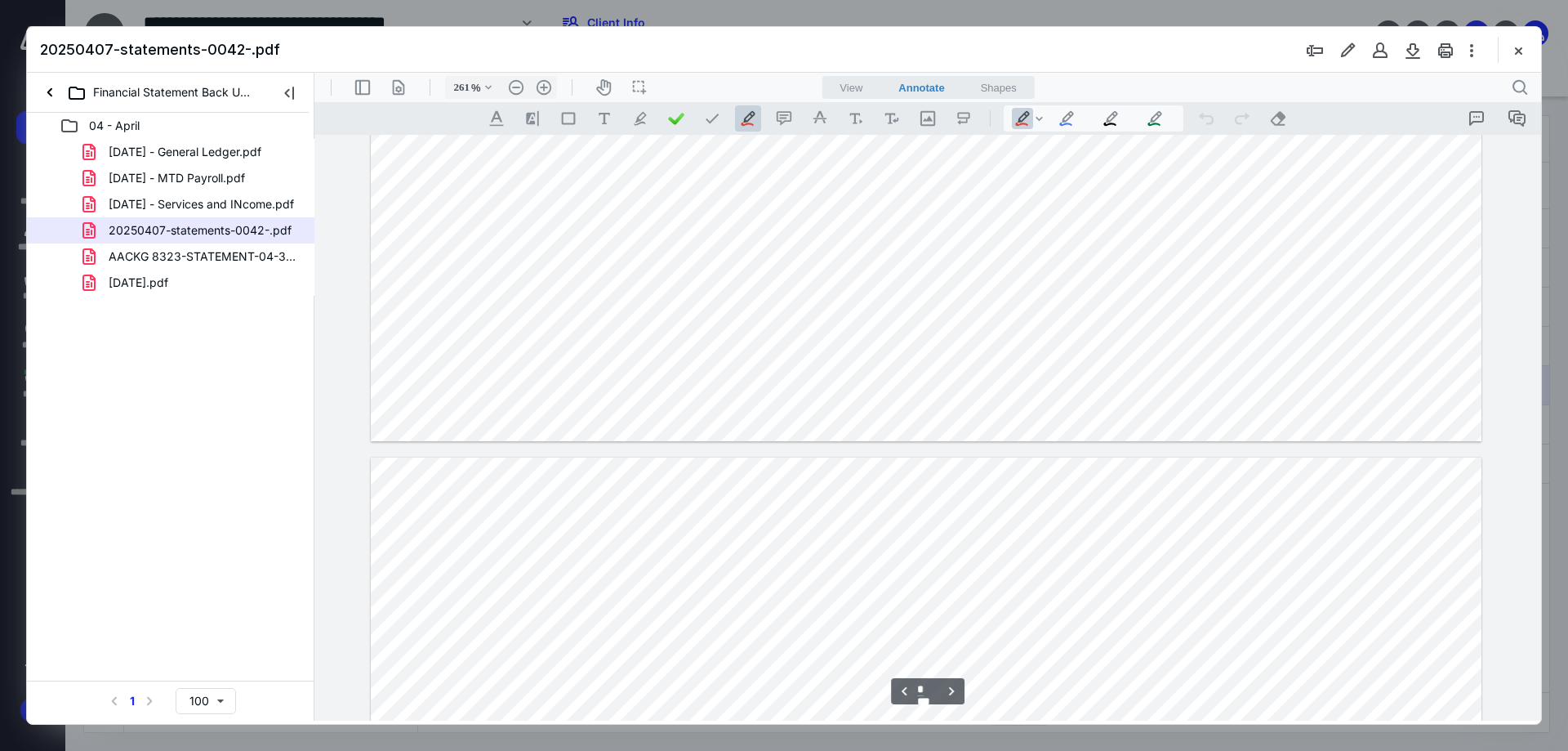 type on "*" 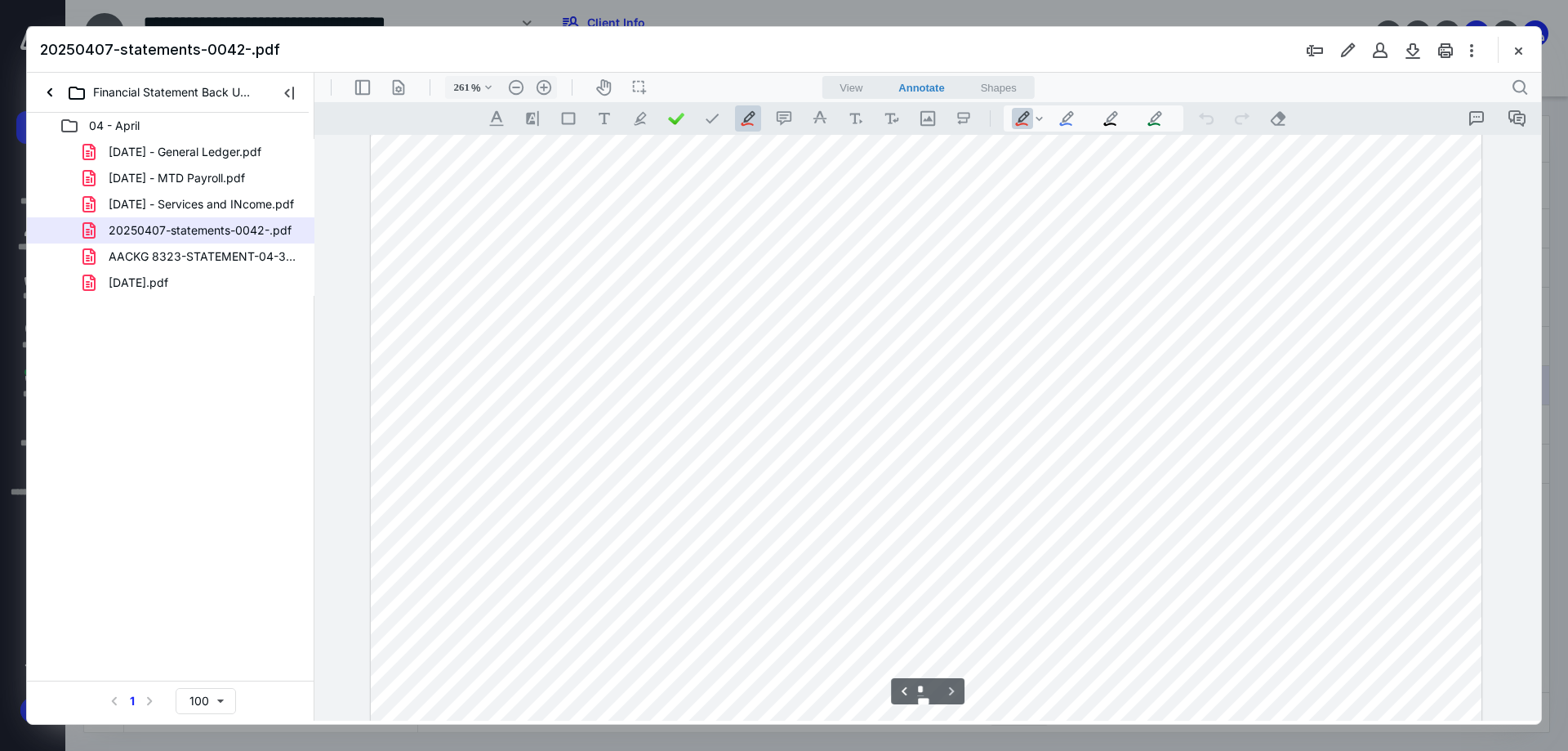 scroll, scrollTop: 6908, scrollLeft: 0, axis: vertical 